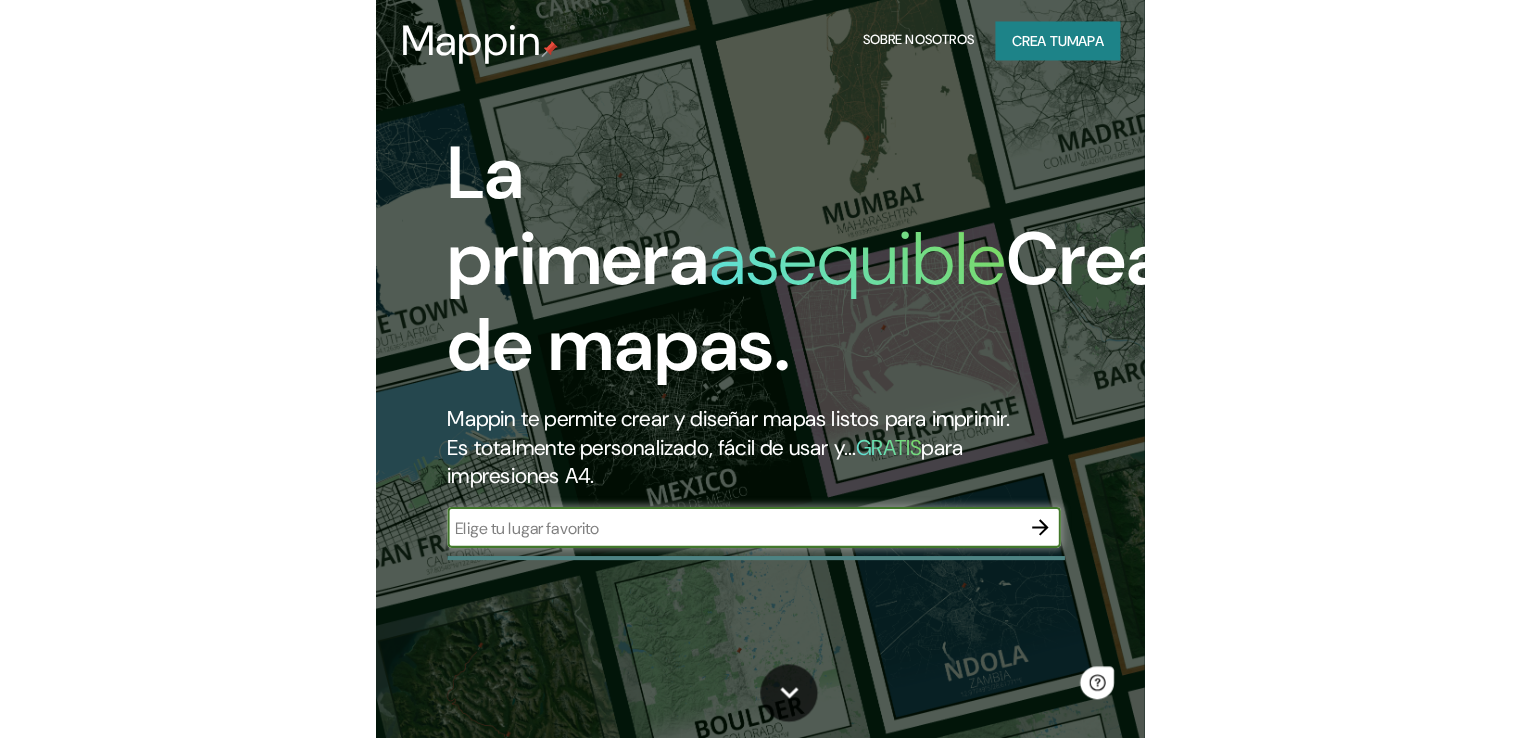 scroll, scrollTop: 0, scrollLeft: 0, axis: both 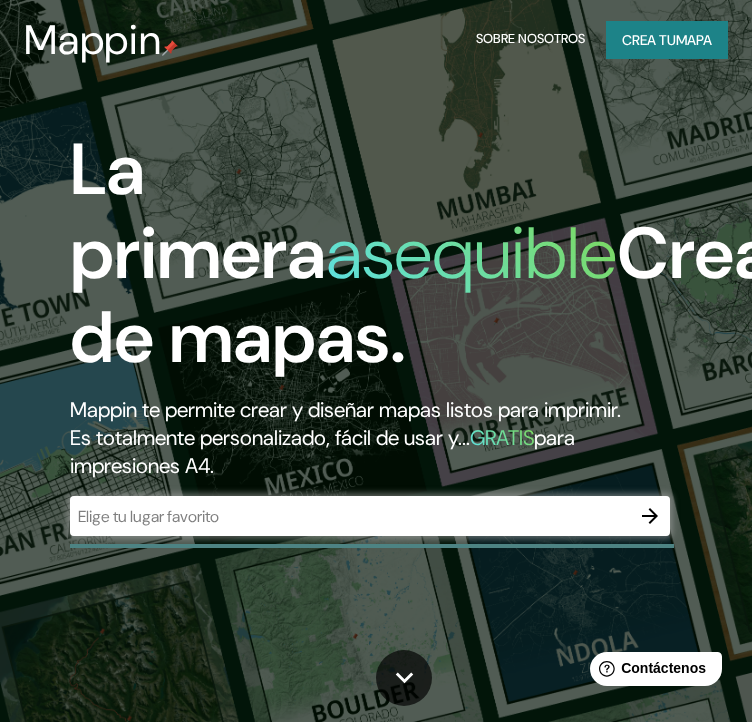 click on "mapa" at bounding box center (694, 40) 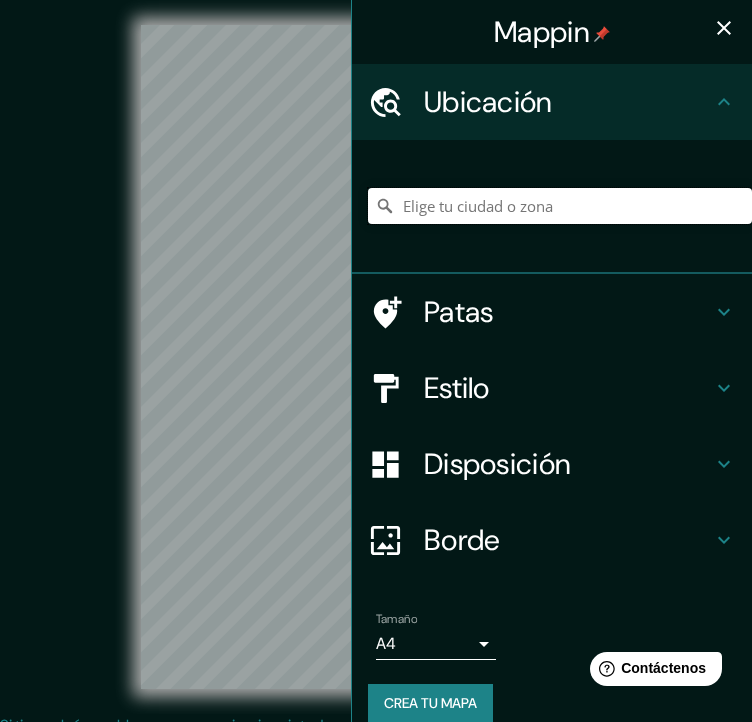 click at bounding box center (560, 206) 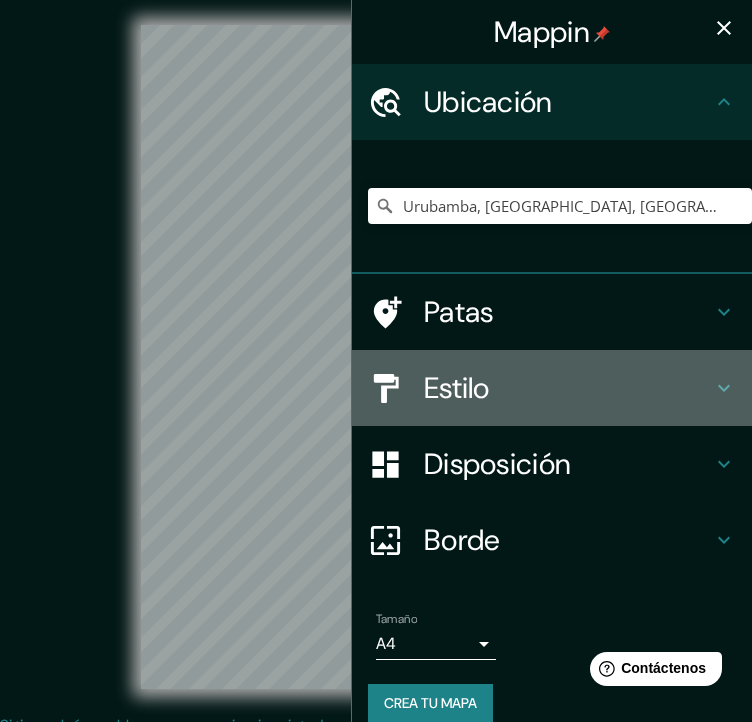 click 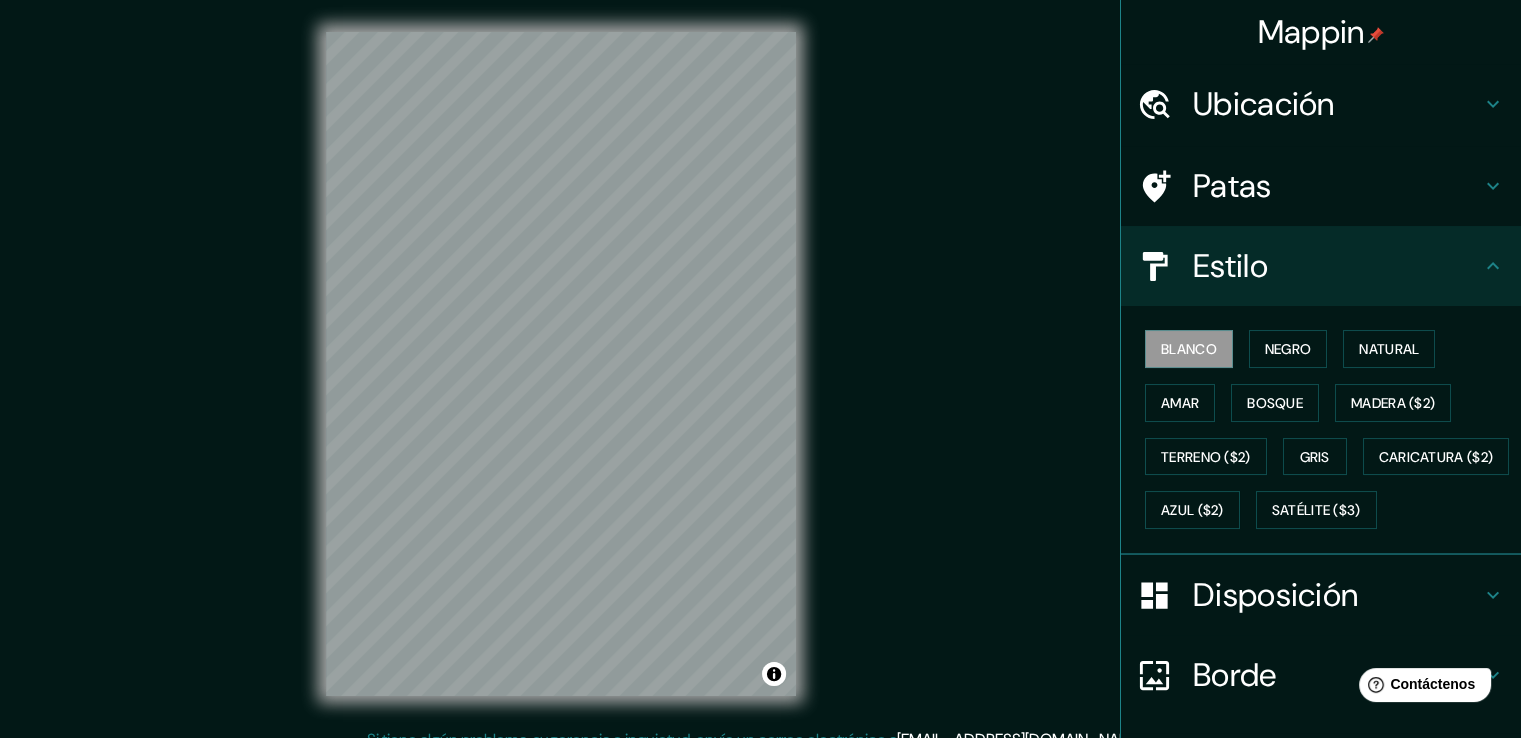 click 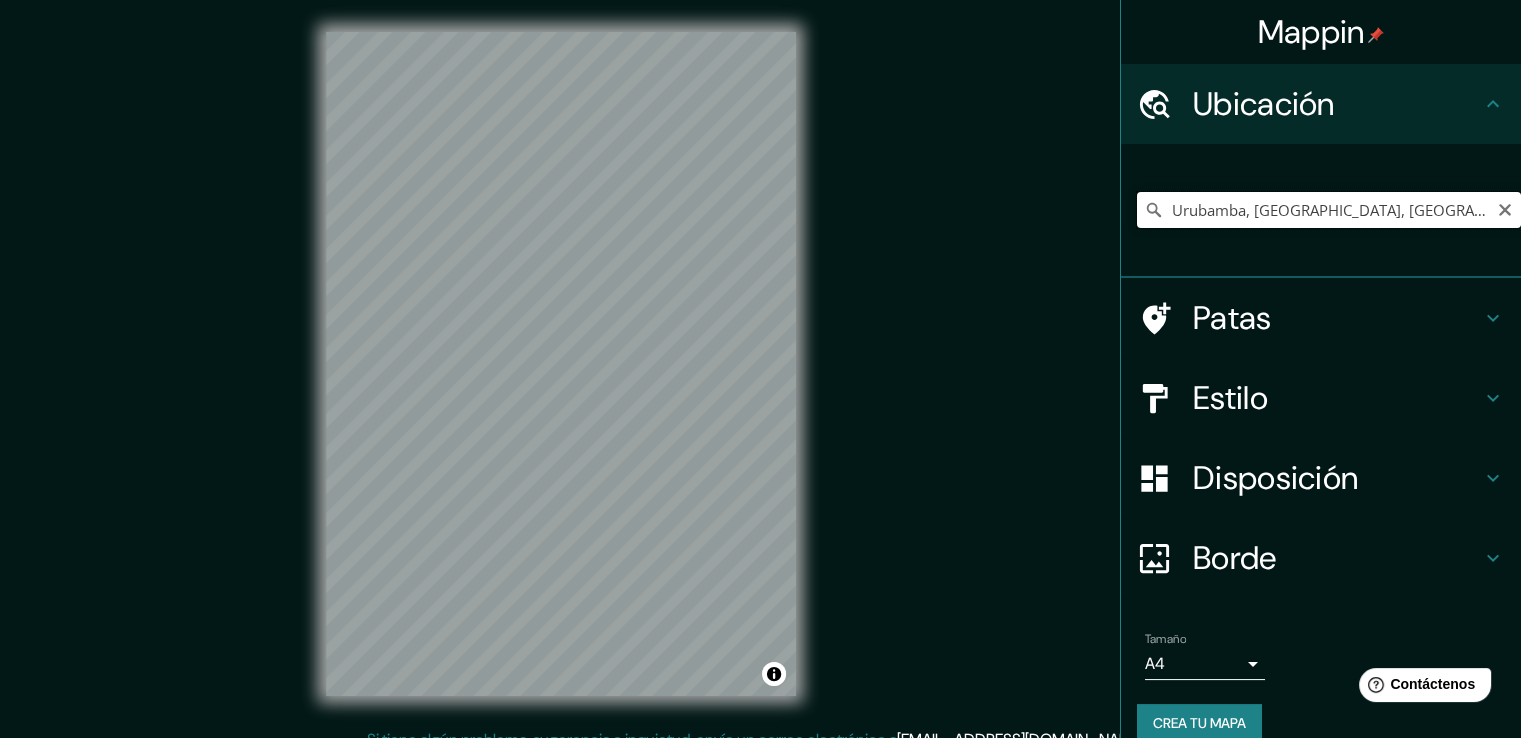 click on "Urubamba, [GEOGRAPHIC_DATA], [GEOGRAPHIC_DATA]" at bounding box center (1329, 210) 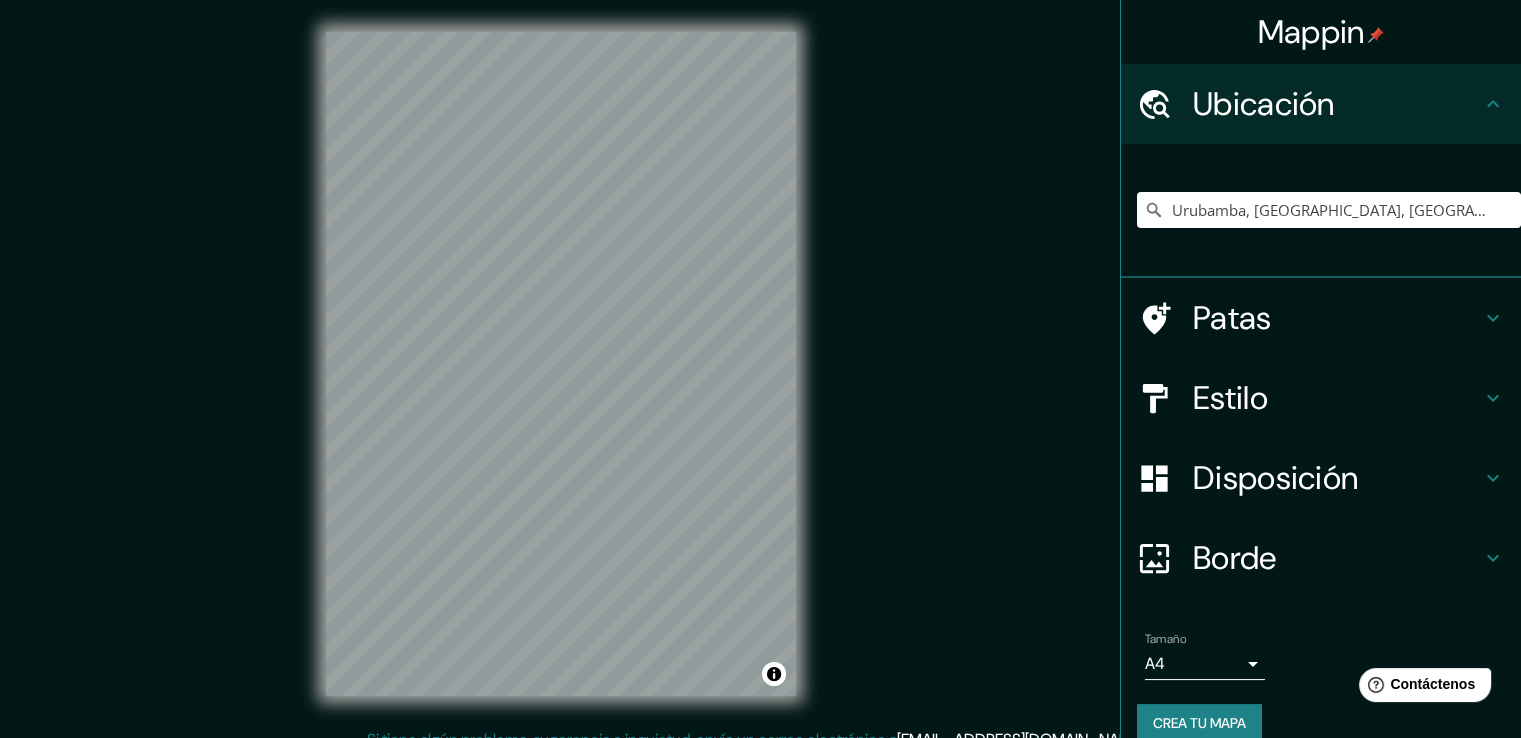 click on "Estilo" at bounding box center [1337, 398] 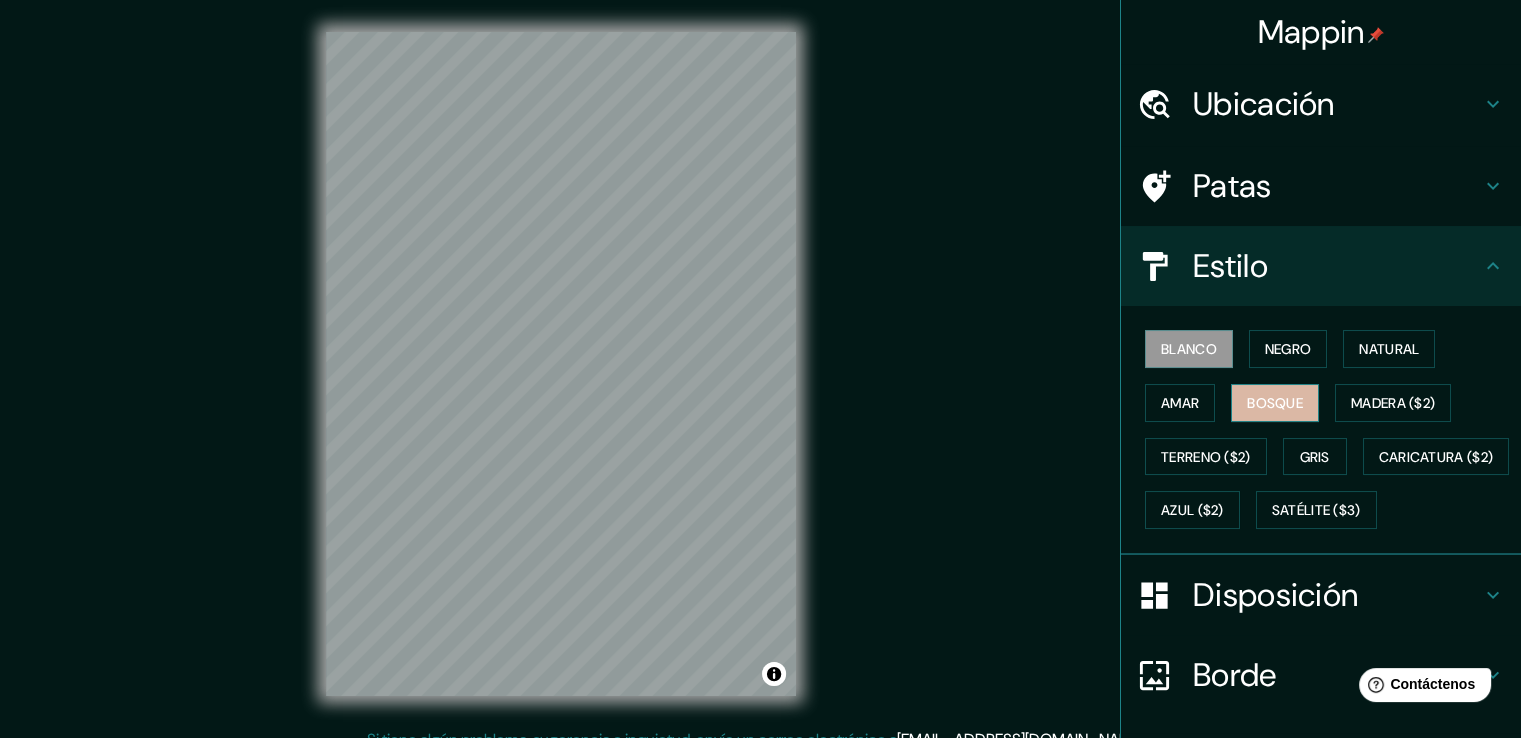 click on "Bosque" at bounding box center [1275, 403] 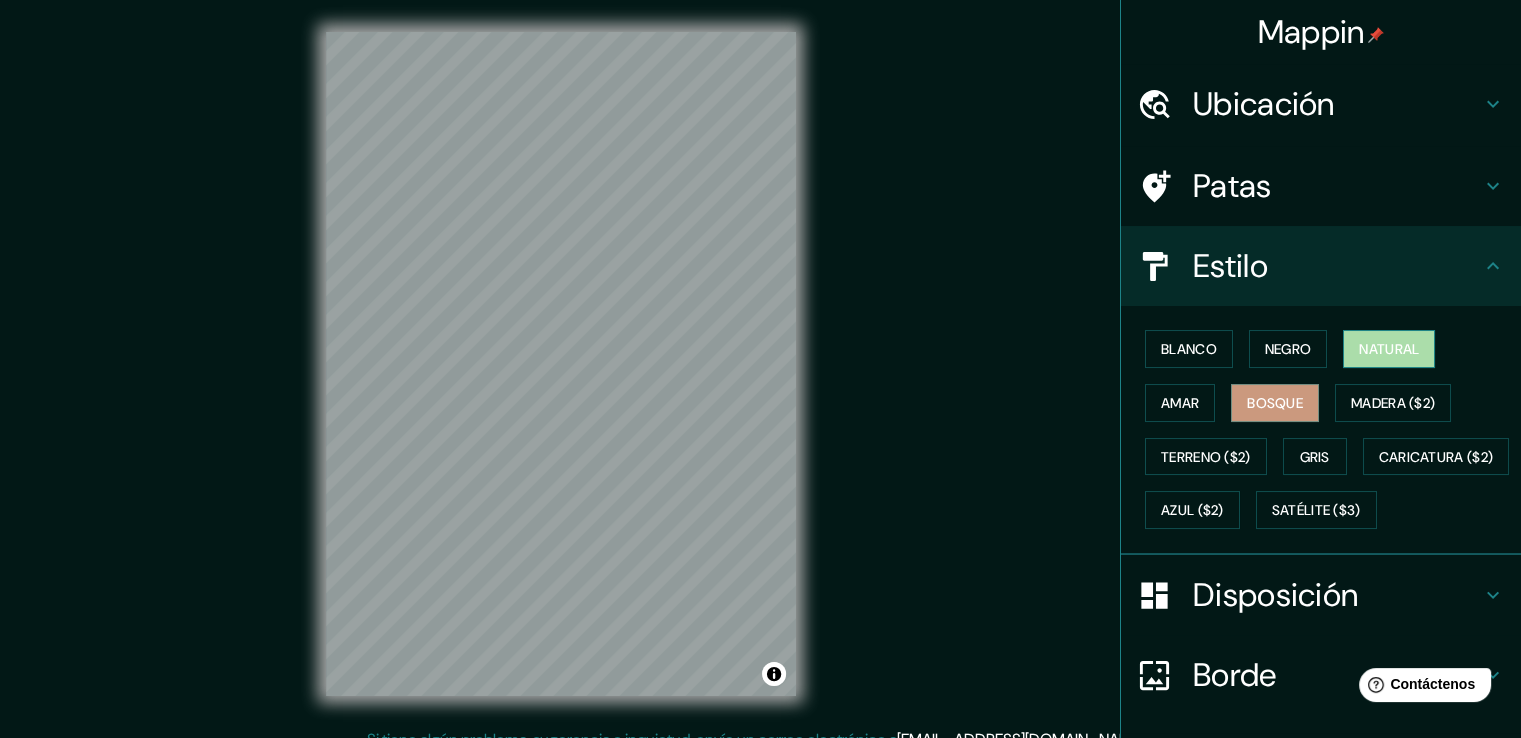 click on "Natural" at bounding box center (1389, 349) 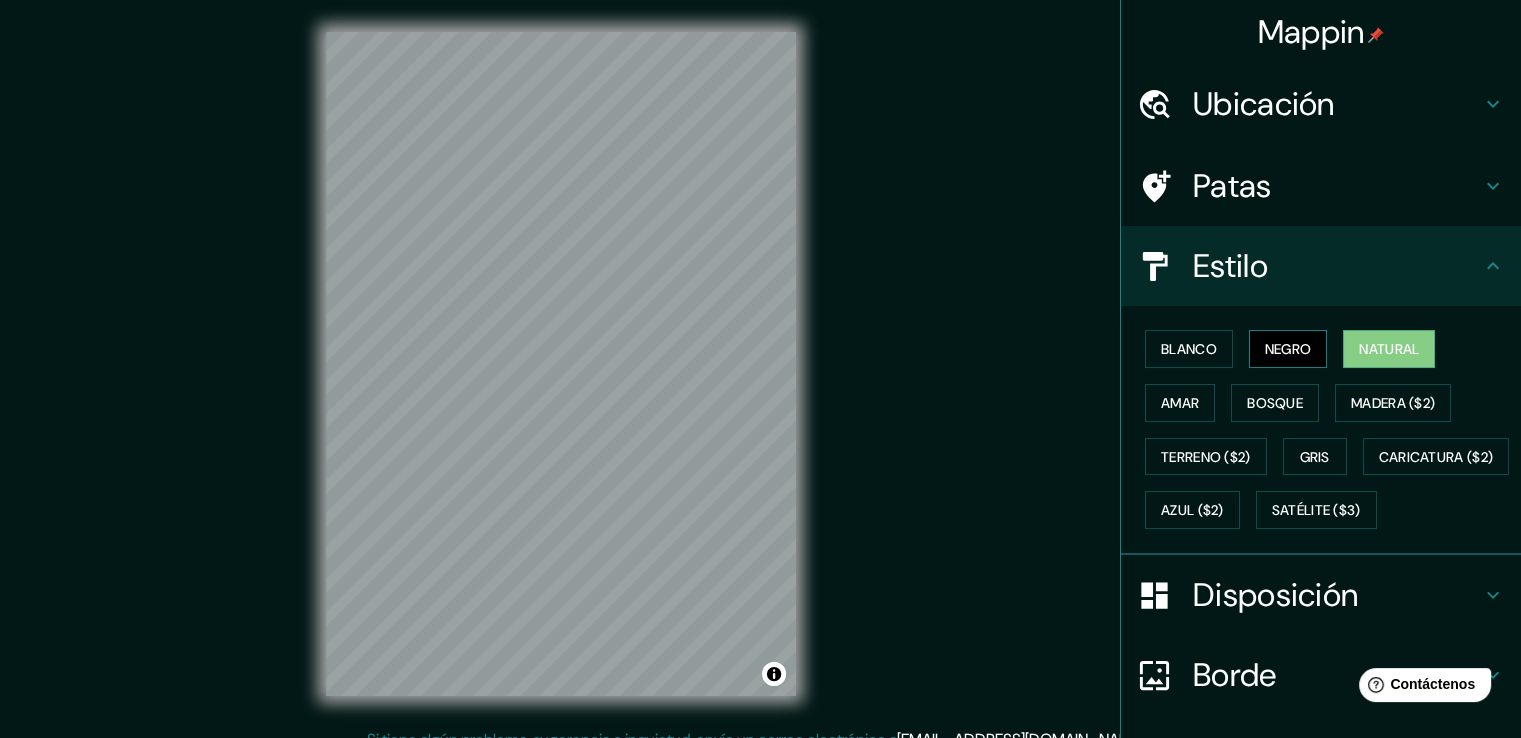 click on "Negro" at bounding box center (1288, 349) 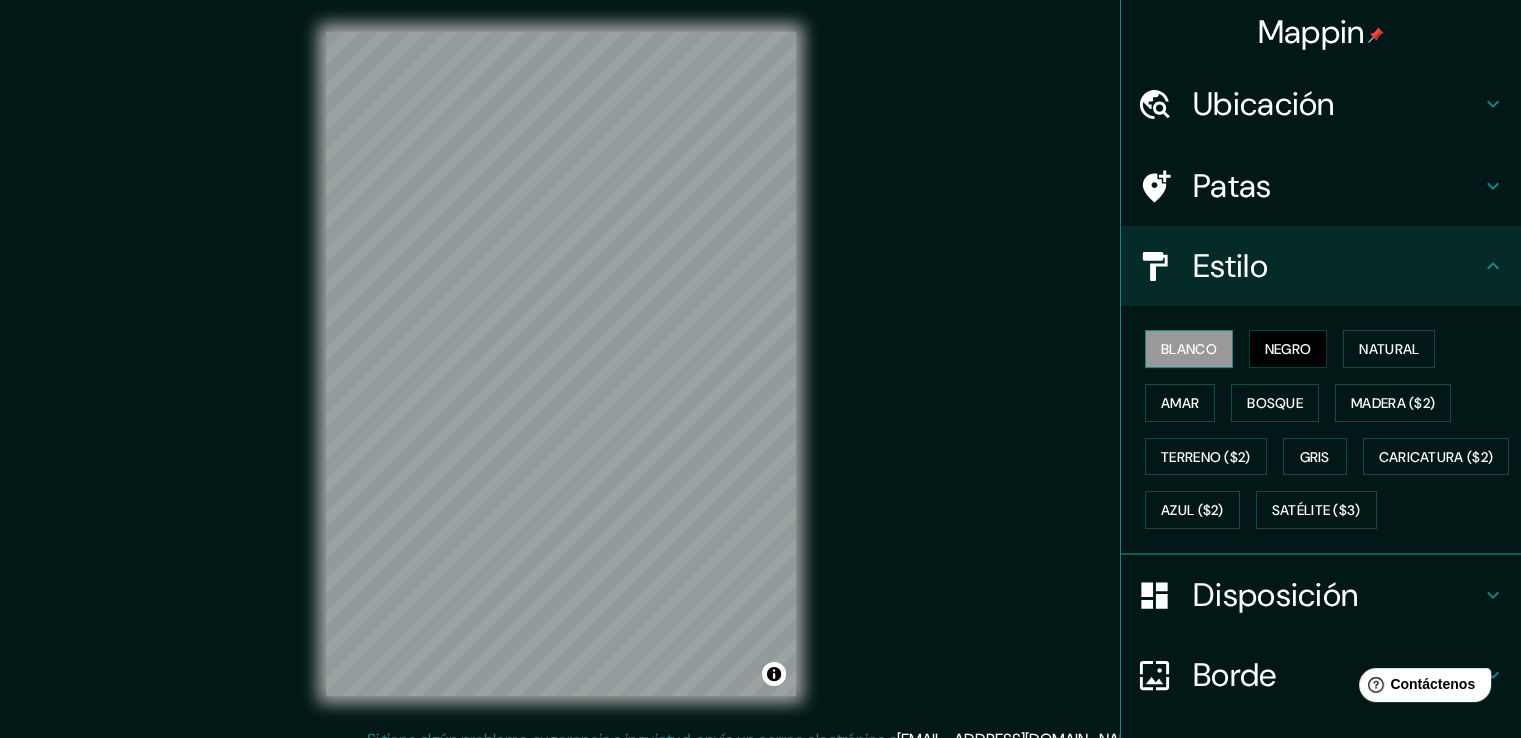click on "Blanco" at bounding box center [1189, 349] 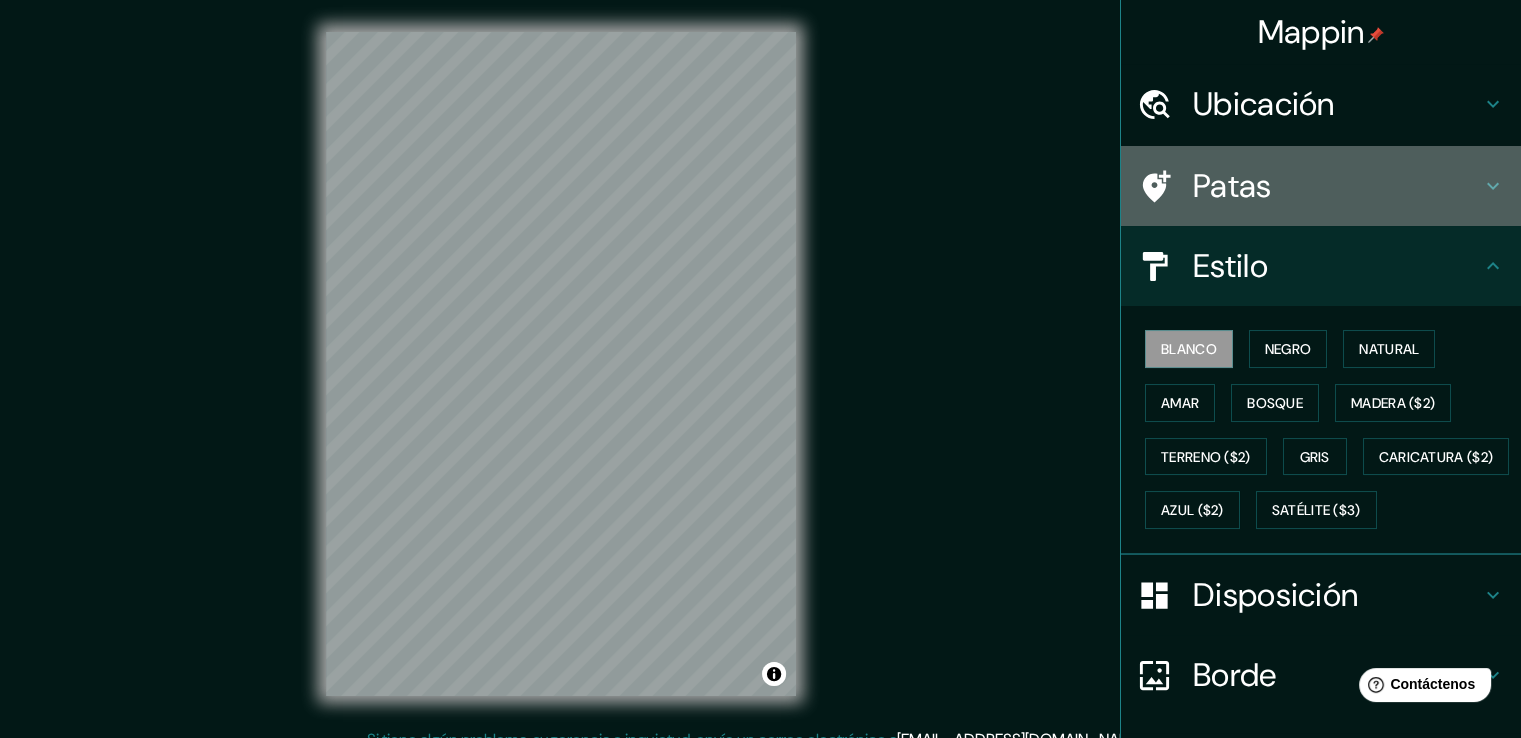 click 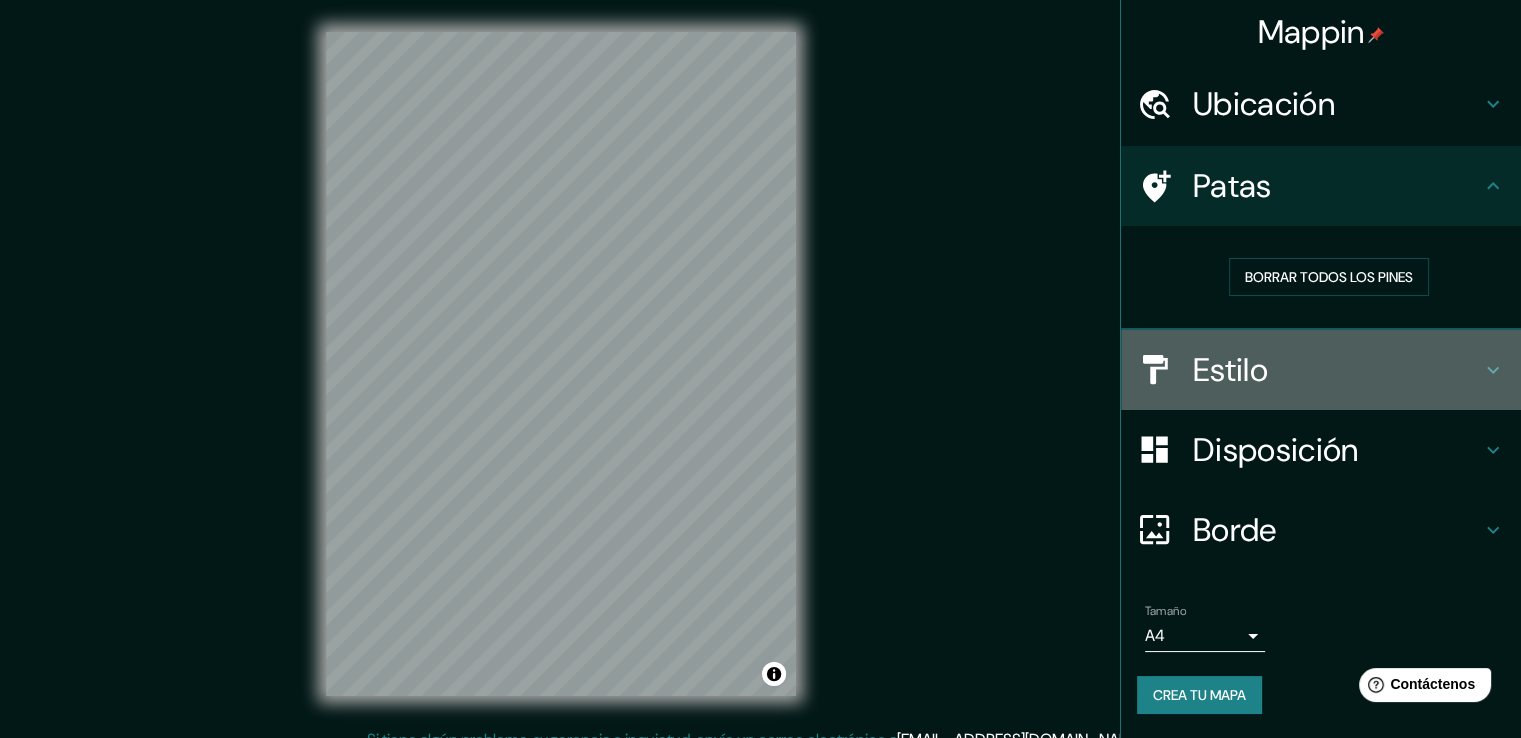 click 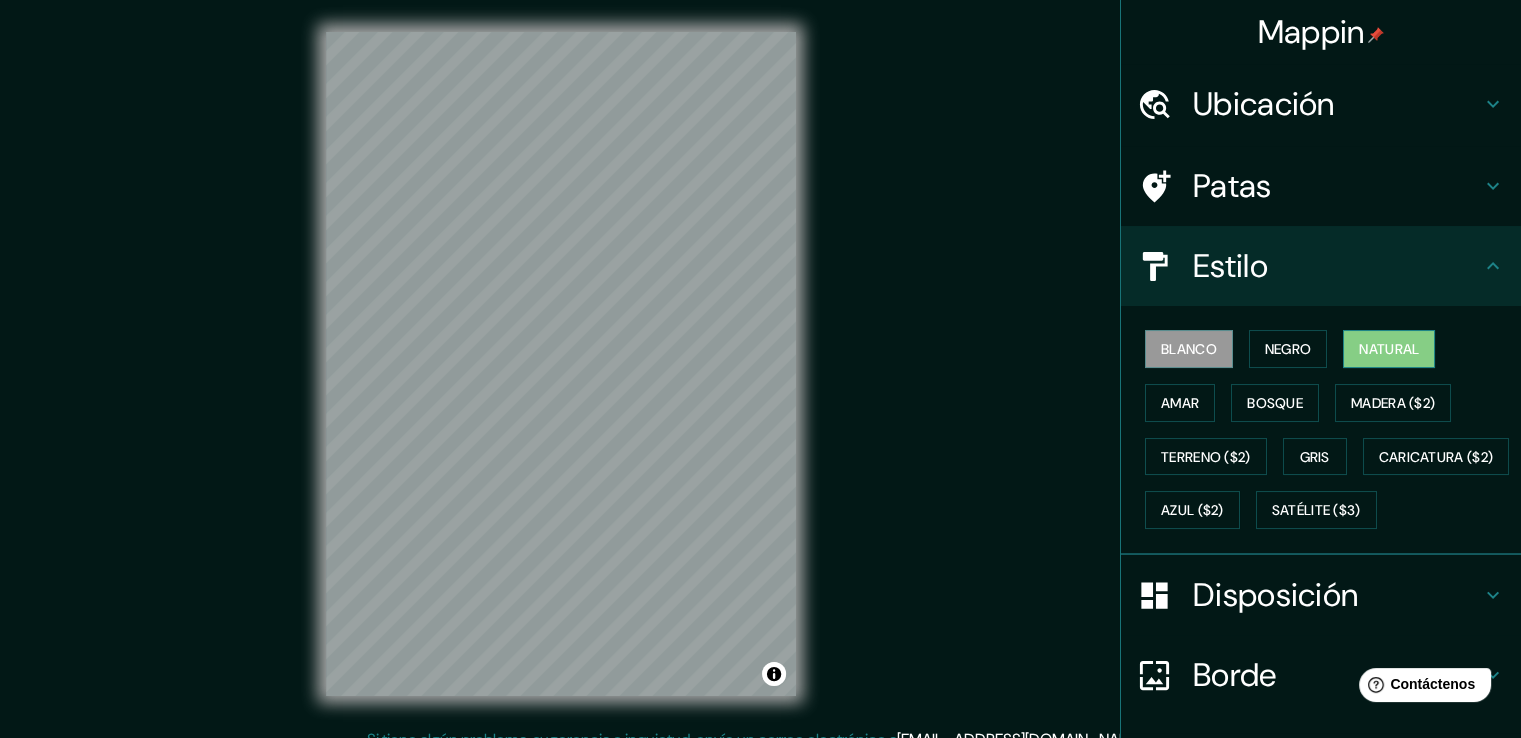 click on "Natural" at bounding box center [1389, 349] 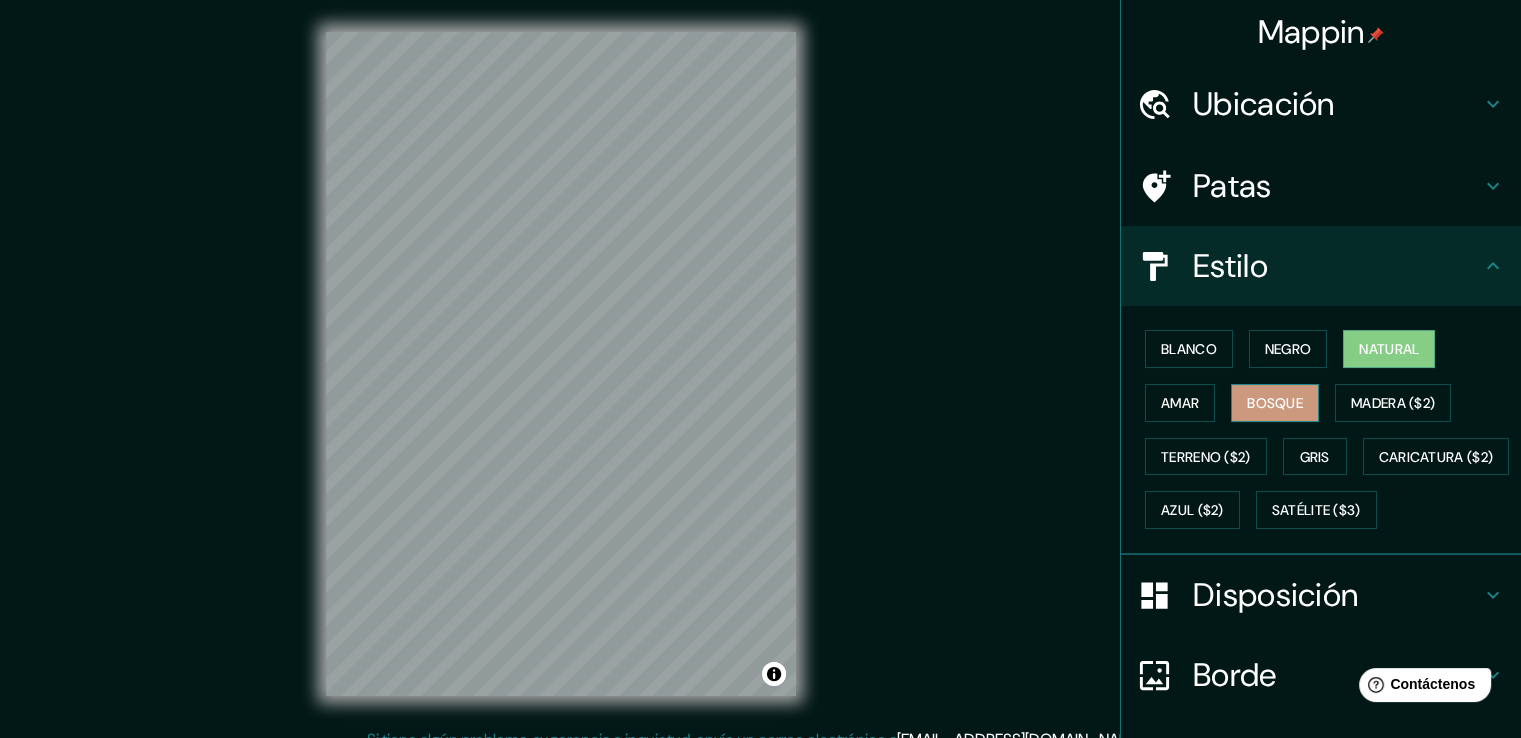 click on "Bosque" at bounding box center [1275, 403] 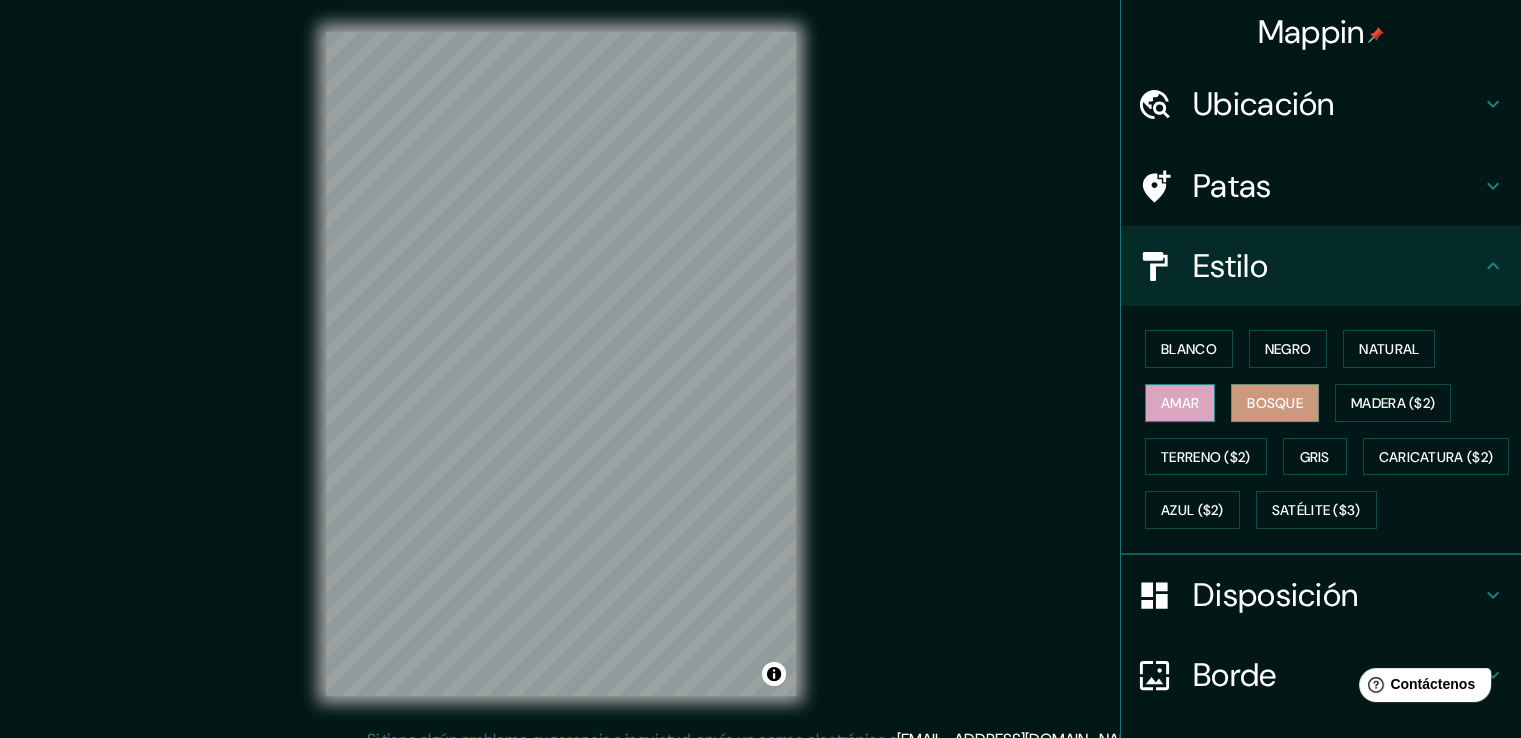 click on "Amar" at bounding box center [1180, 403] 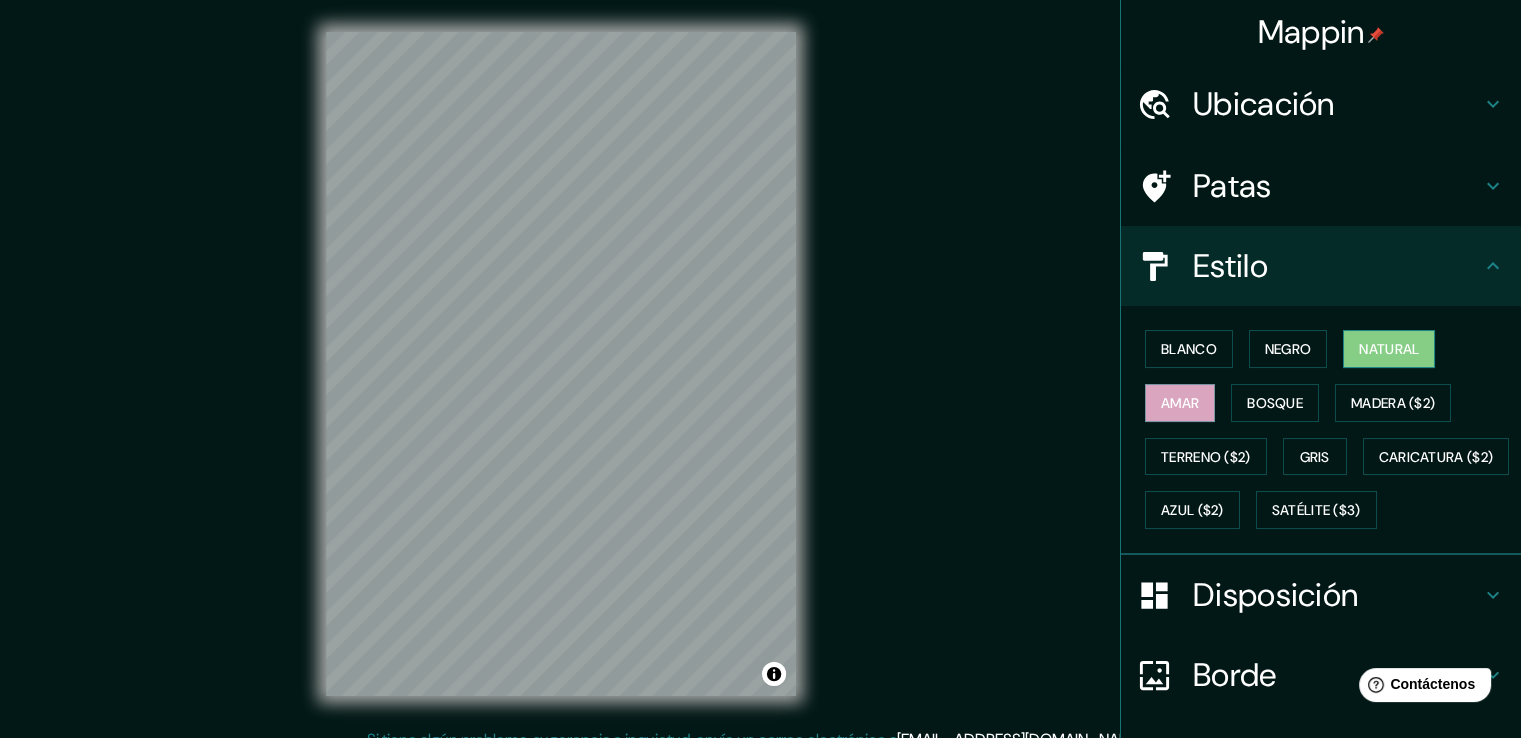 click on "Natural" at bounding box center [1389, 349] 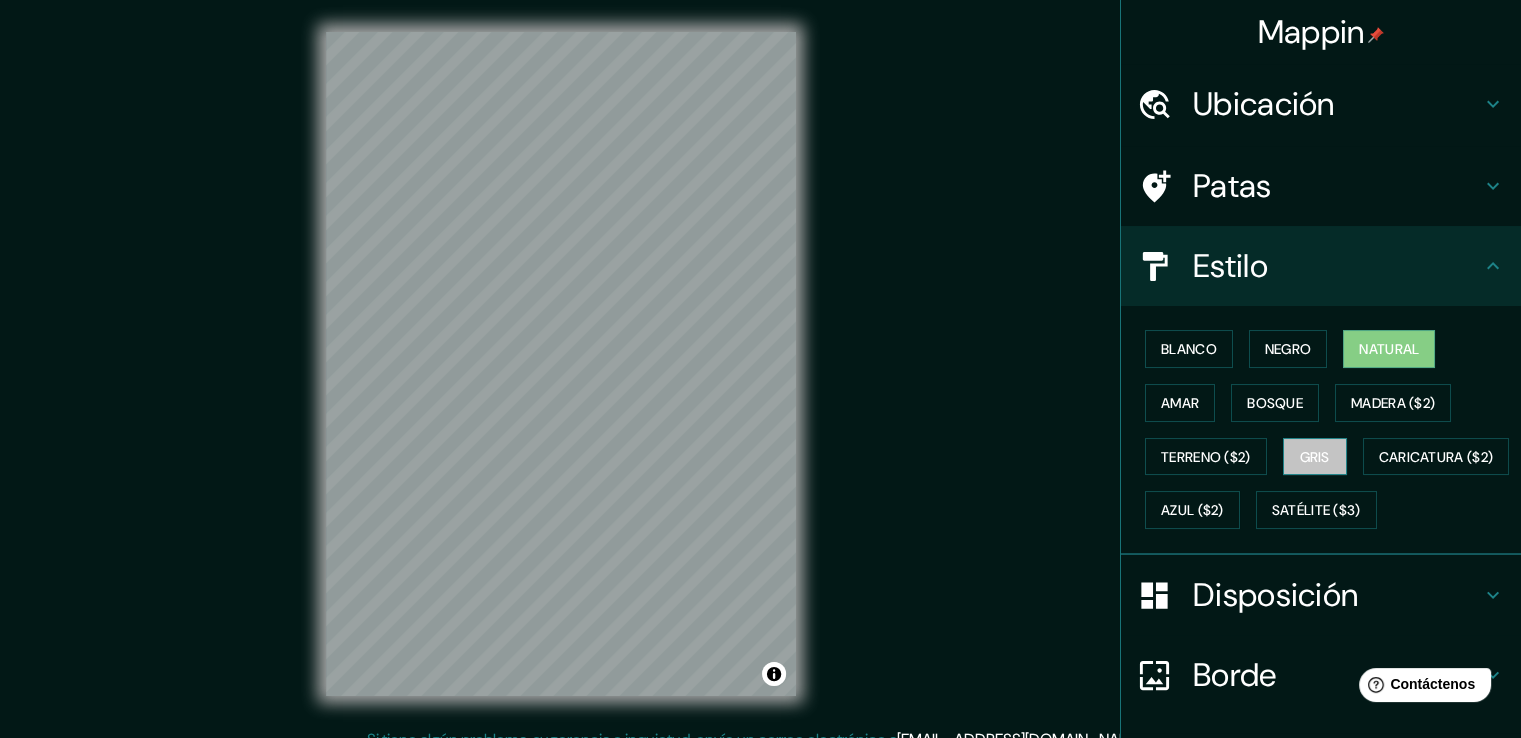 click on "Gris" at bounding box center (1315, 457) 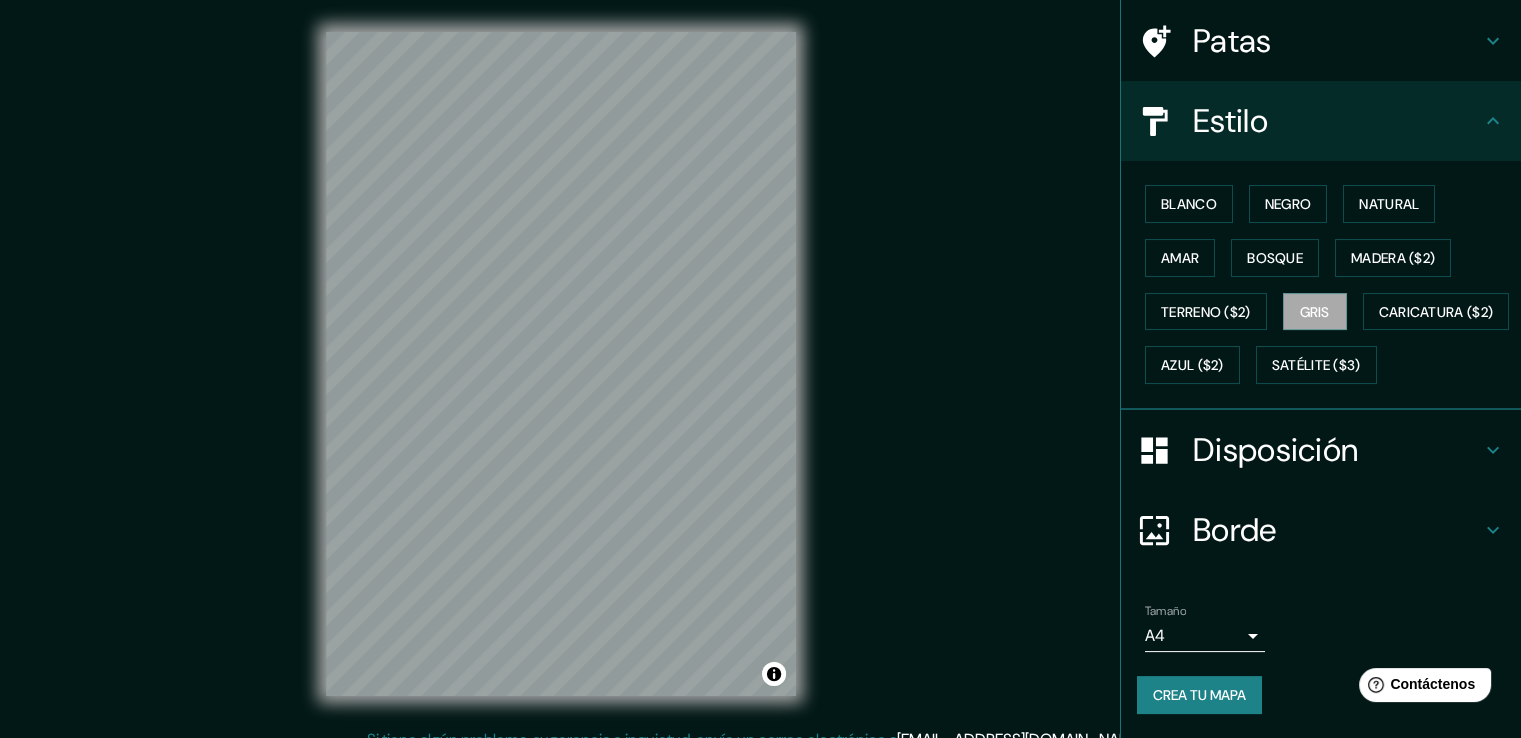 scroll, scrollTop: 194, scrollLeft: 0, axis: vertical 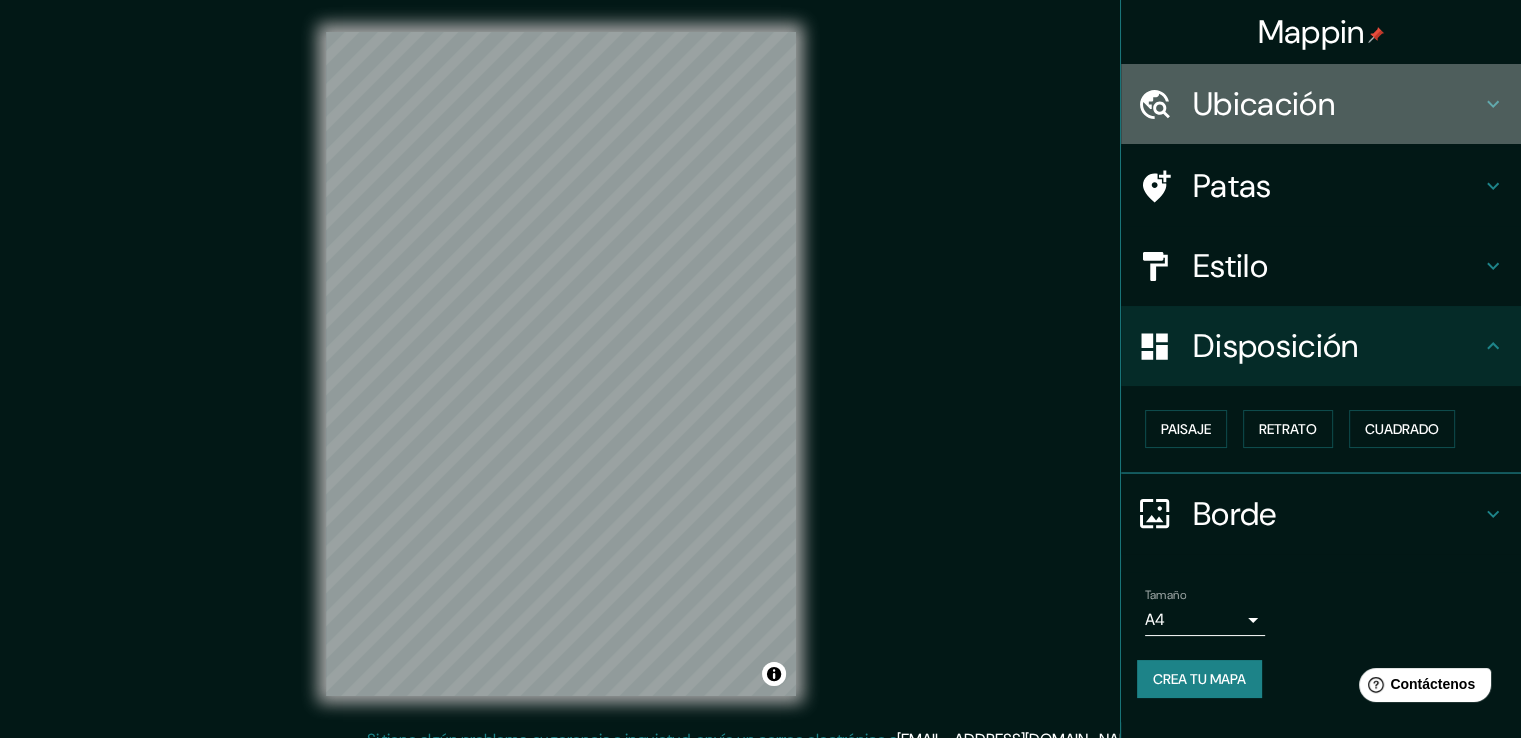 click on "Ubicación" at bounding box center [1264, 104] 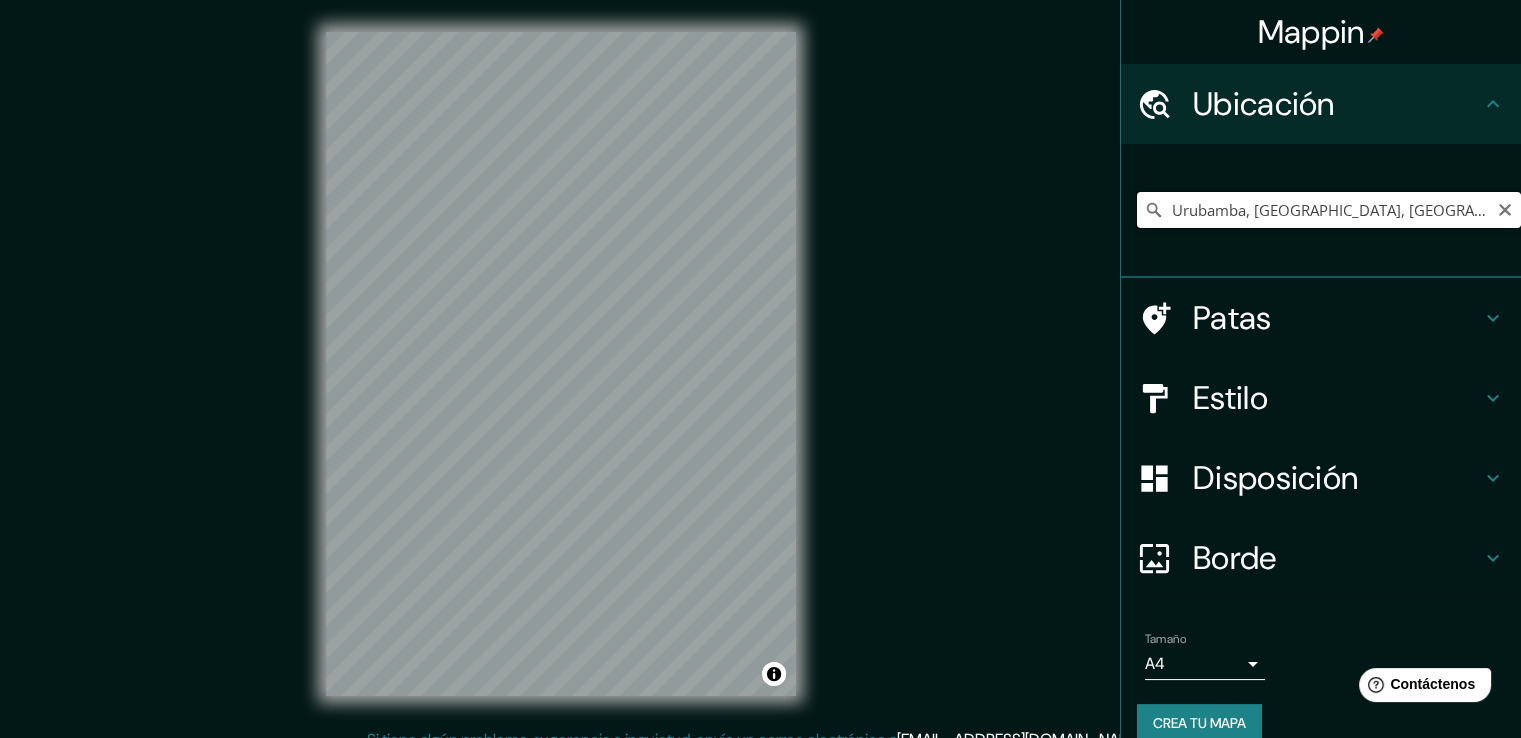 click on "Urubamba, [GEOGRAPHIC_DATA], [GEOGRAPHIC_DATA]" at bounding box center [1329, 210] 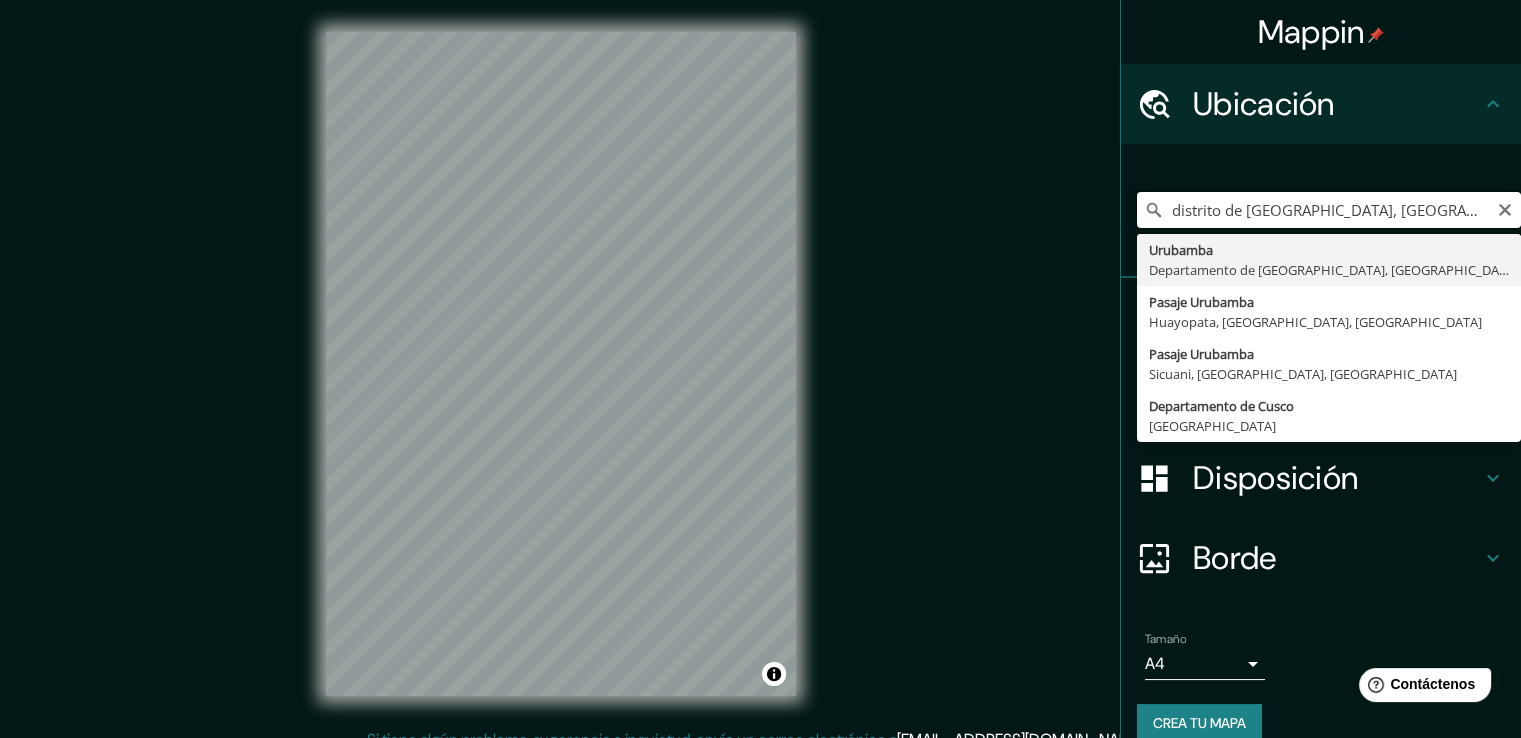 type on "Urubamba, [GEOGRAPHIC_DATA], [GEOGRAPHIC_DATA]" 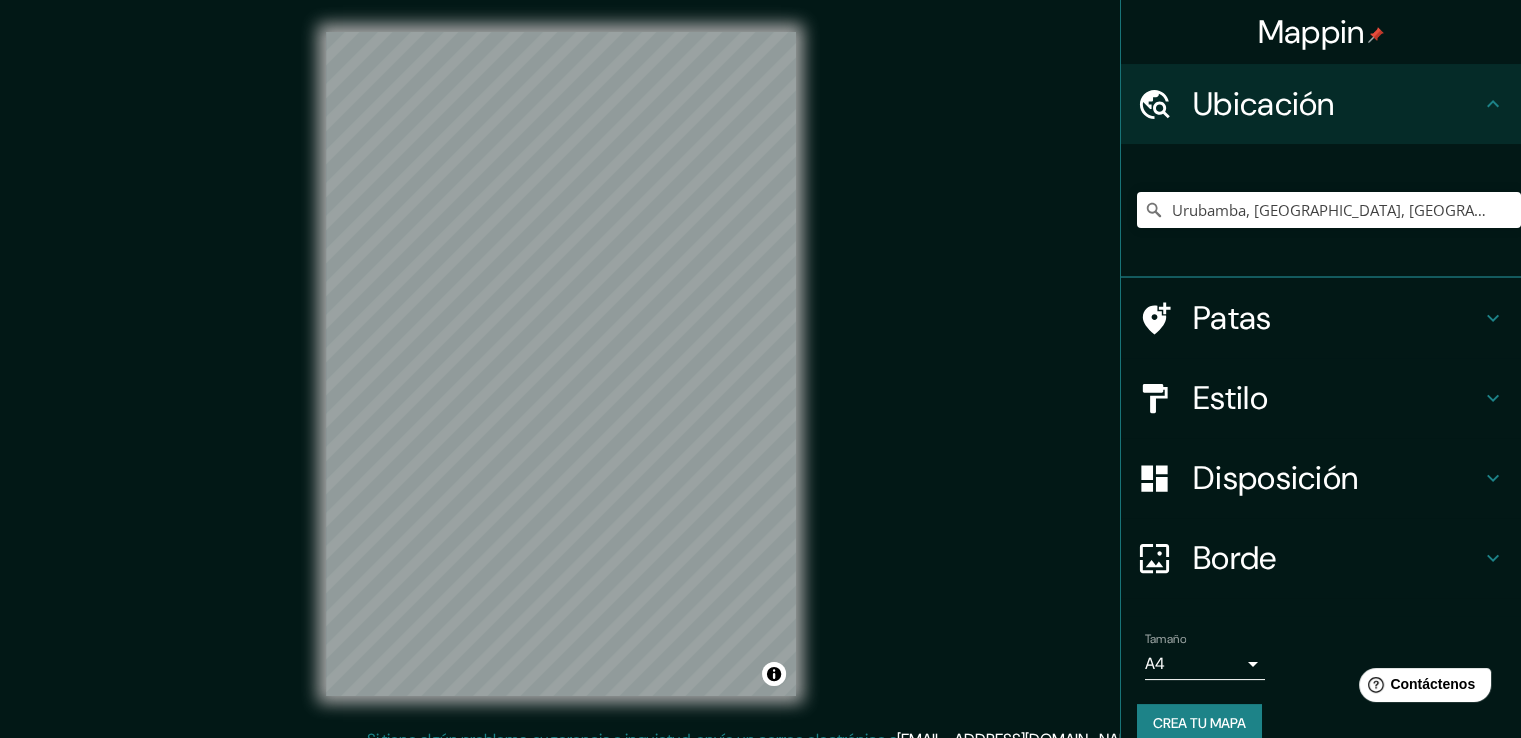 click on "© Mapbox   © OpenStreetMap   Improve this map" at bounding box center (560, 364) 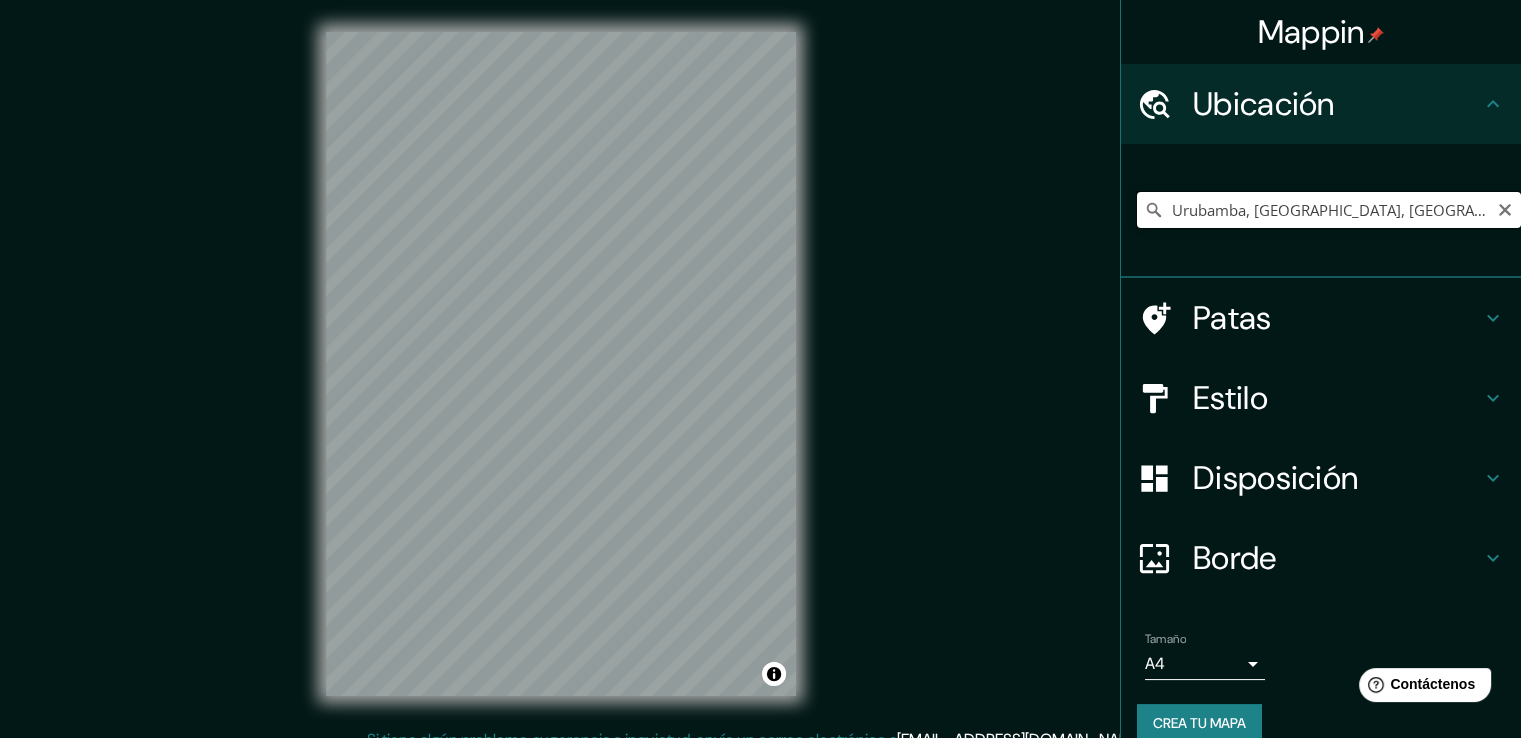 click on "Urubamba, [GEOGRAPHIC_DATA], [GEOGRAPHIC_DATA]" at bounding box center (1329, 210) 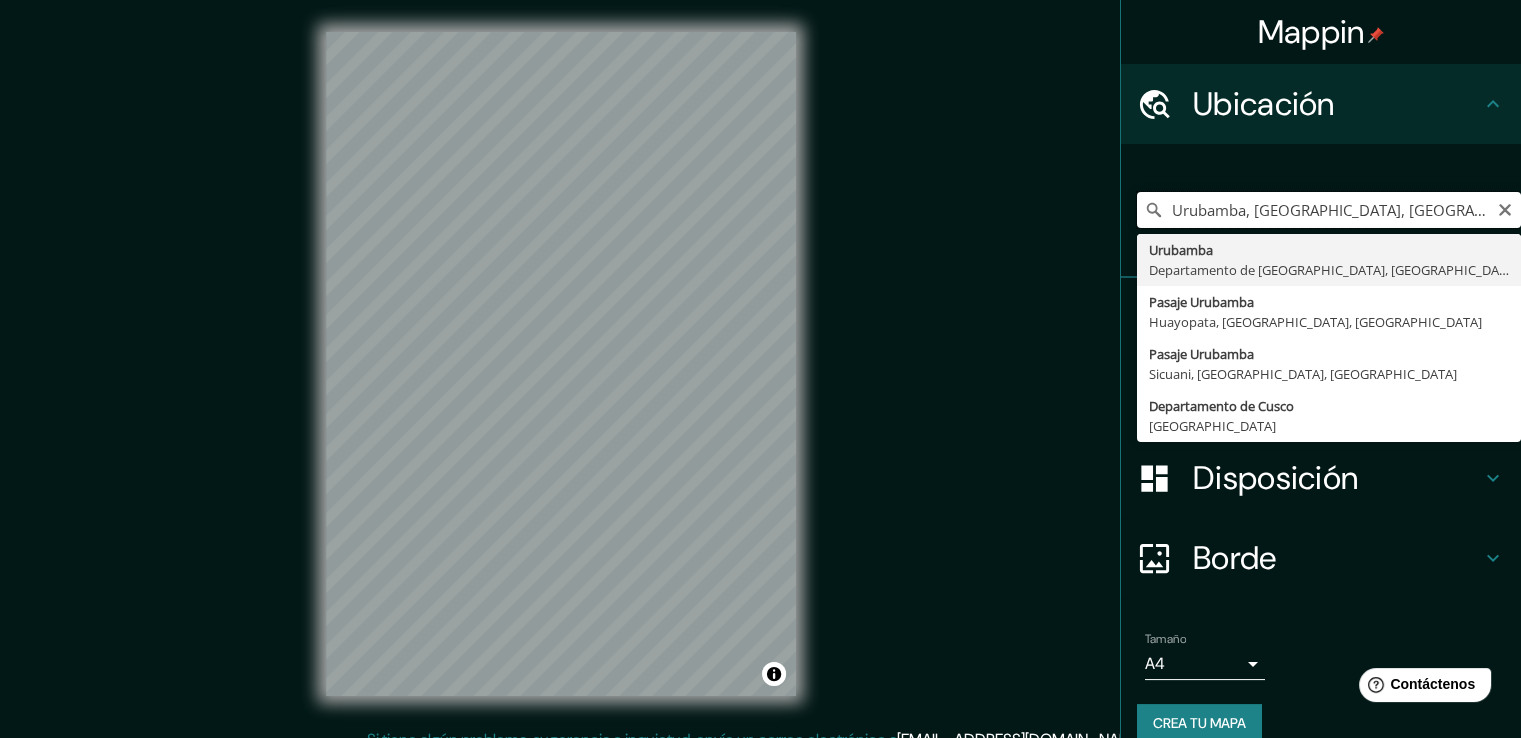 click on "Urubamba, [GEOGRAPHIC_DATA], [GEOGRAPHIC_DATA]" at bounding box center [1329, 210] 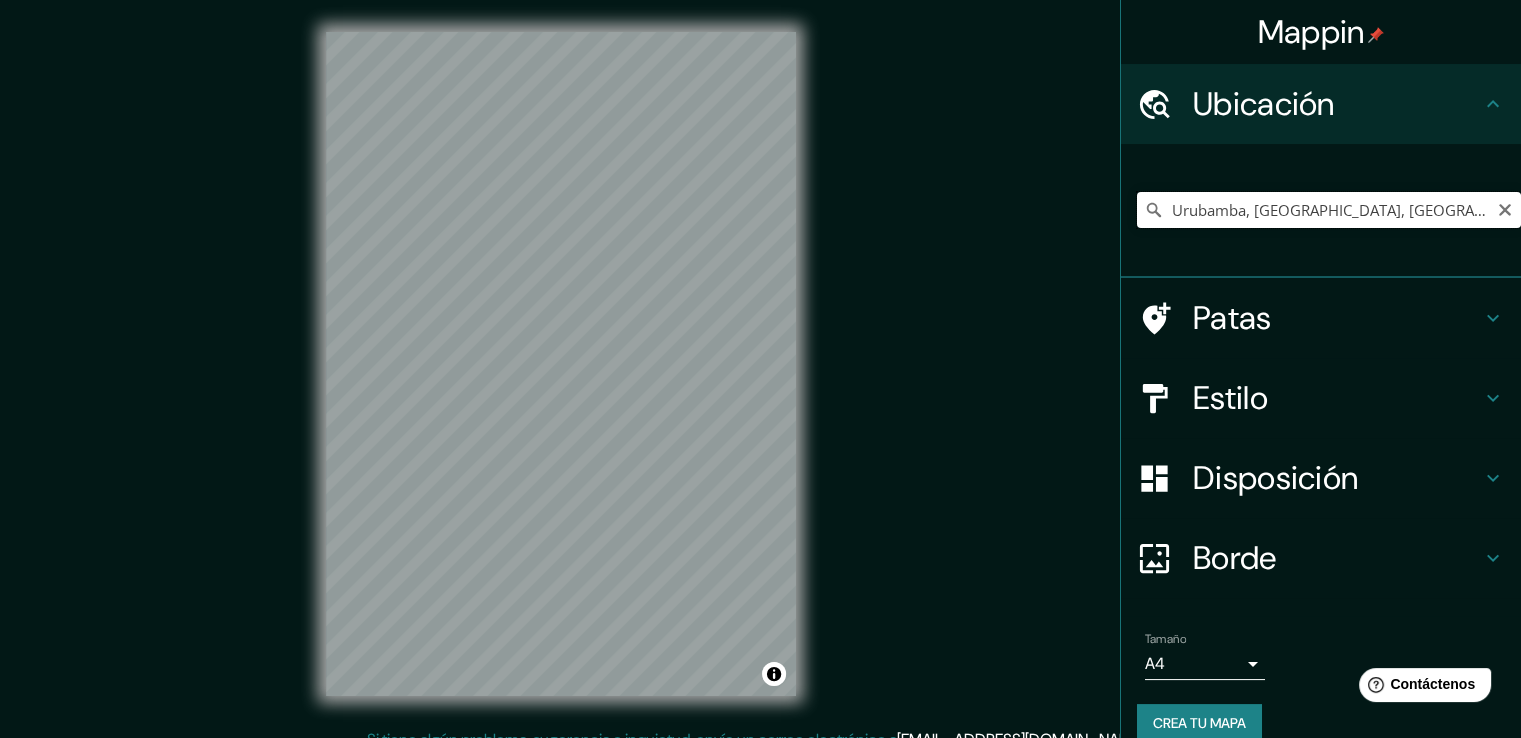 click on "Urubamba, [GEOGRAPHIC_DATA], [GEOGRAPHIC_DATA]" at bounding box center [1329, 210] 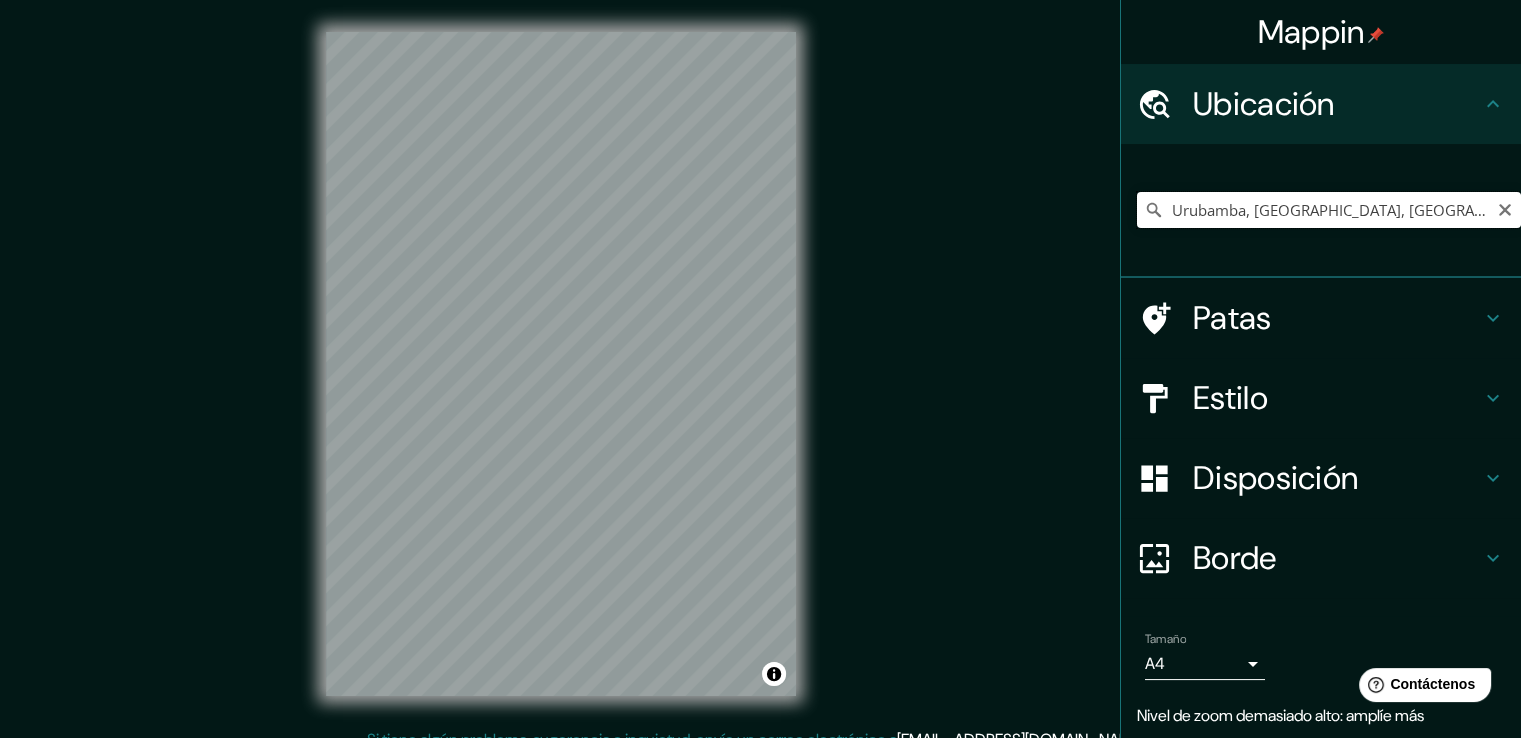 click on "Urubamba, [GEOGRAPHIC_DATA], [GEOGRAPHIC_DATA]" at bounding box center [1329, 210] 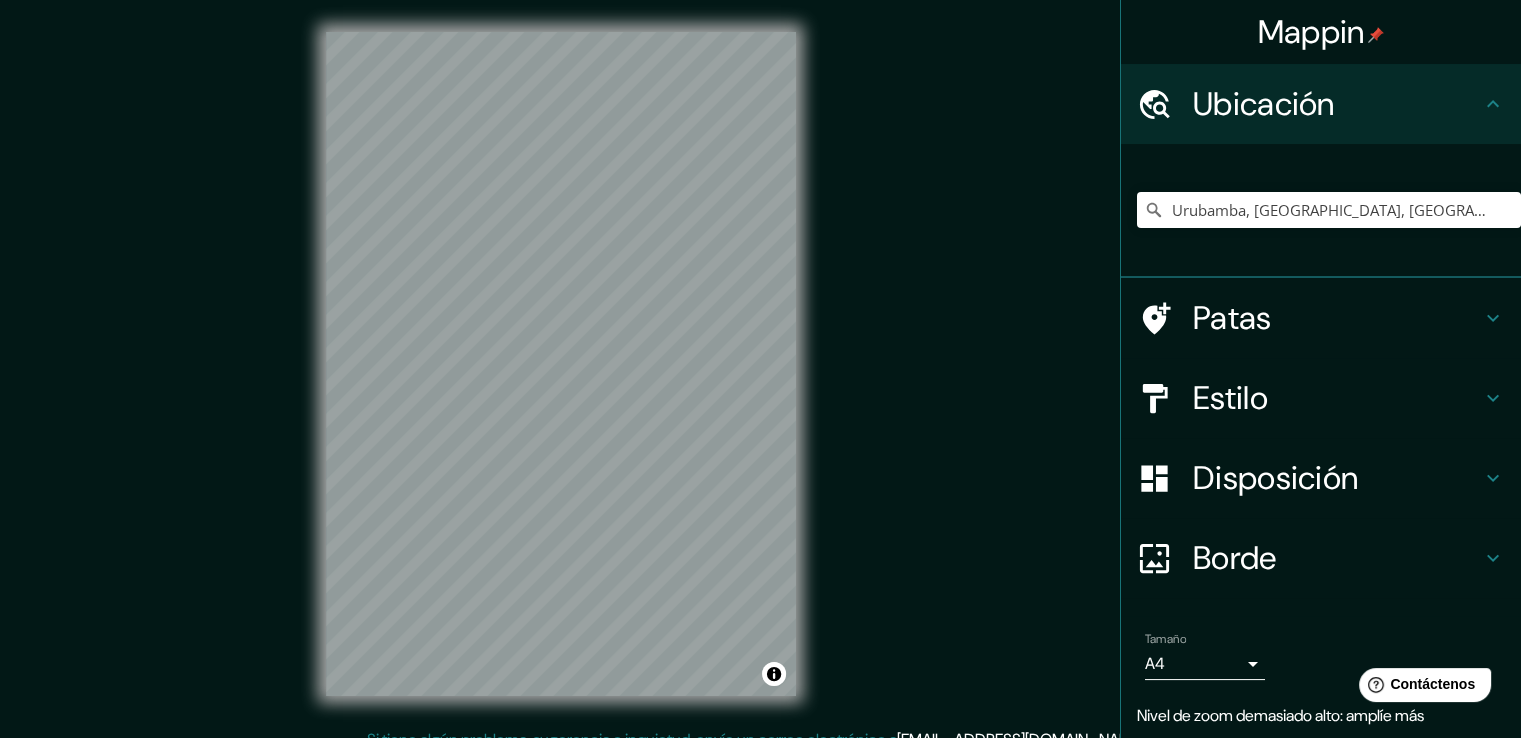 click at bounding box center [1376, 35] 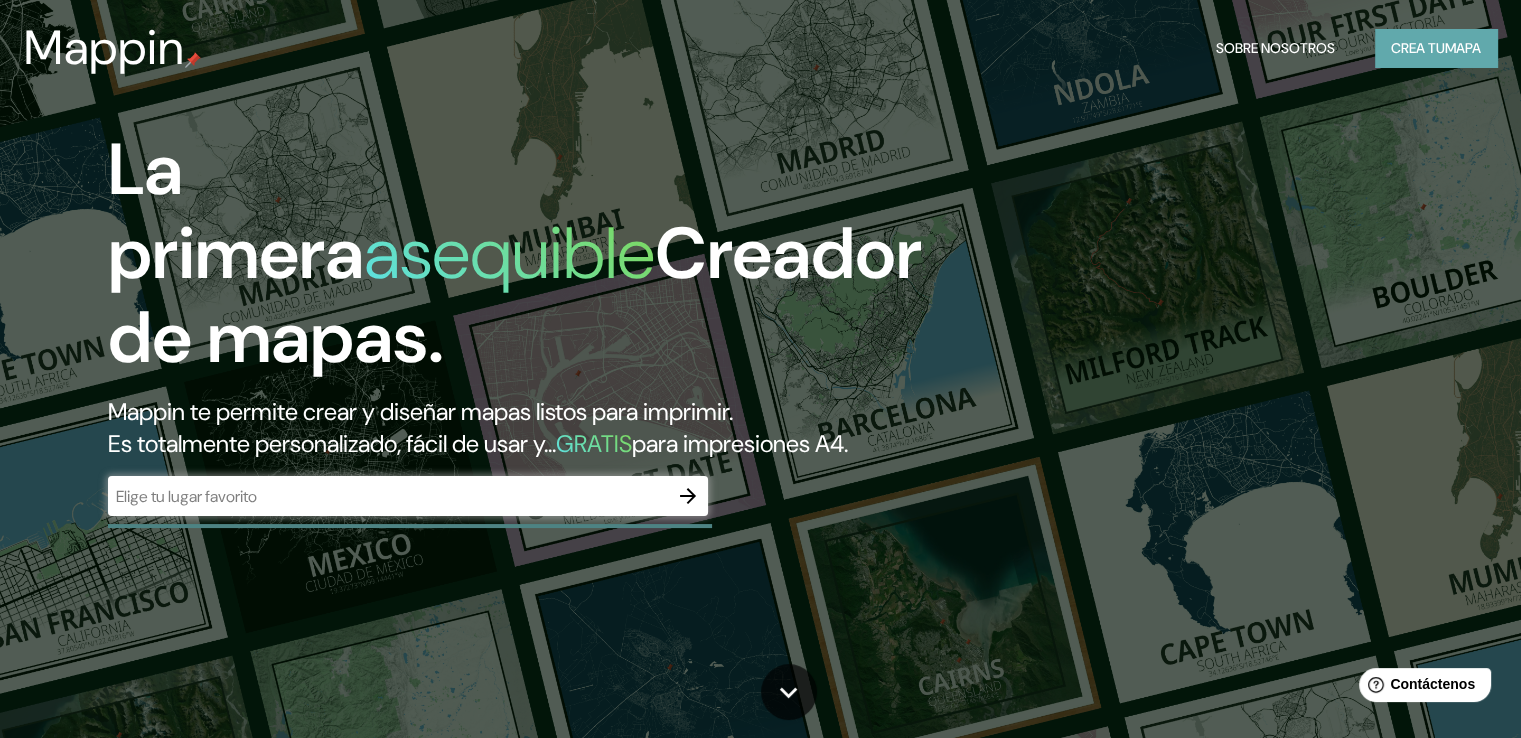click on "Crea tu" at bounding box center (1418, 48) 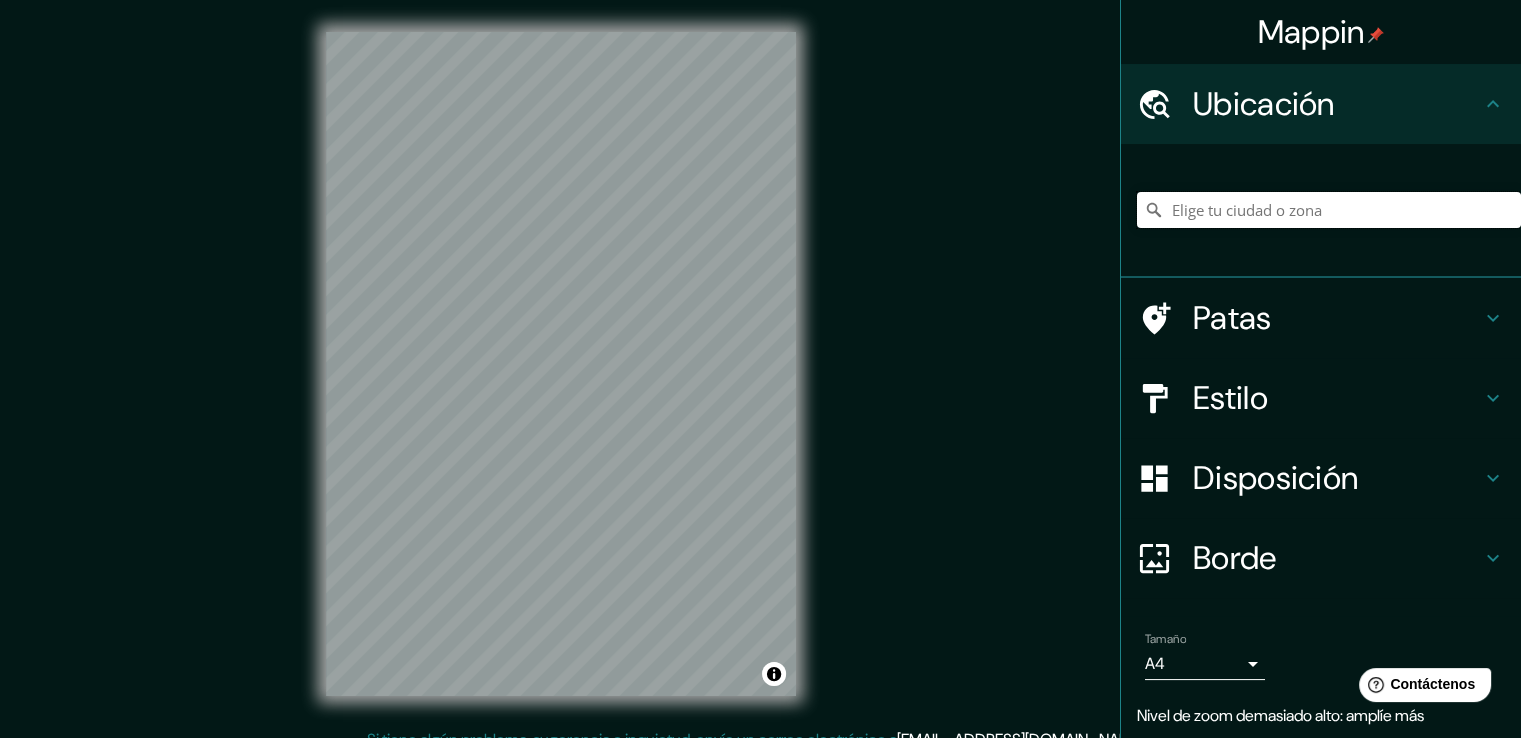 click at bounding box center [1329, 210] 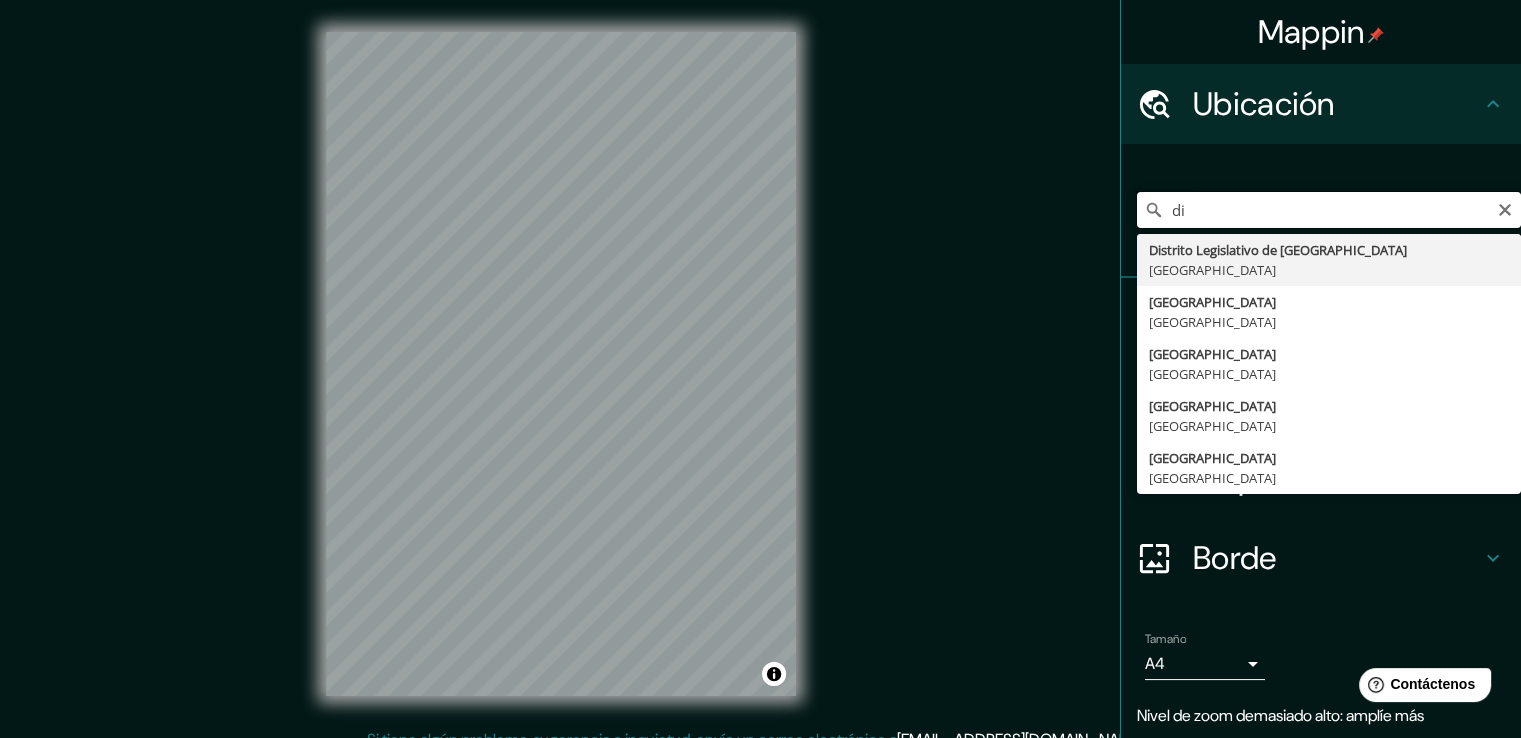 type on "d" 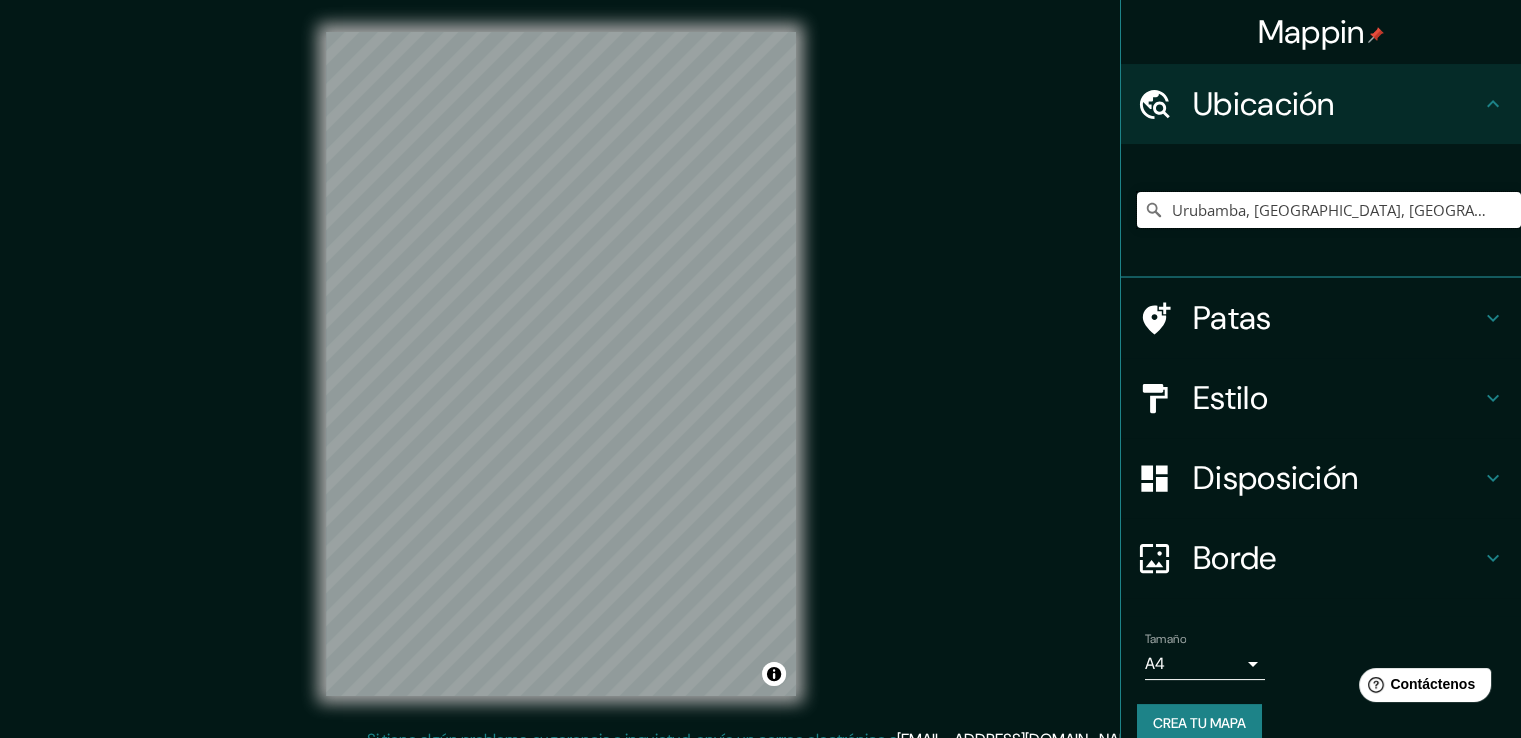 type on "Urubamba, [GEOGRAPHIC_DATA], [GEOGRAPHIC_DATA]" 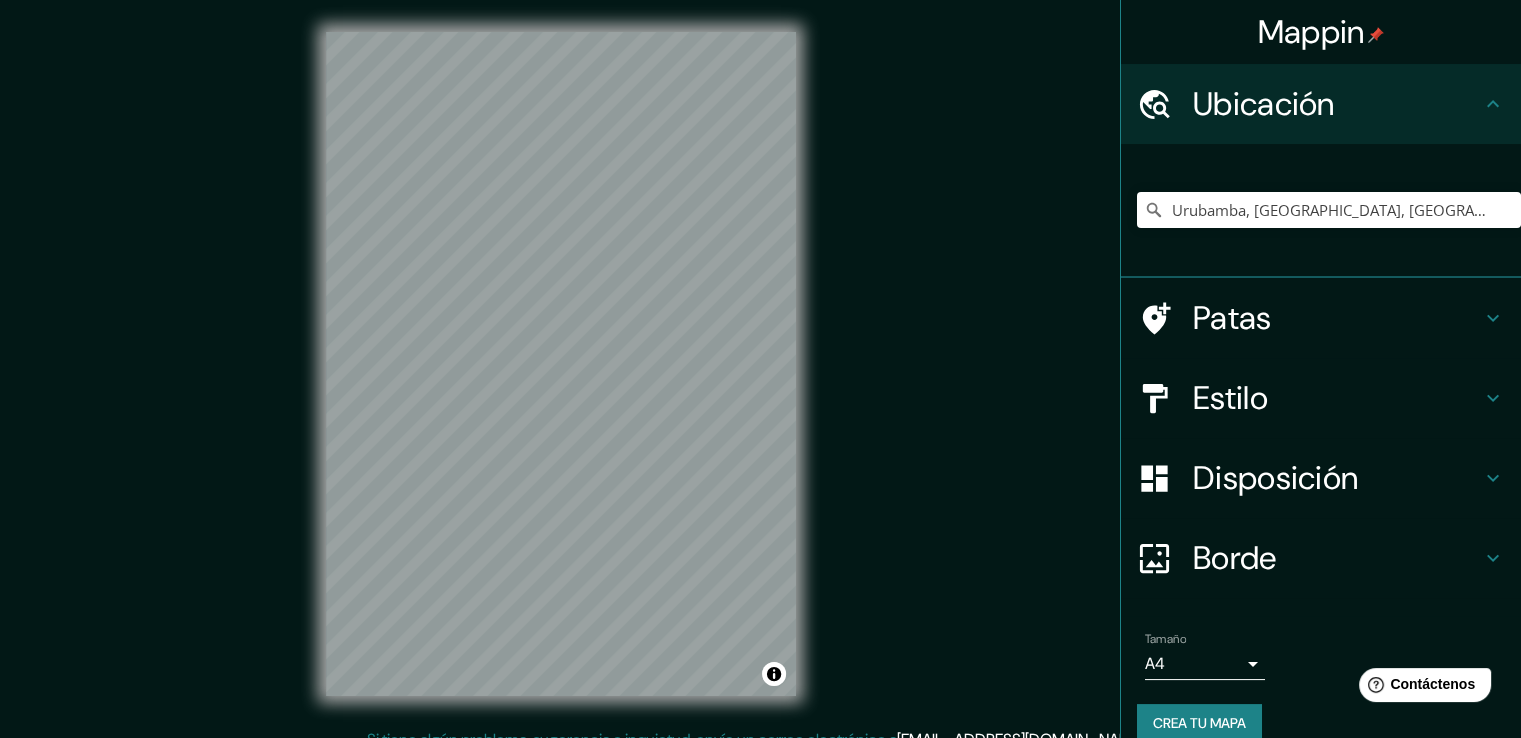 click on "Estilo" at bounding box center (1337, 398) 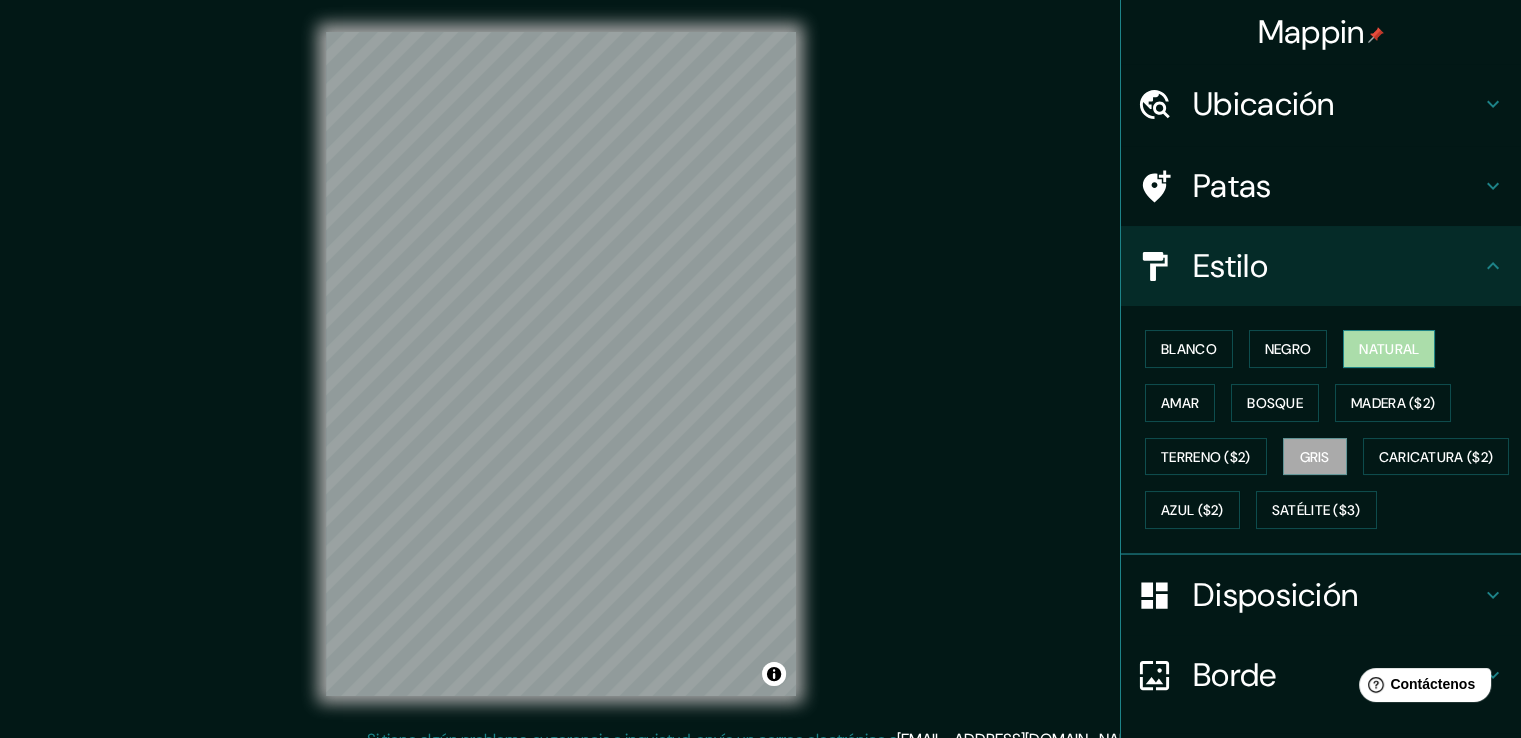 click on "Natural" at bounding box center [1389, 349] 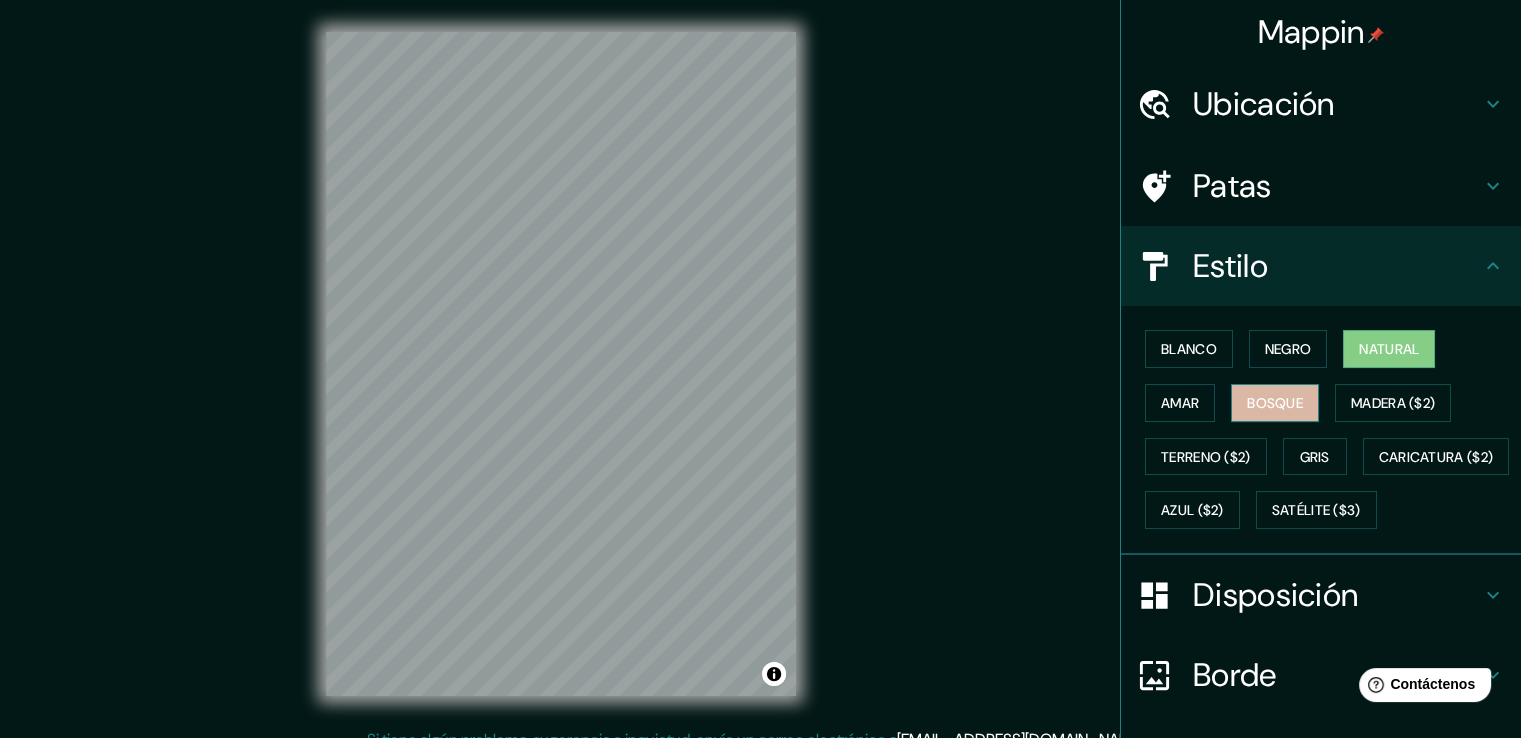 click on "Bosque" at bounding box center [1275, 403] 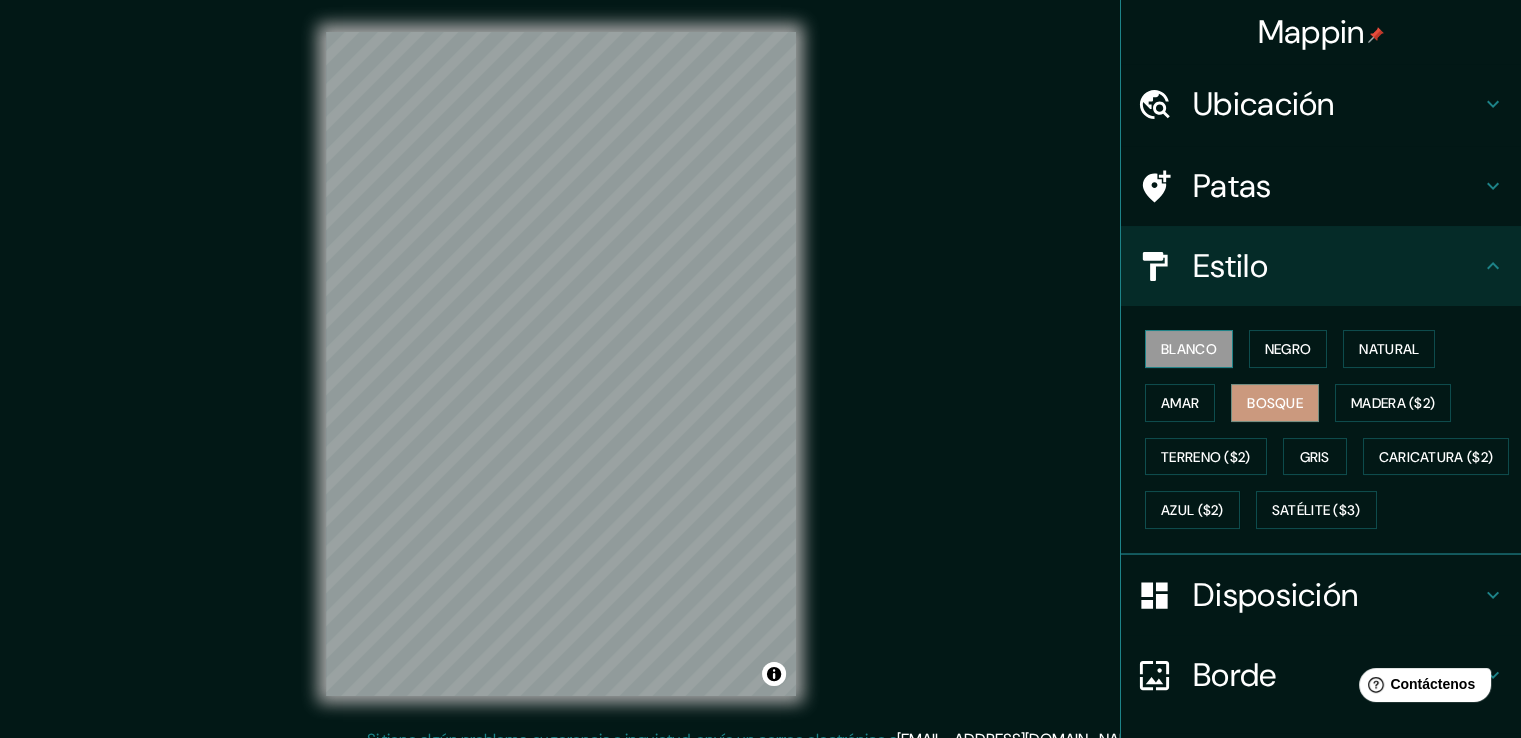 click on "Blanco" at bounding box center (1189, 349) 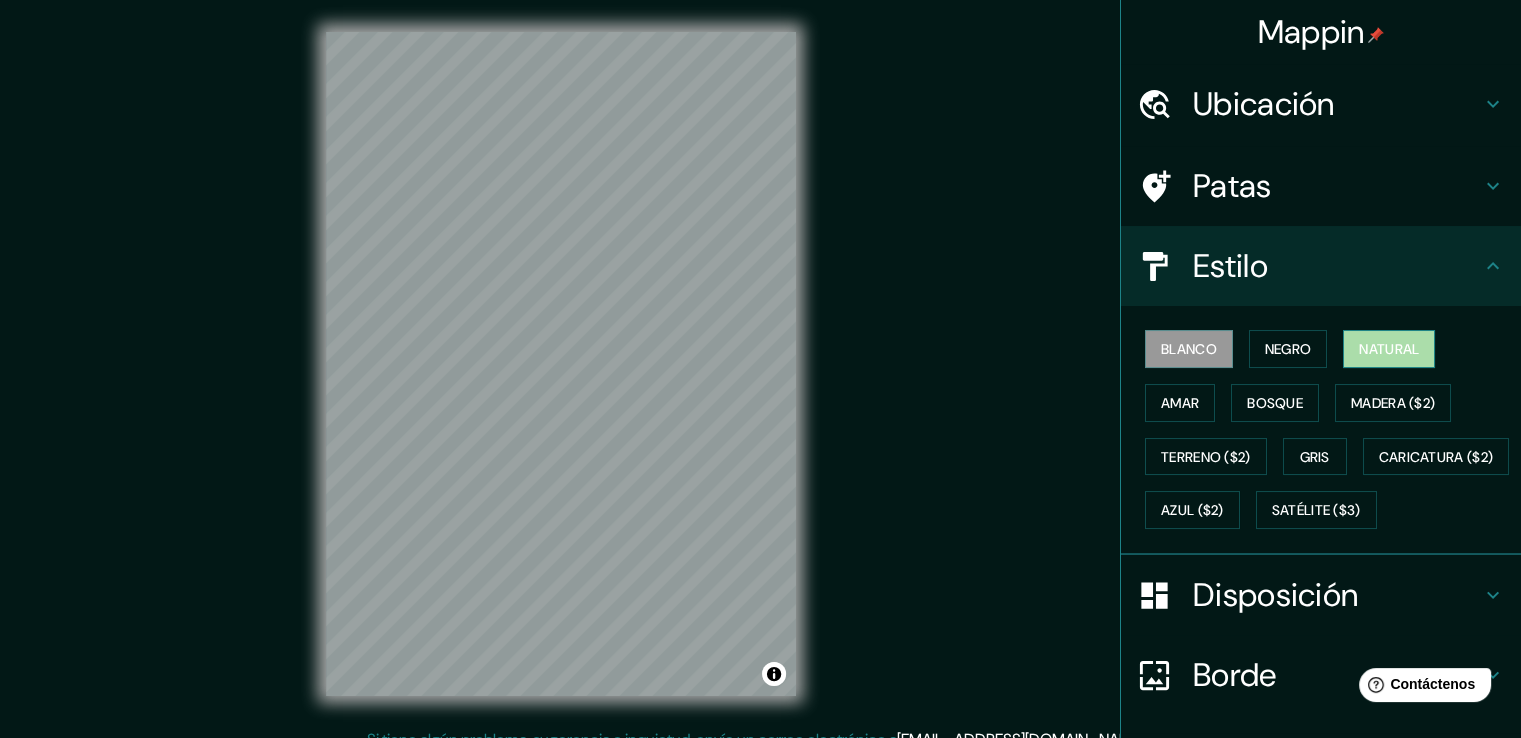 click on "Natural" at bounding box center (1389, 349) 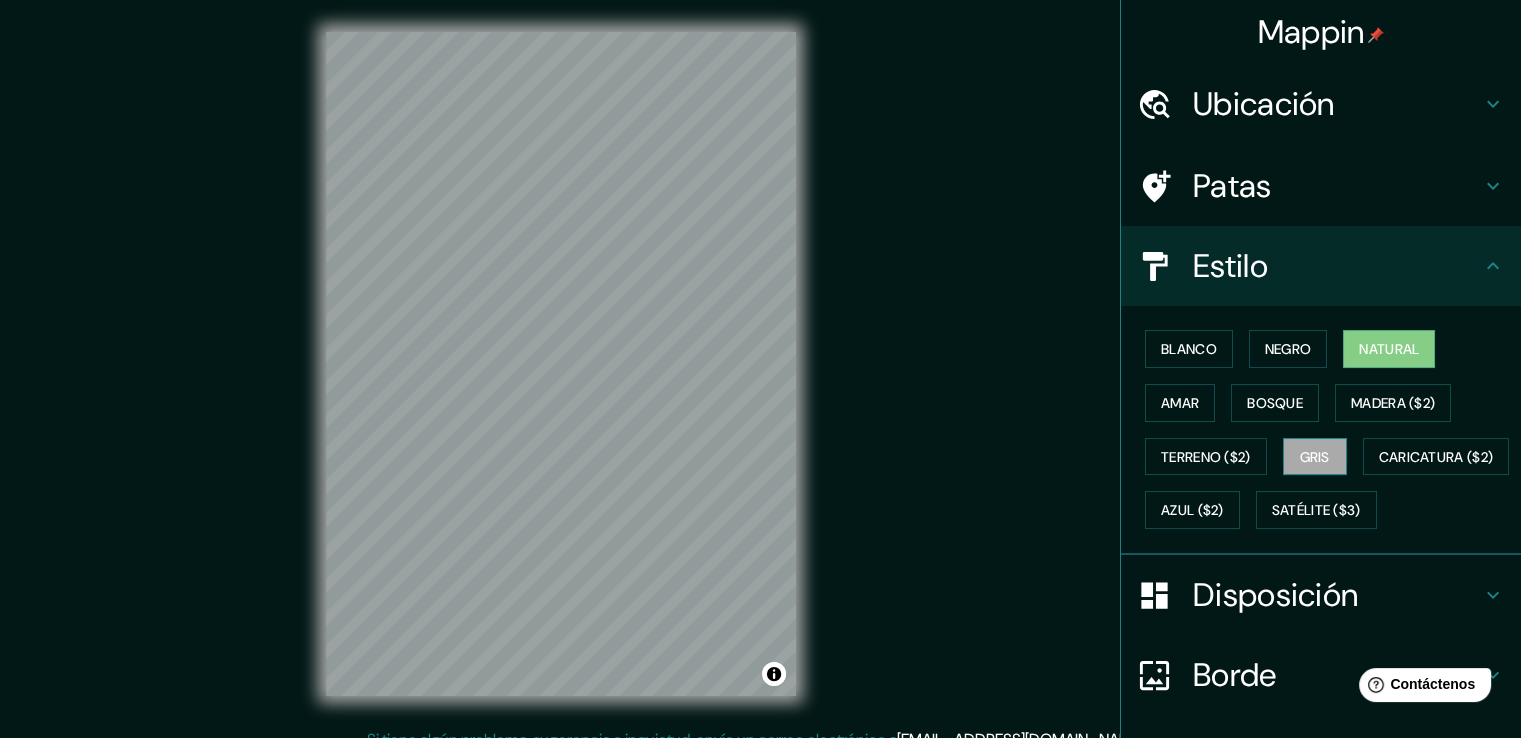 click on "Gris" at bounding box center (1315, 457) 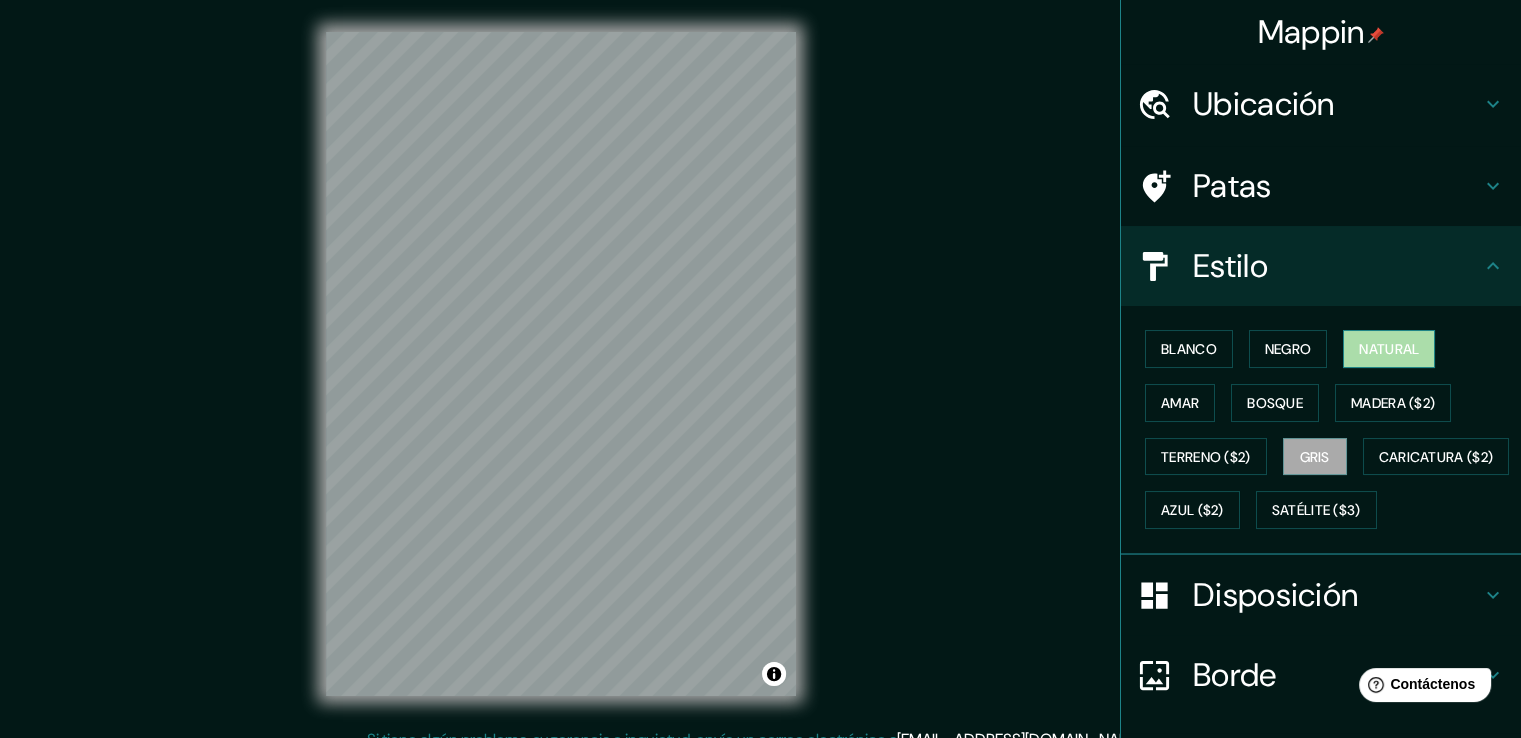 click on "Natural" at bounding box center (1389, 349) 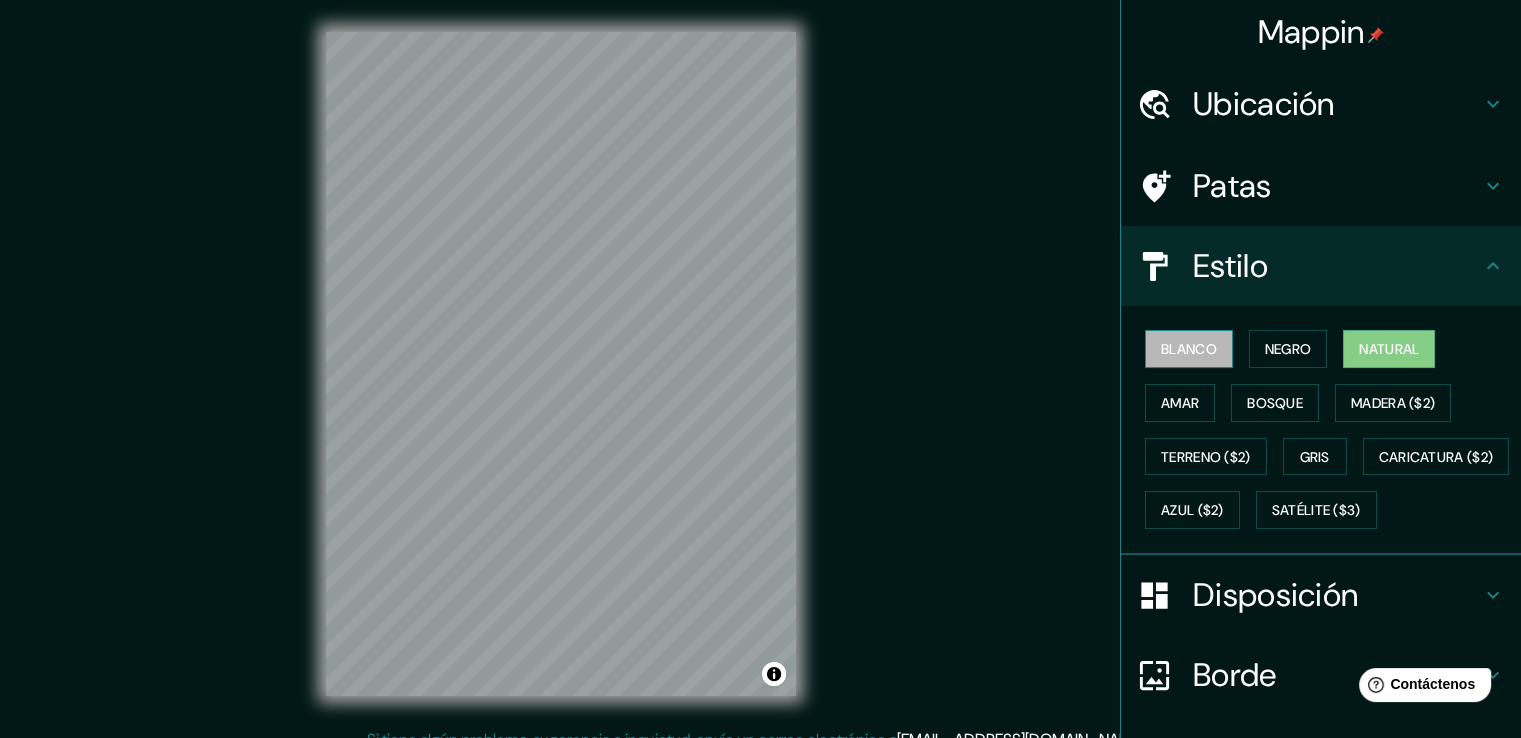 click on "Blanco" at bounding box center [1189, 349] 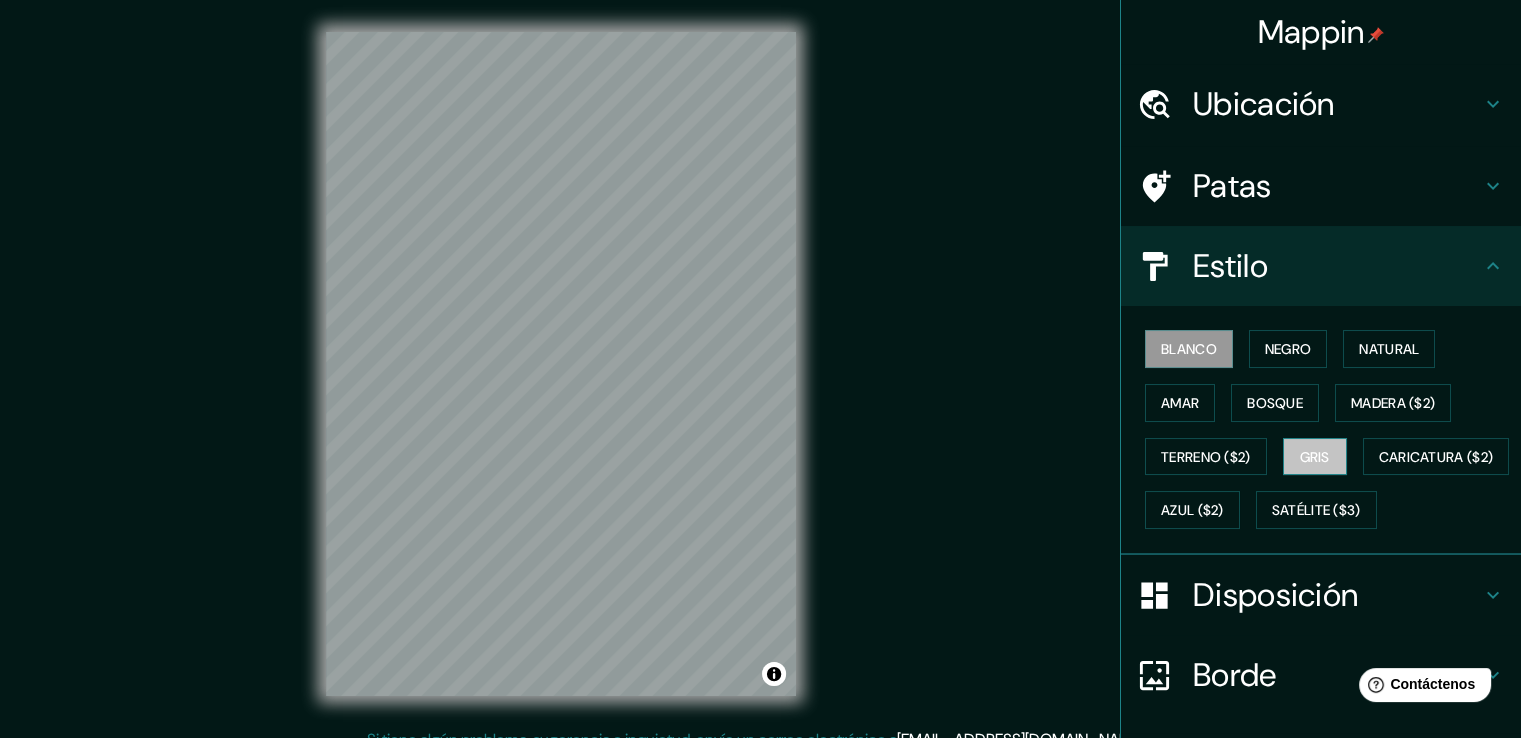 click on "Gris" at bounding box center (1315, 457) 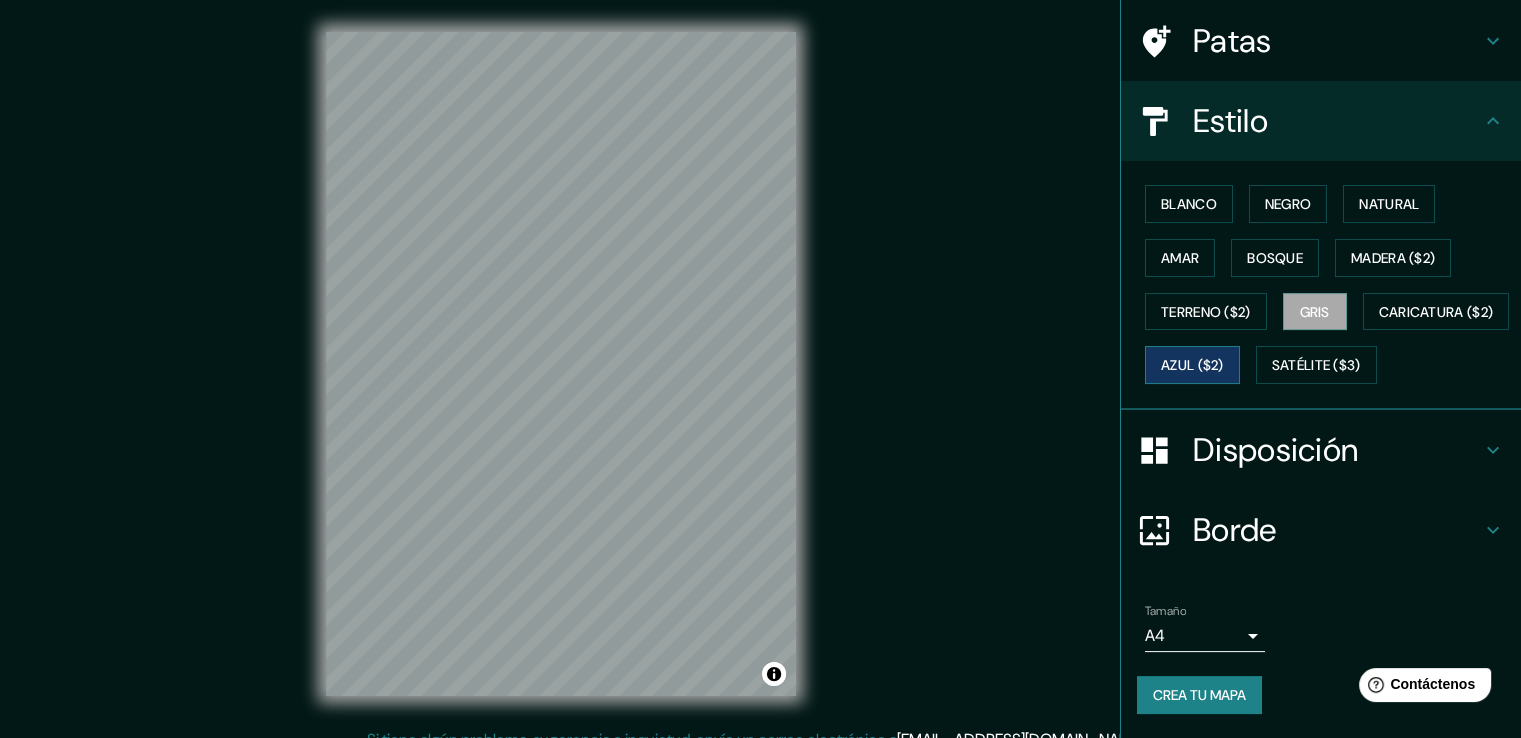 scroll, scrollTop: 194, scrollLeft: 0, axis: vertical 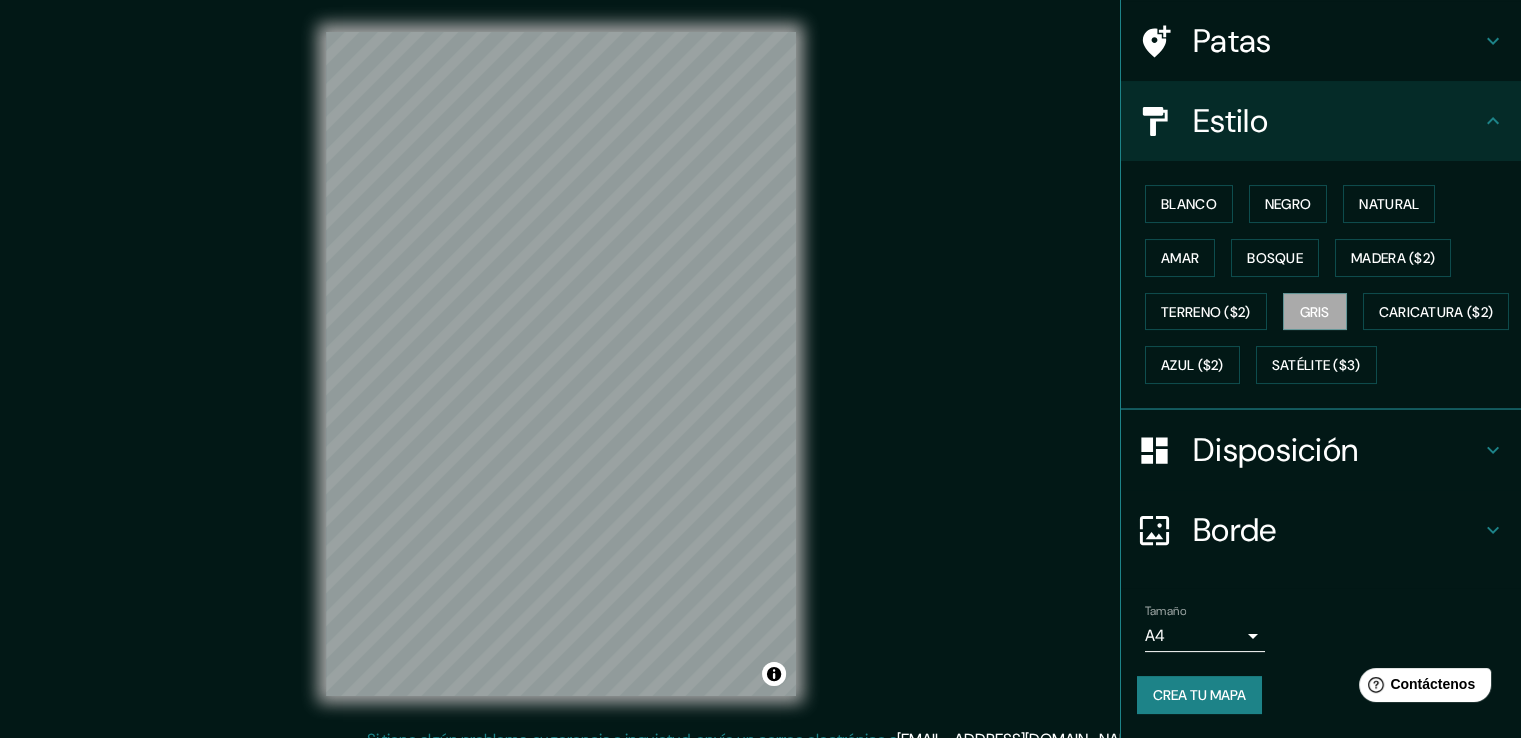 click on "Disposición" at bounding box center (1337, 450) 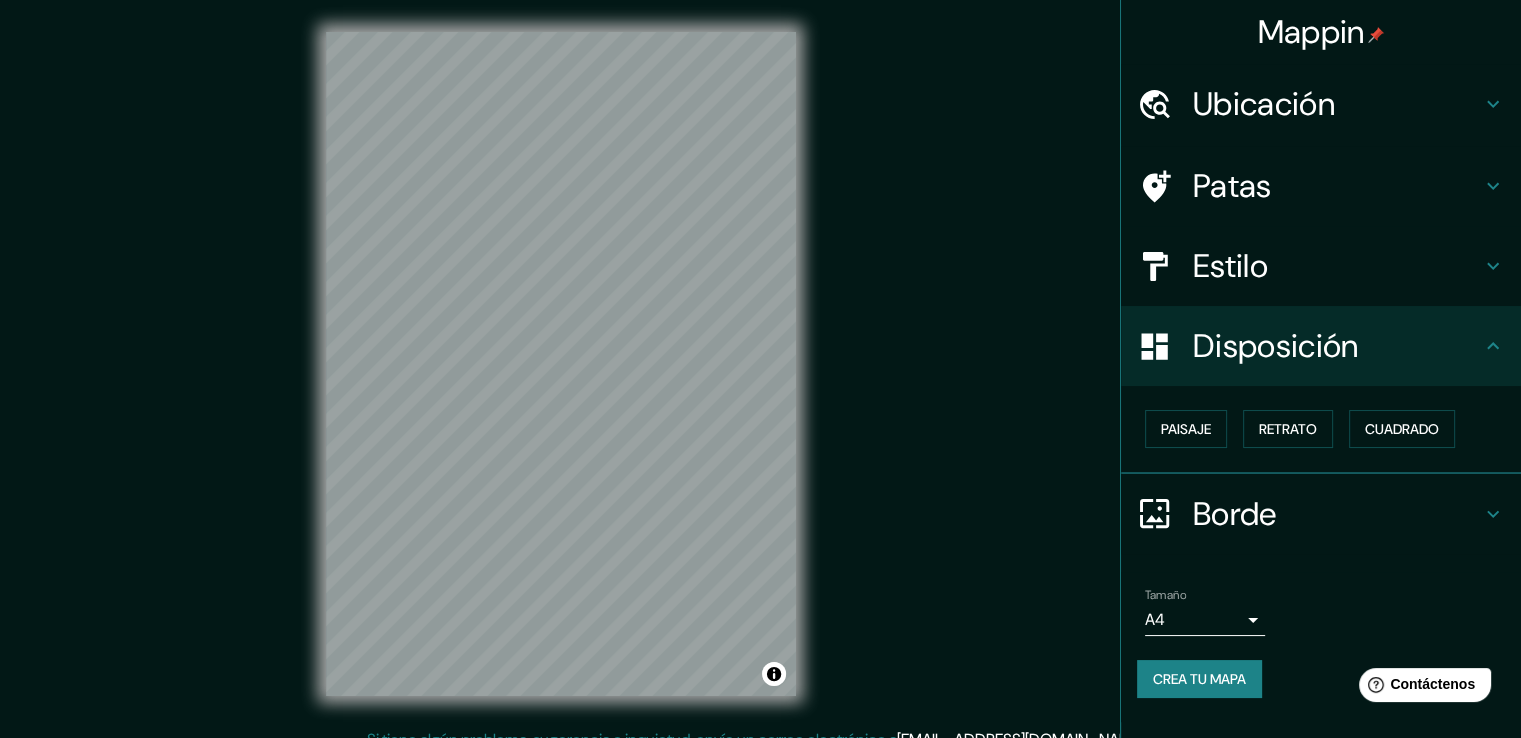 scroll, scrollTop: 0, scrollLeft: 0, axis: both 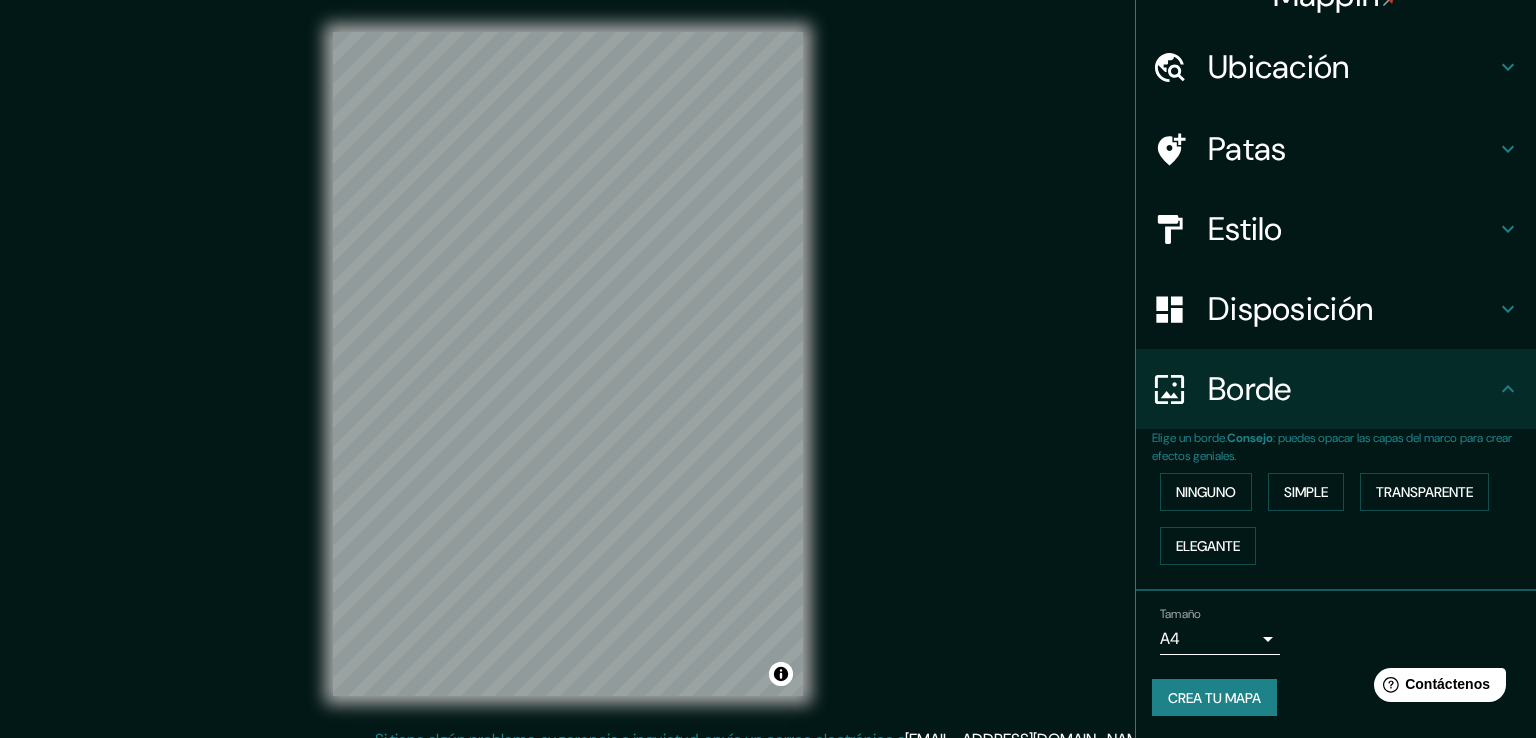 click on "Mappin Ubicación Urubamba, Departamento de Cusco, Perú Urubamba Departamento de Cusco, Perú Urubamba La Florida, Región Metropolitana de Santiago 8240000, Chile Urubamba Linares, Región del Maule 3580000, Chile Urubamba Raymondi, Departamento de Ucayali, Perú Urubamba Pucallpa, Departamento de Ucayali, Perú Patas Estilo Disposición Borde Elige un borde.  Consejo  : puedes opacar las capas del marco para crear efectos geniales. Ninguno Simple Transparente Elegante Tamaño A4 single Crea tu mapa © Mapbox   © OpenStreetMap   Improve this map Si tiene algún problema, sugerencia o inquietud, envíe un correo electrónico a  help@mappin.pro  .   . . Texto original Valora esta traducción Tu opinión servirá para ayudar a mejorar el Traductor de Google" at bounding box center [768, 369] 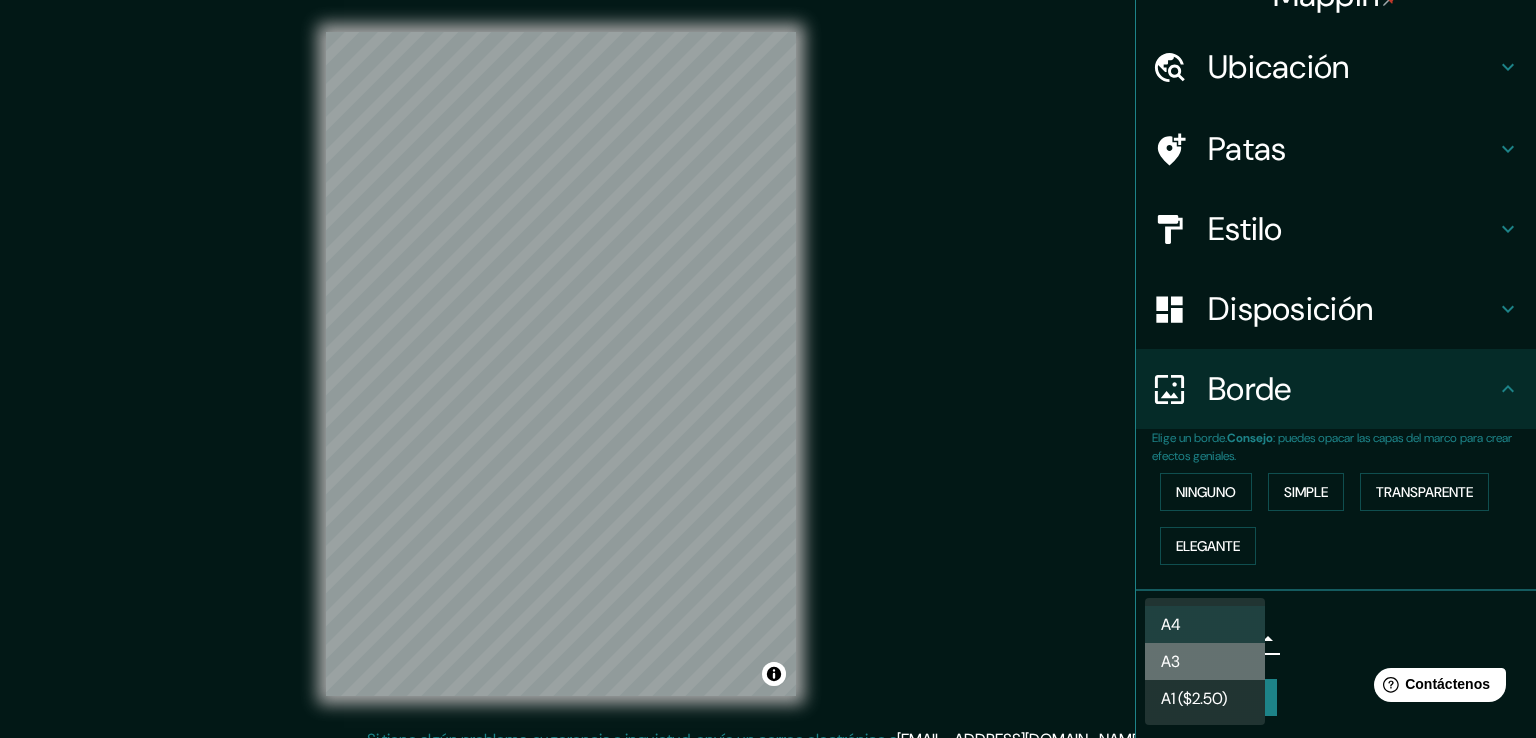 click on "A3" at bounding box center [1205, 661] 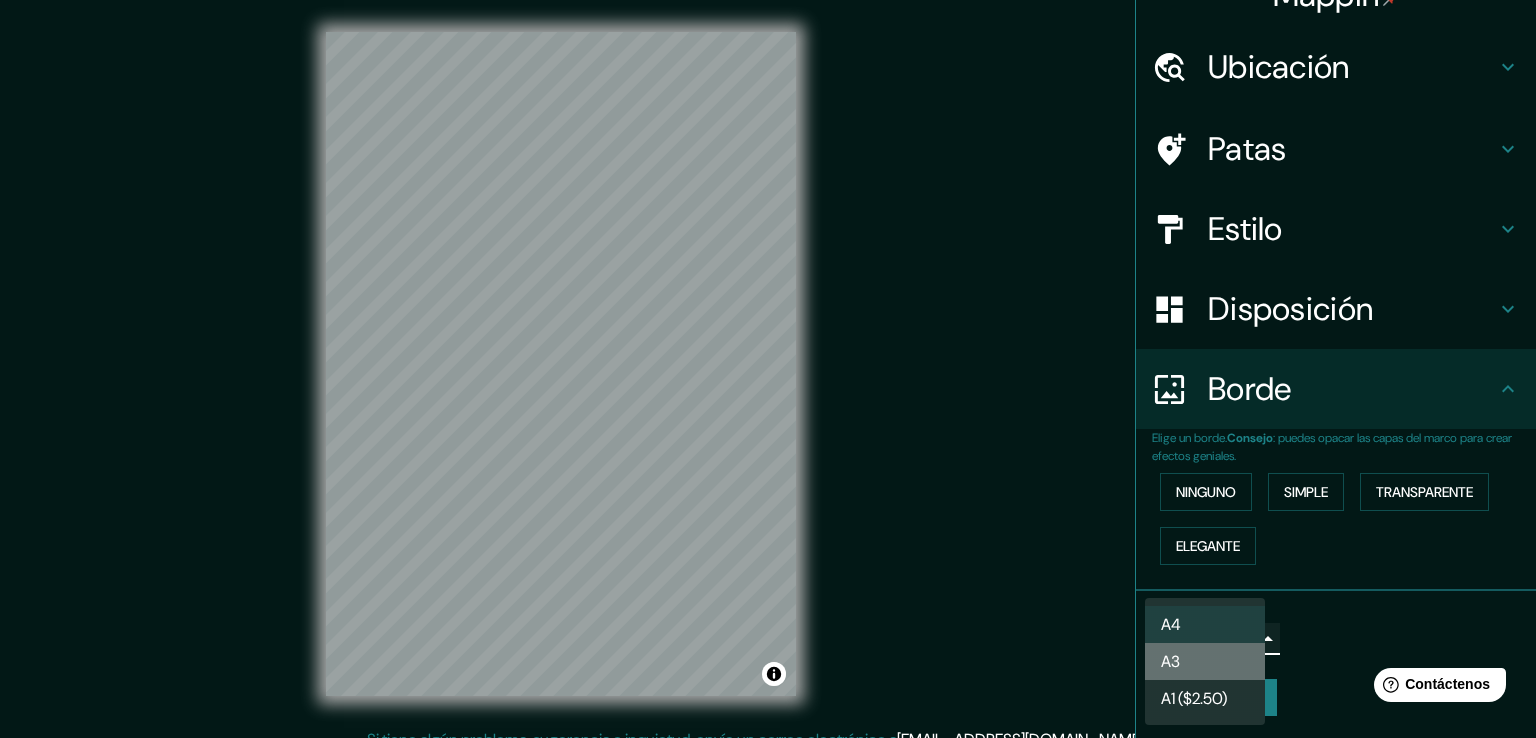 type on "a4" 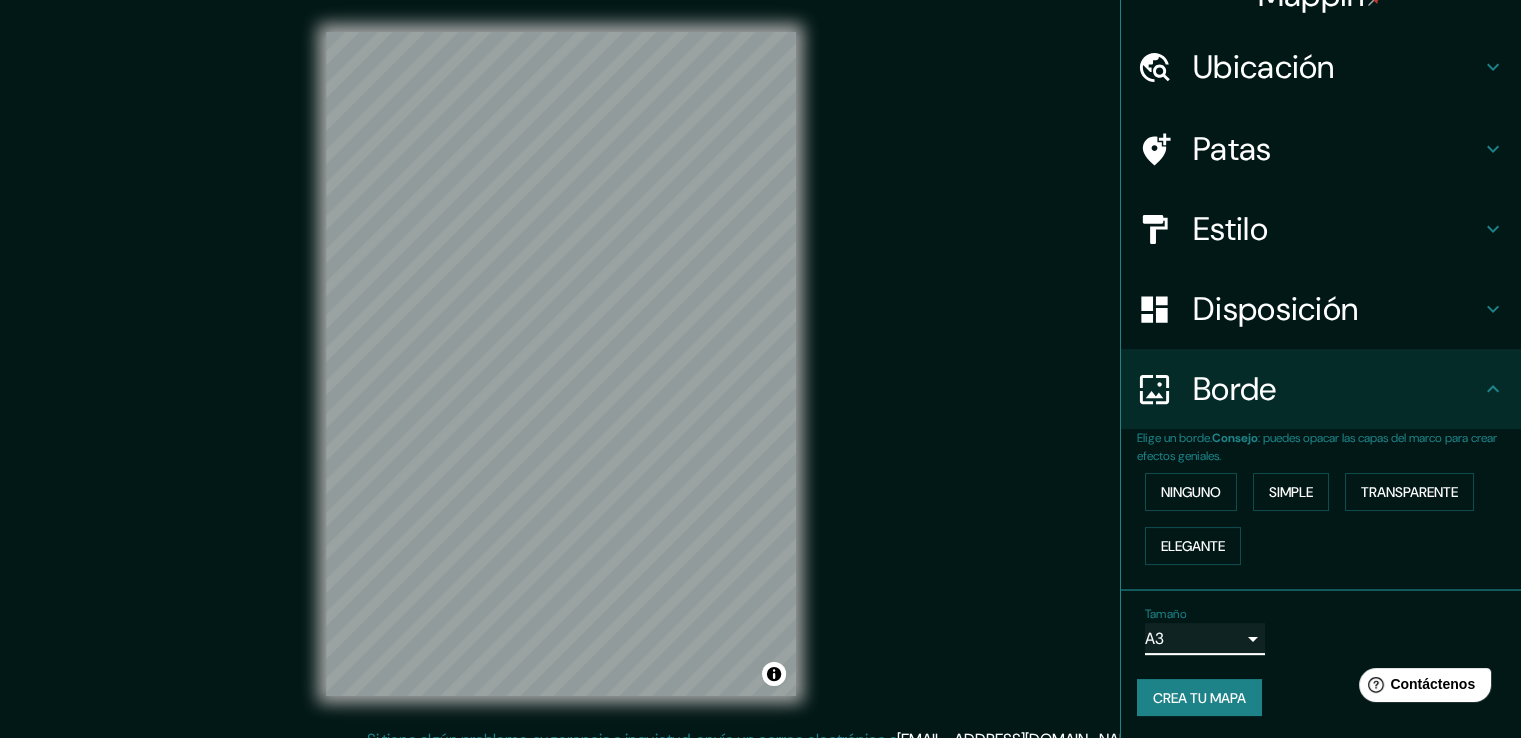 scroll, scrollTop: 0, scrollLeft: 0, axis: both 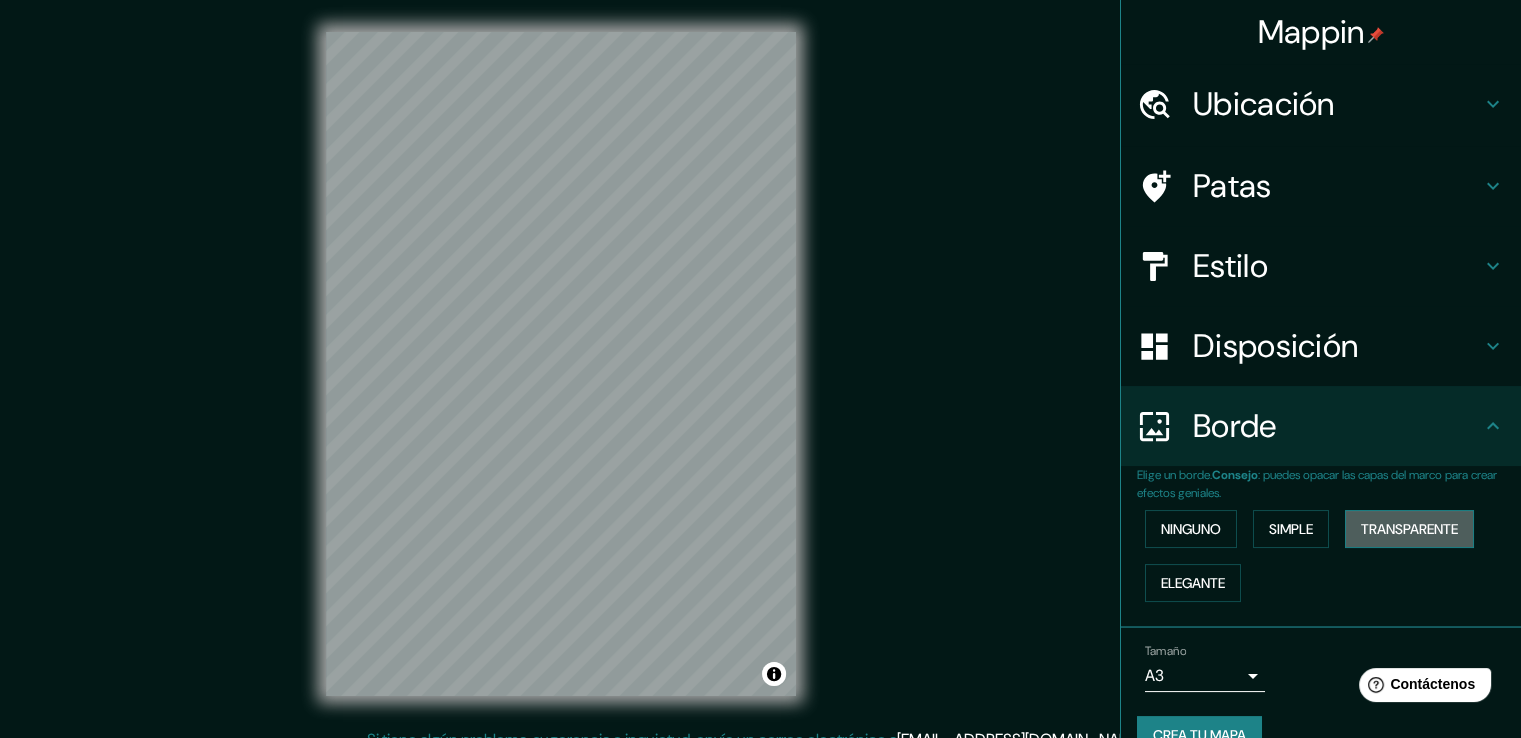 click on "Transparente" at bounding box center [1409, 529] 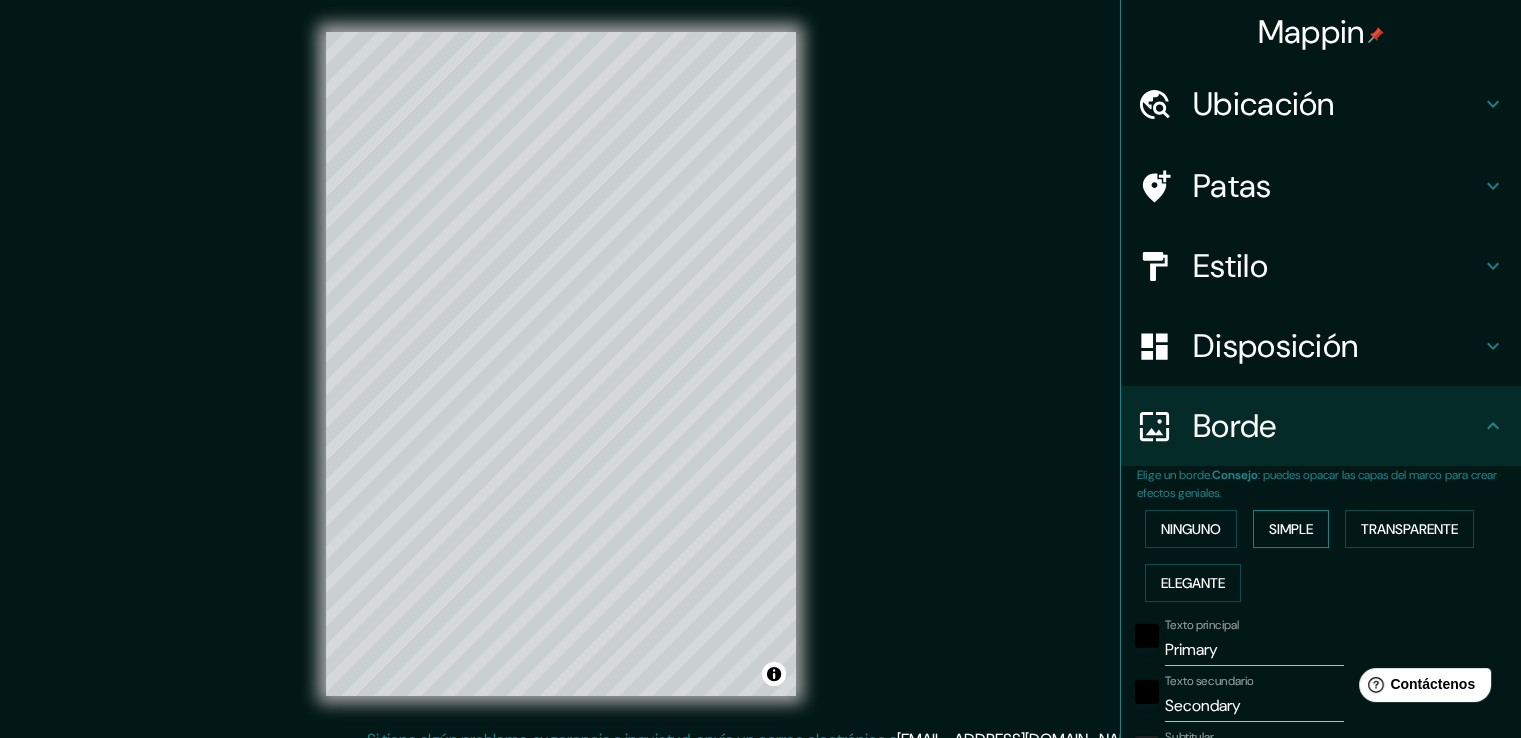 click on "Simple" at bounding box center [1291, 529] 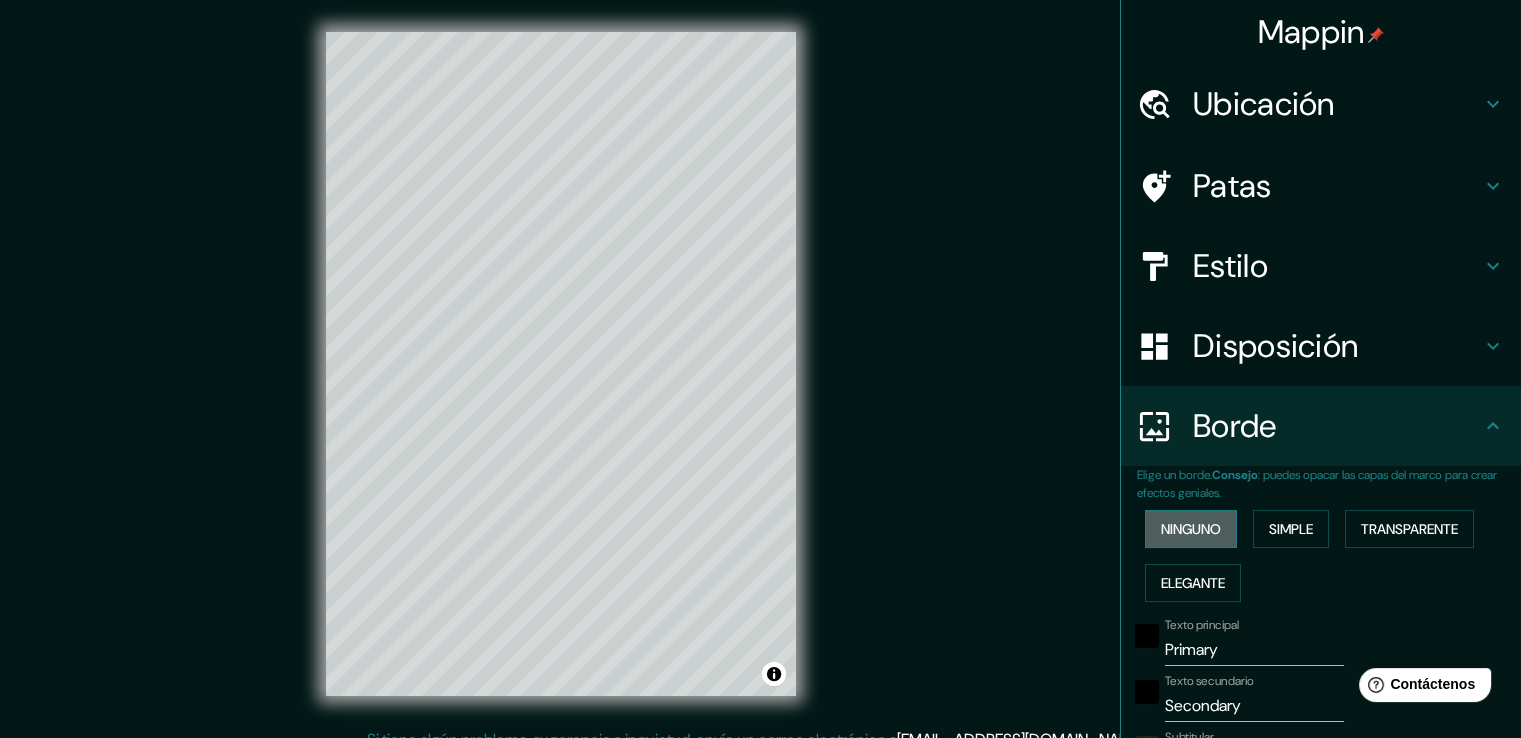 click on "Ninguno" at bounding box center [1191, 529] 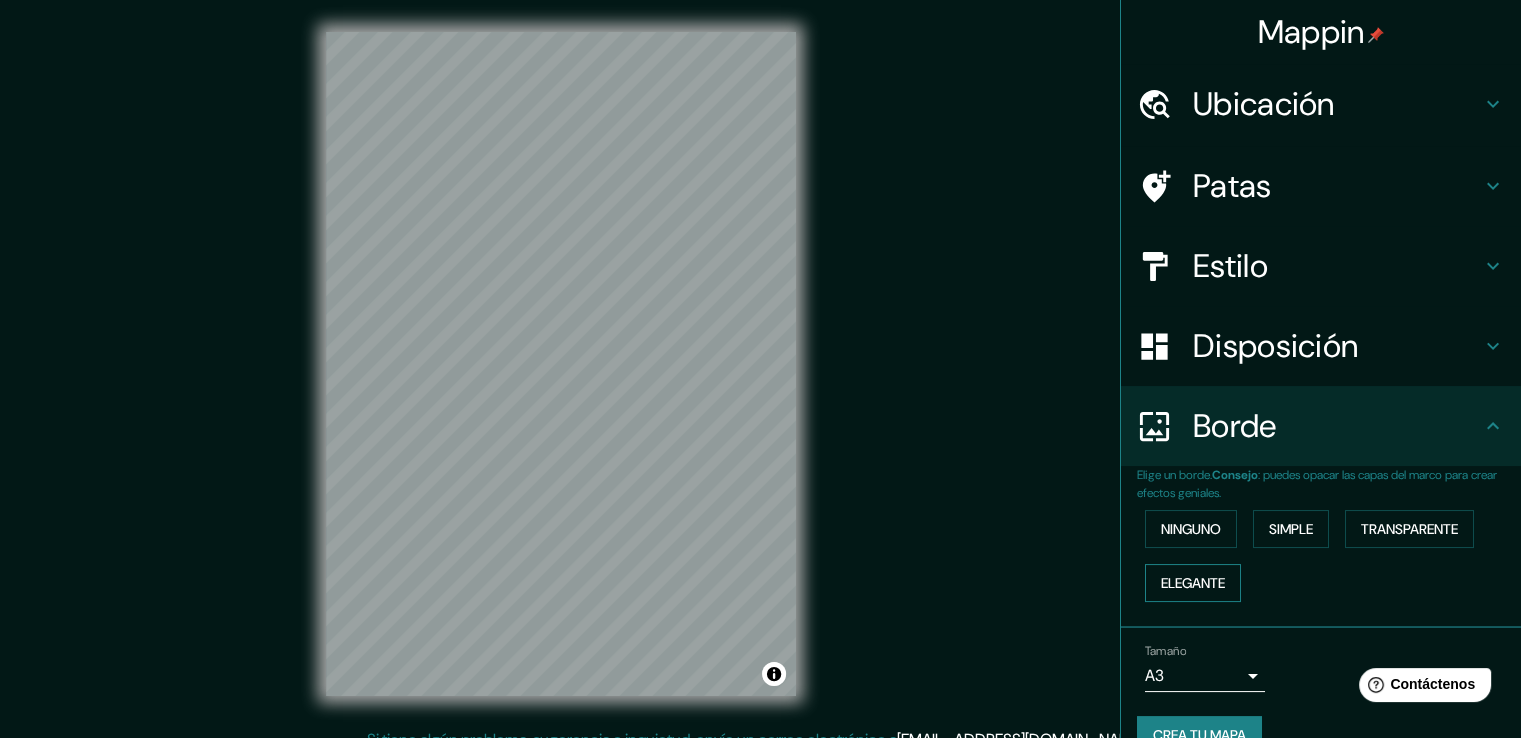 click on "Elegante" at bounding box center [1193, 583] 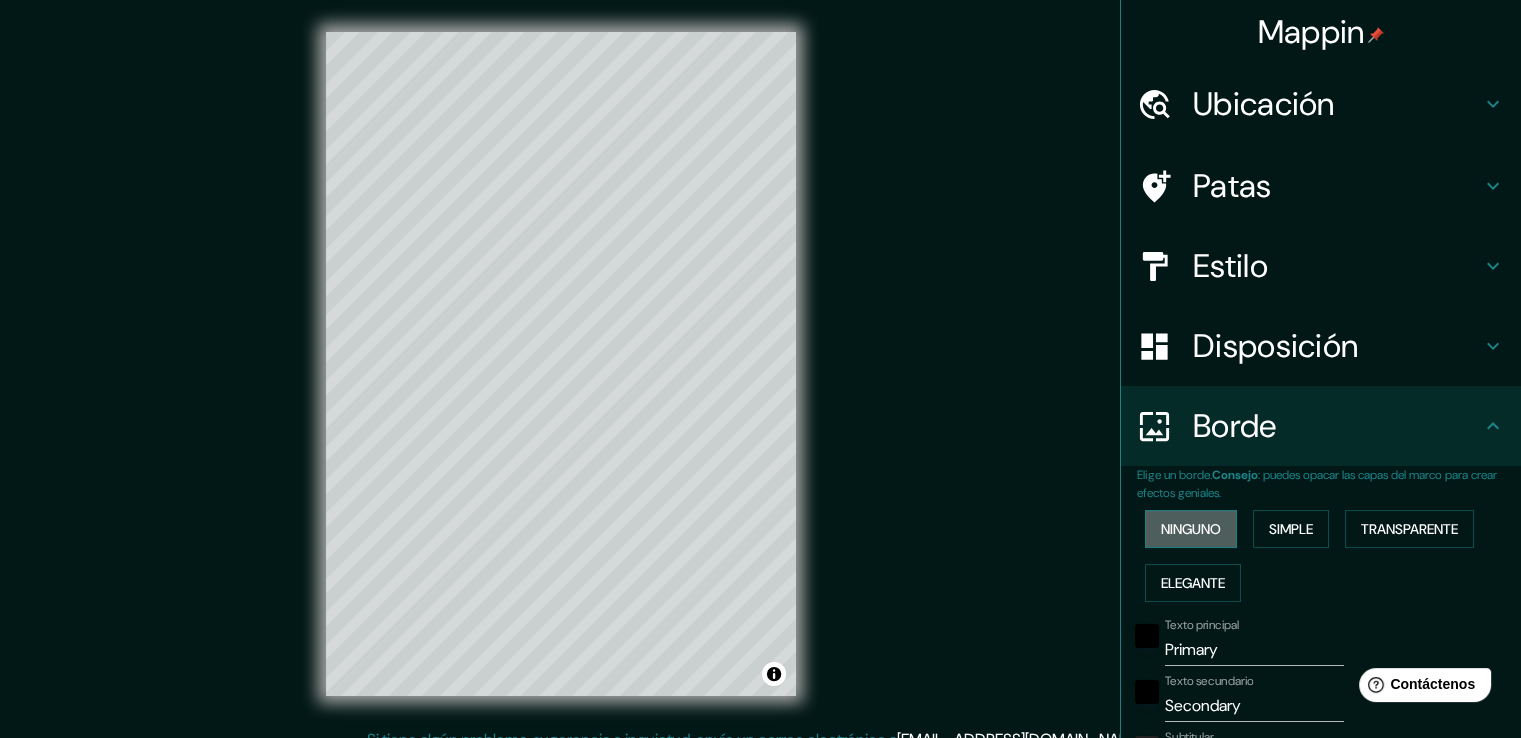 click on "Ninguno" at bounding box center (1191, 529) 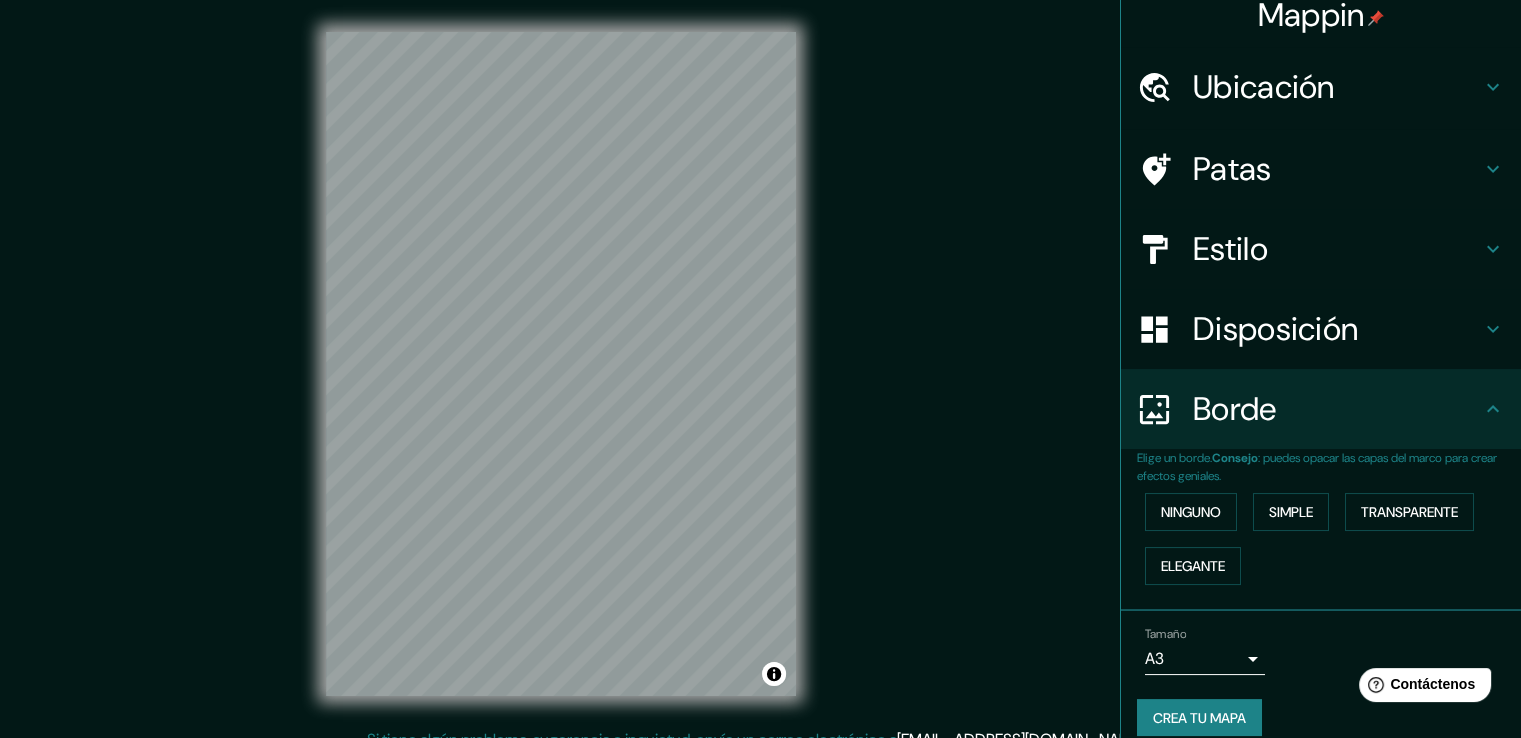 scroll, scrollTop: 0, scrollLeft: 0, axis: both 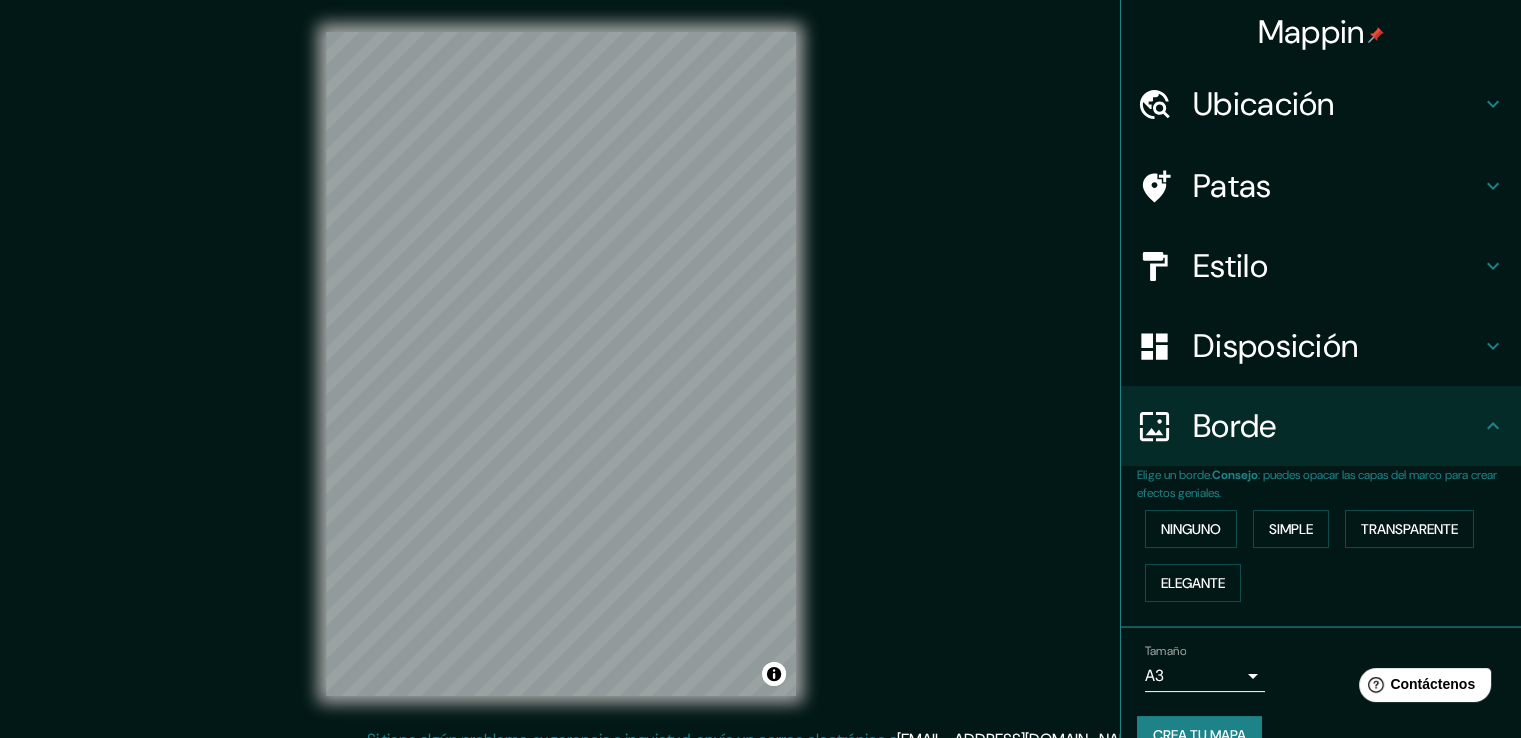 click on "Disposición" at bounding box center [1275, 346] 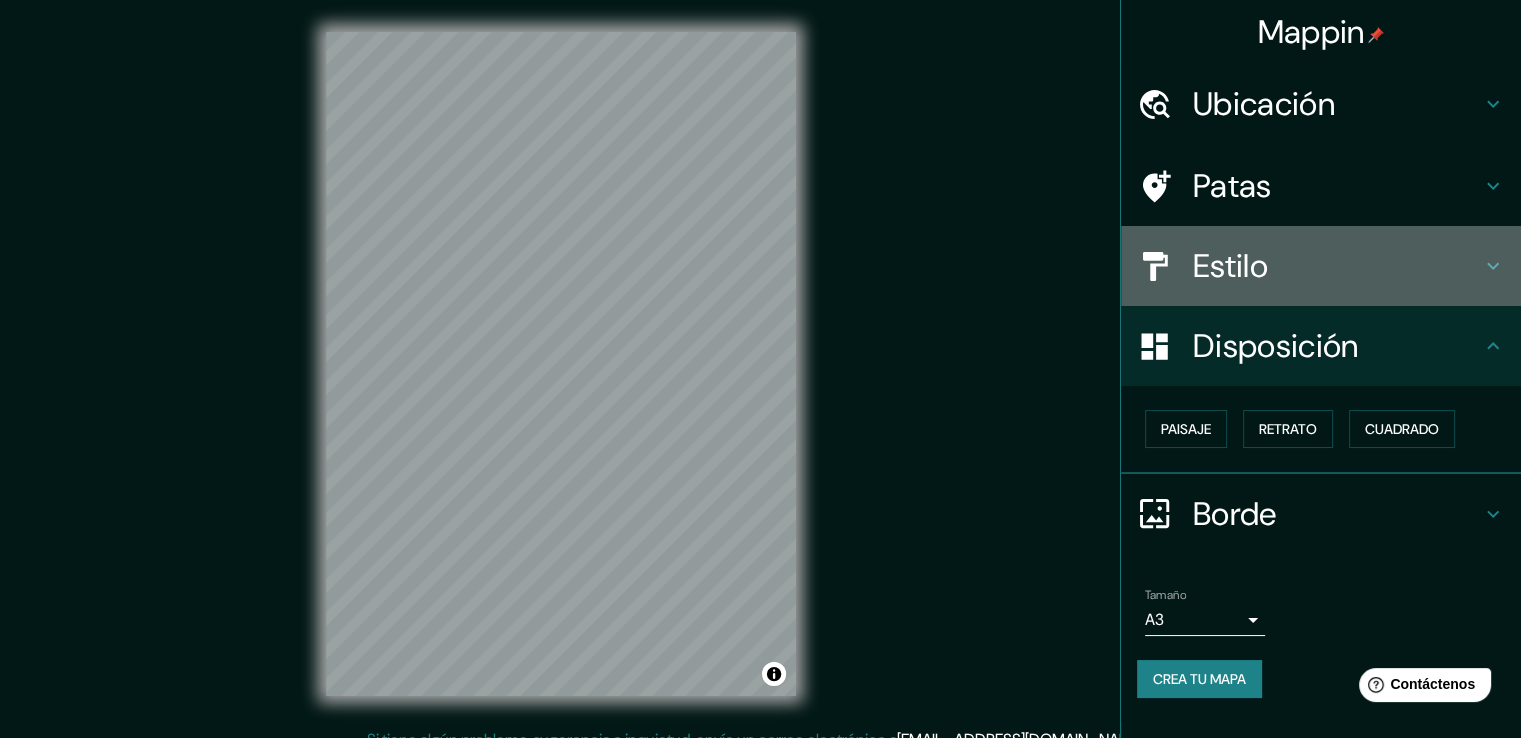 click on "Estilo" at bounding box center [1337, 266] 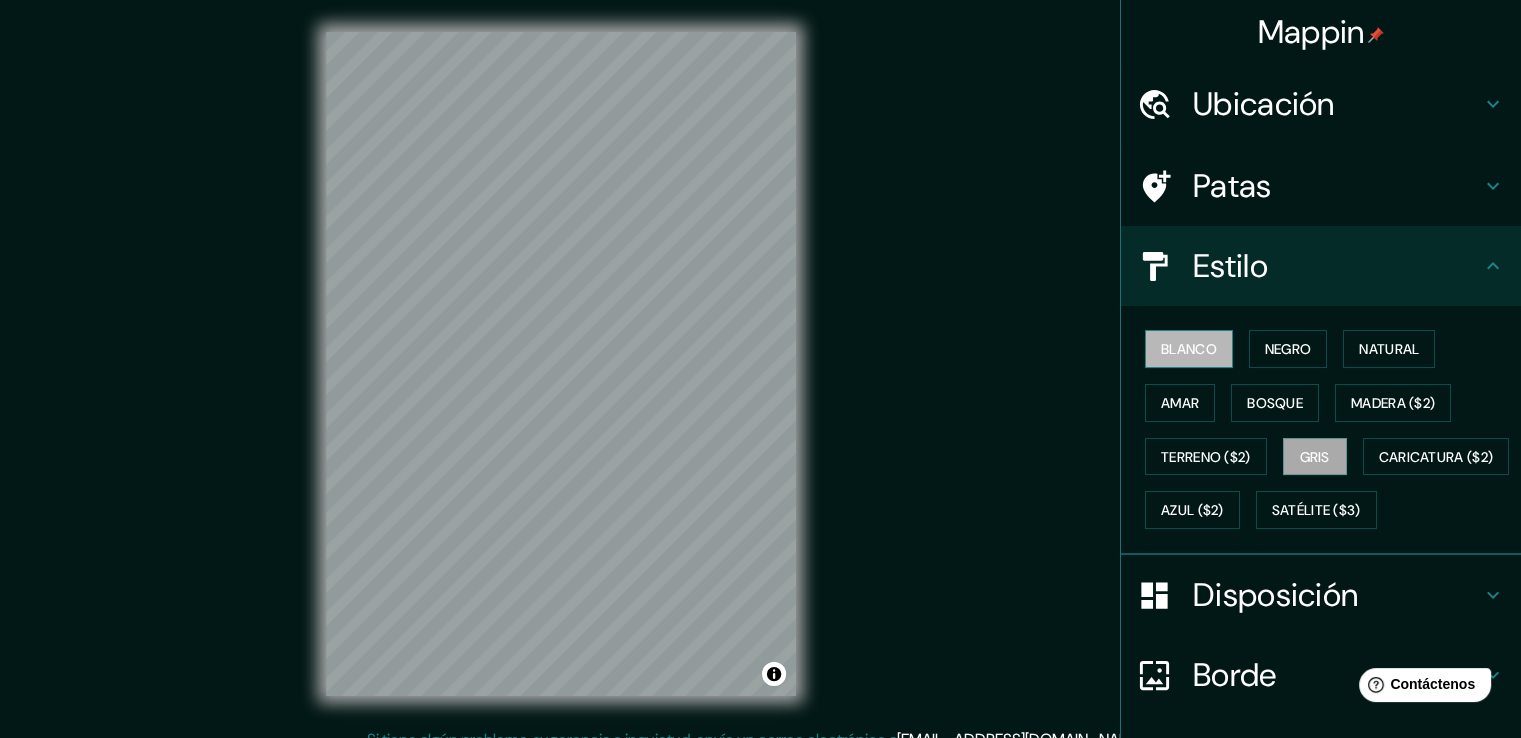 click on "Blanco" at bounding box center [1189, 349] 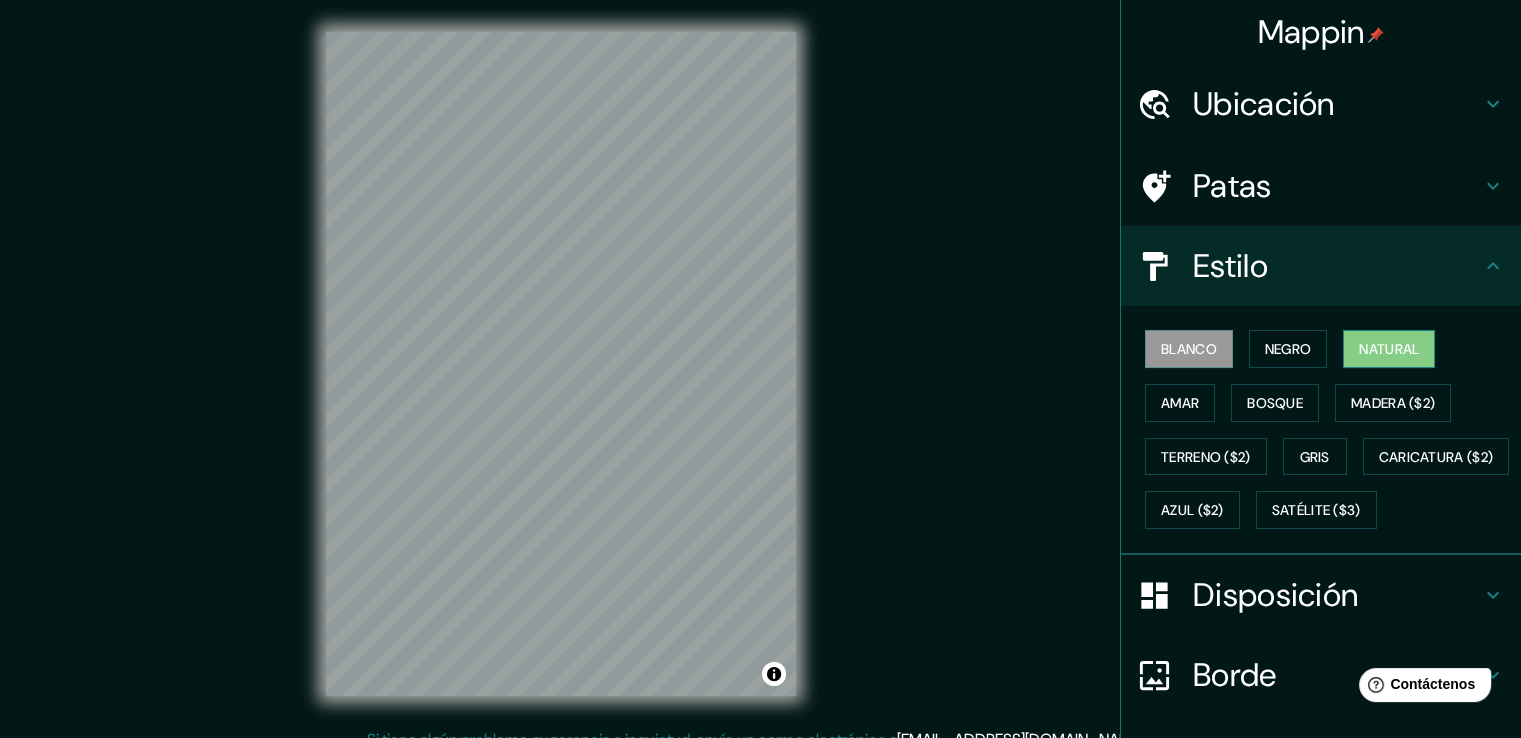 click on "Natural" at bounding box center (1389, 349) 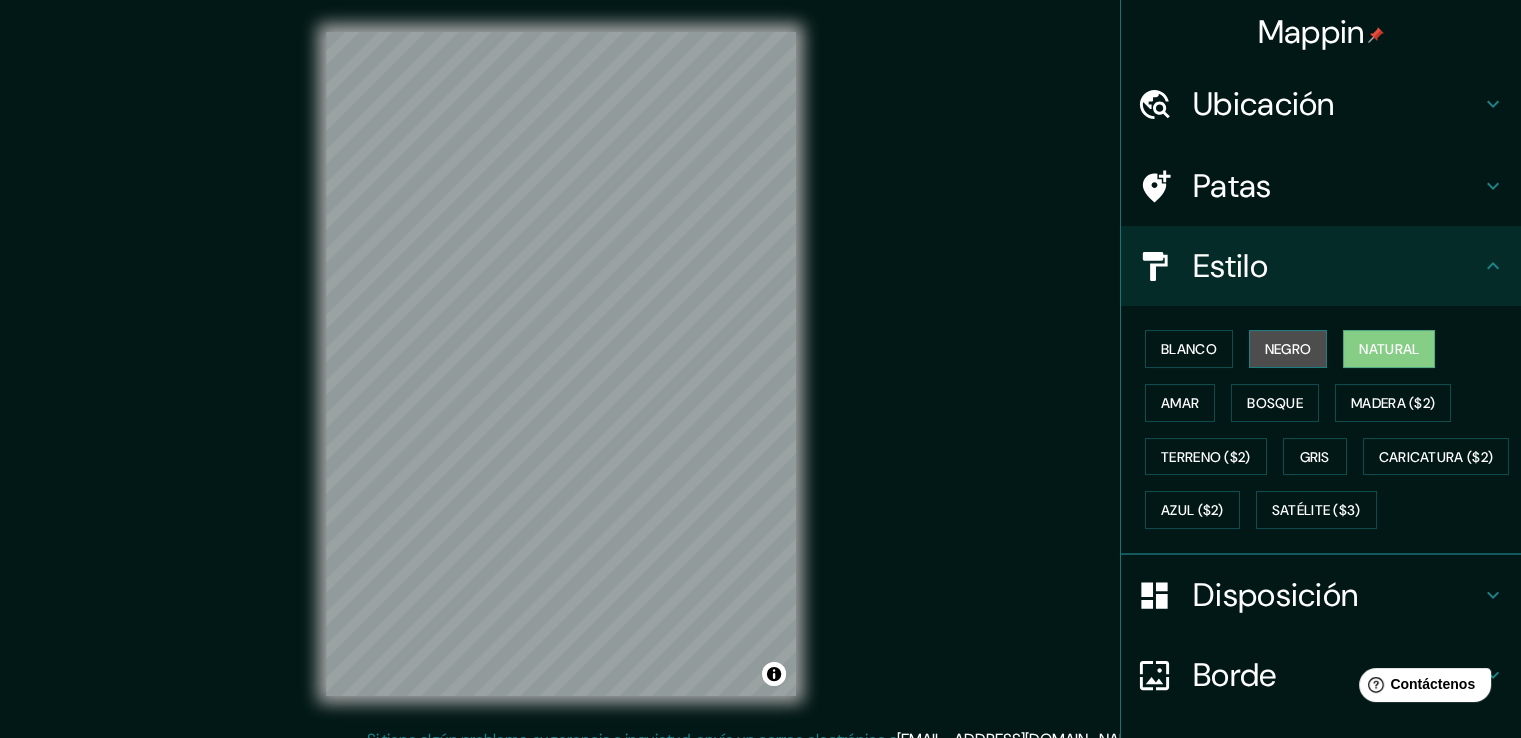 click on "Negro" at bounding box center [1288, 349] 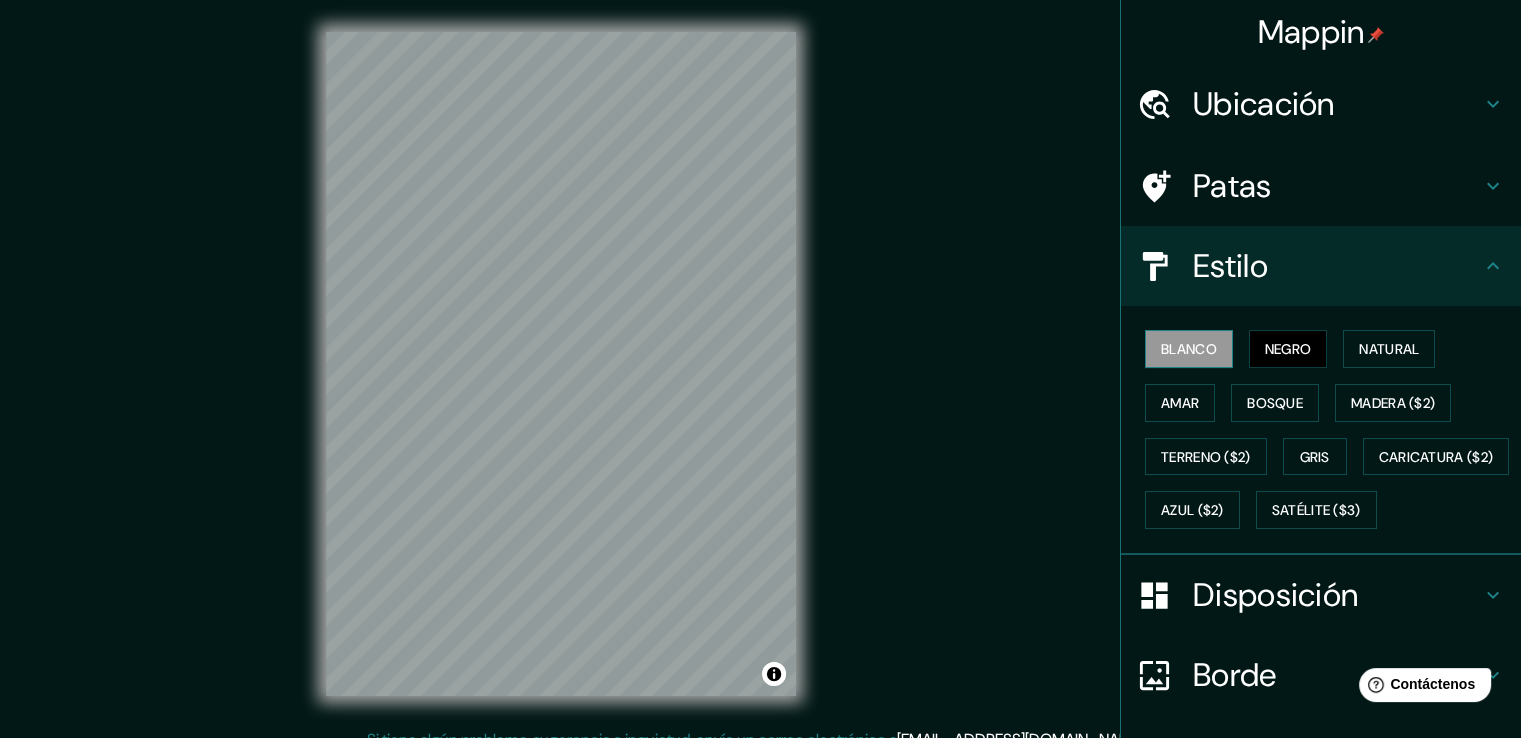 click on "Blanco" at bounding box center (1189, 349) 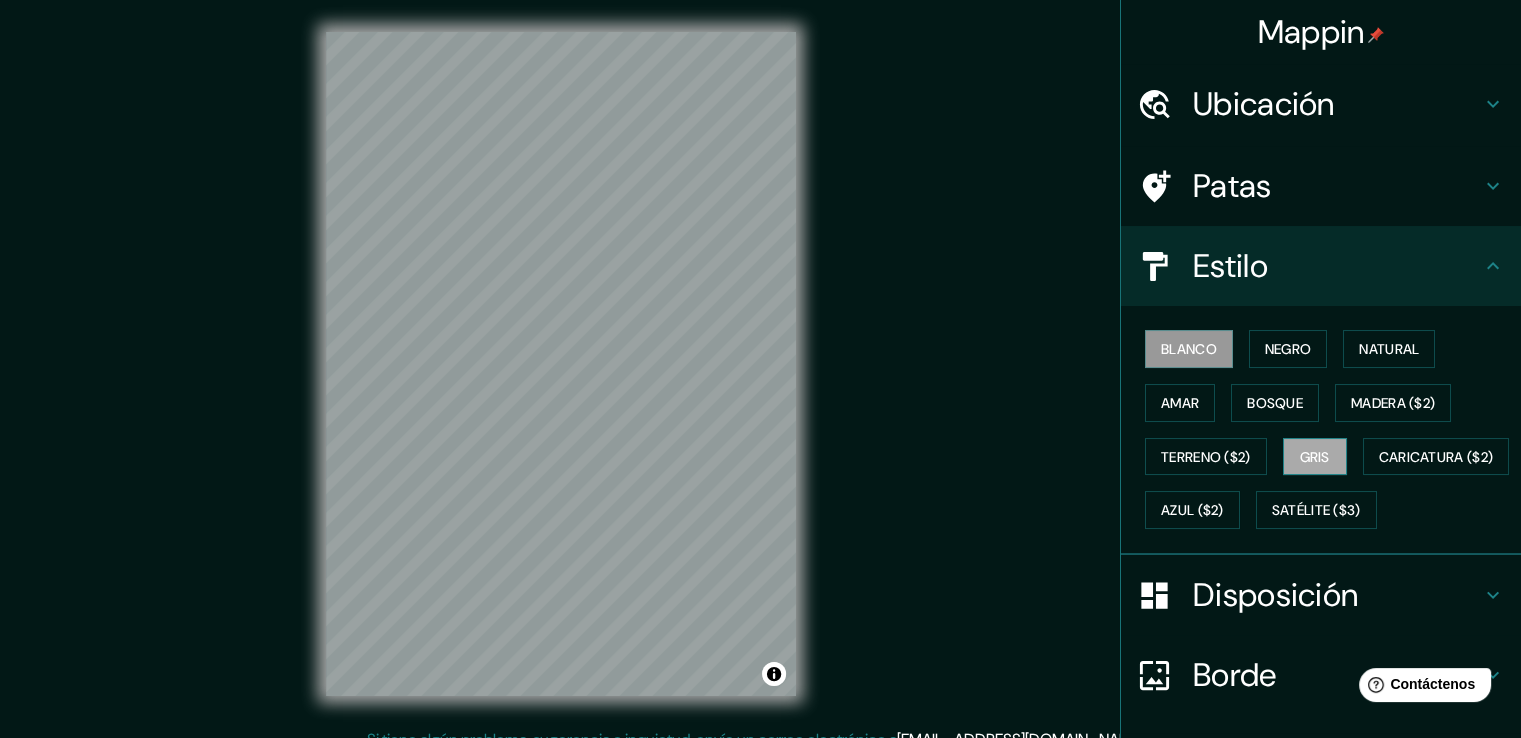 click on "Gris" at bounding box center [1315, 457] 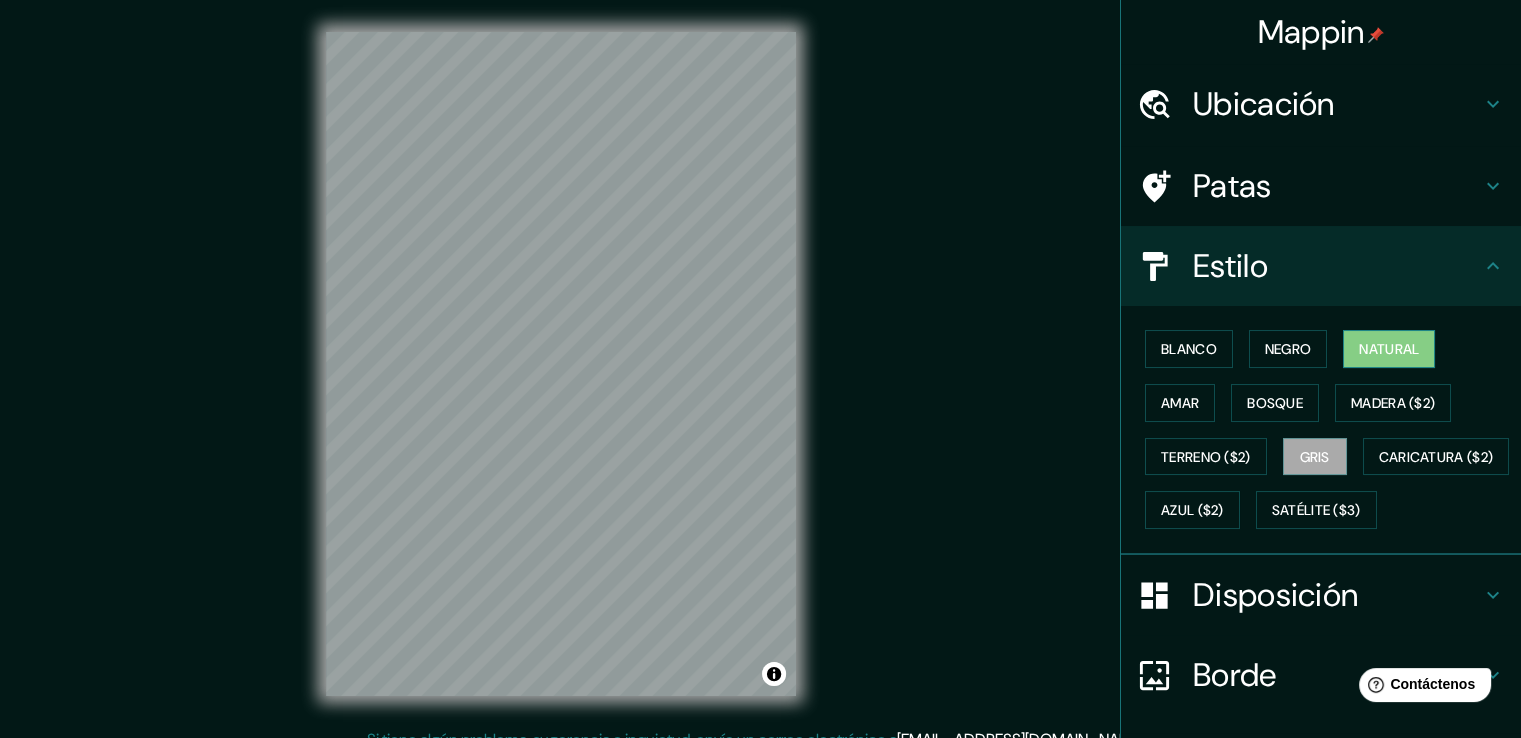 click on "Natural" at bounding box center [1389, 349] 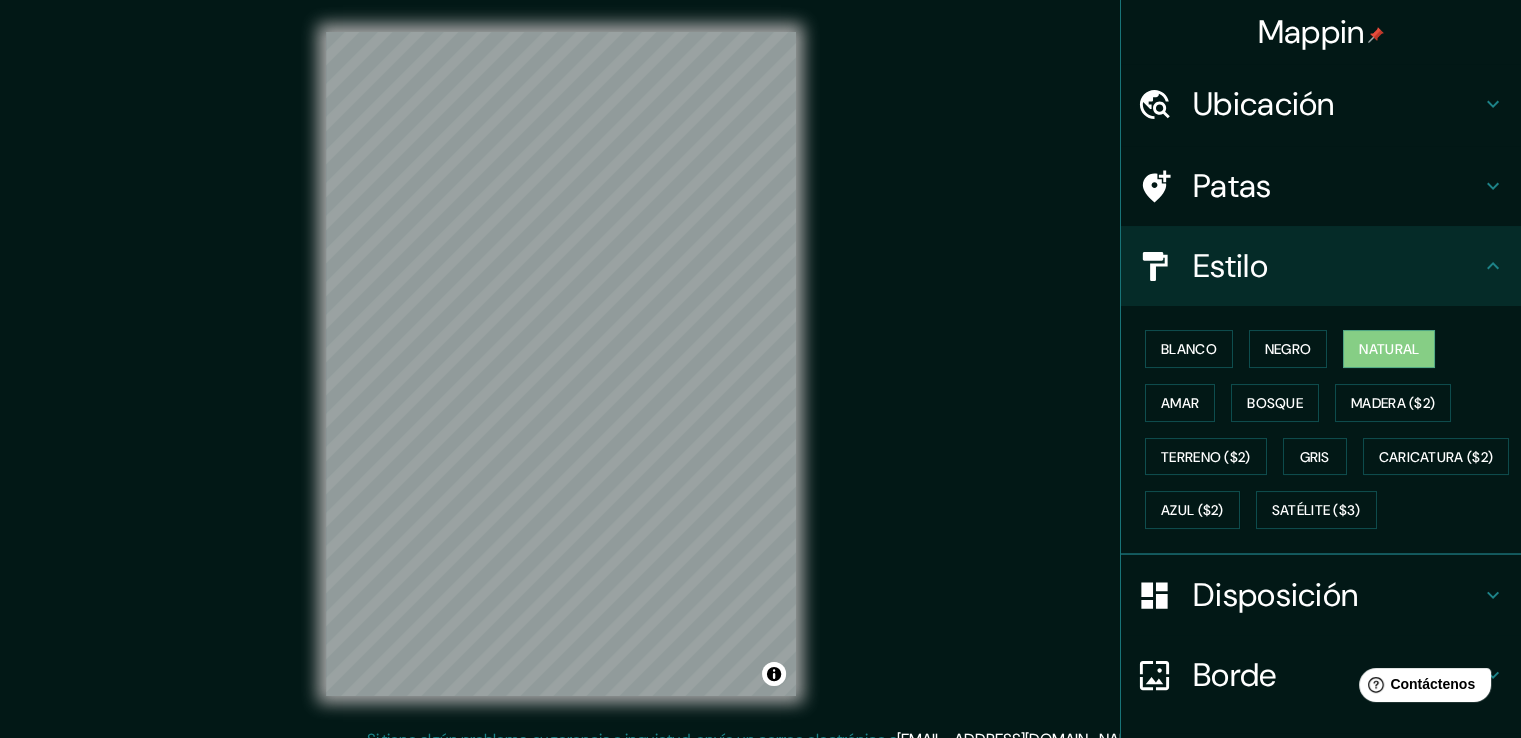 scroll, scrollTop: 22, scrollLeft: 0, axis: vertical 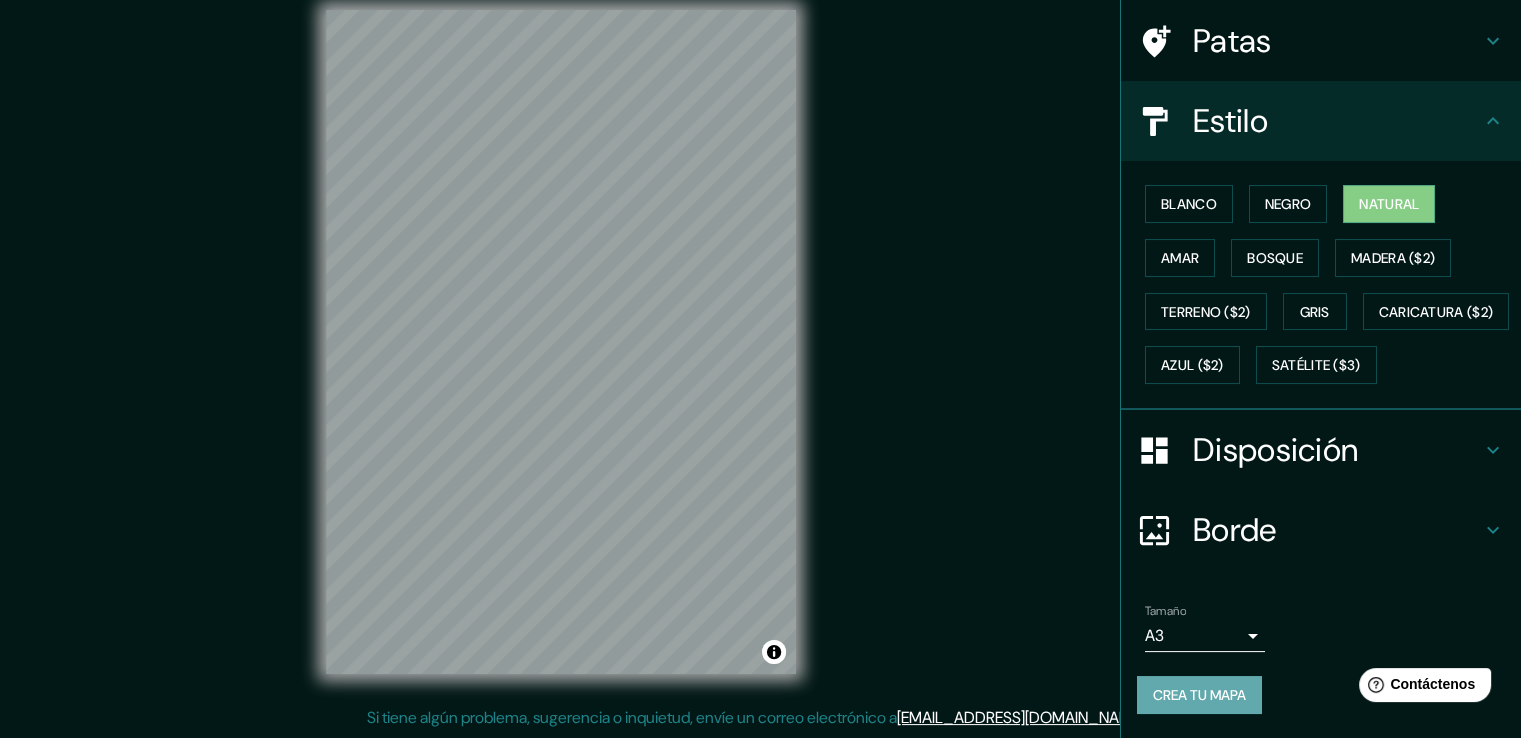 click on "Crea tu mapa" at bounding box center [1199, 695] 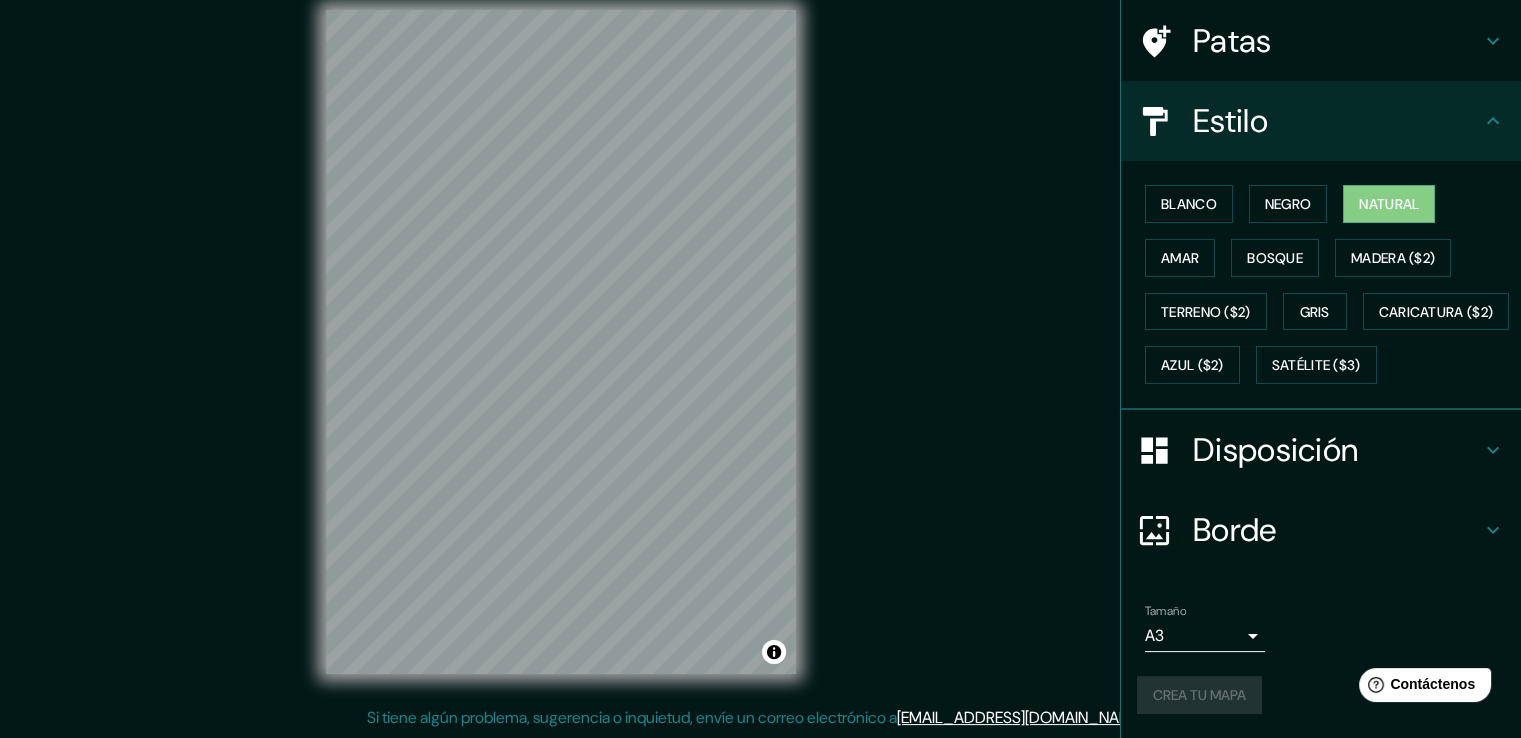 scroll, scrollTop: 0, scrollLeft: 0, axis: both 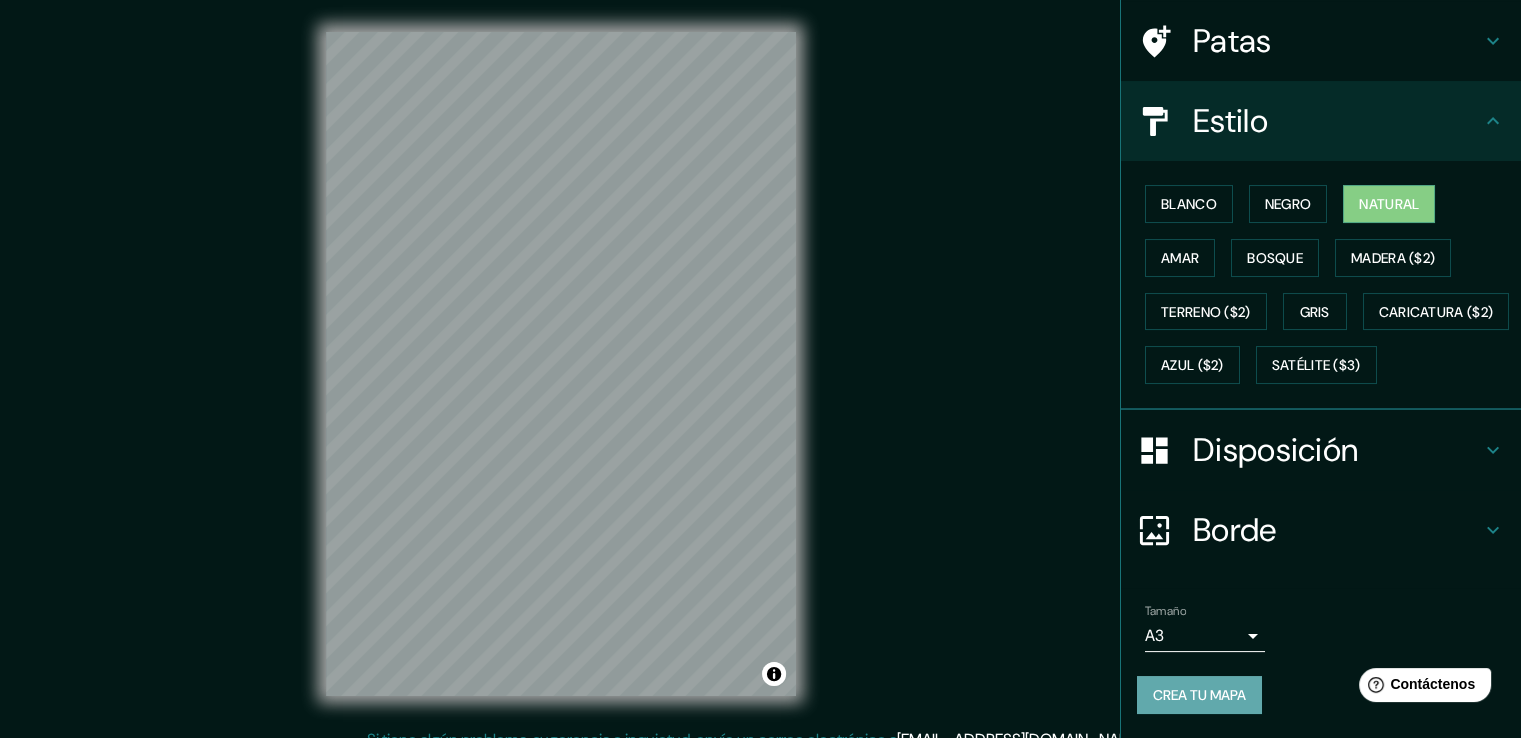 click on "Crea tu mapa" at bounding box center (1199, 695) 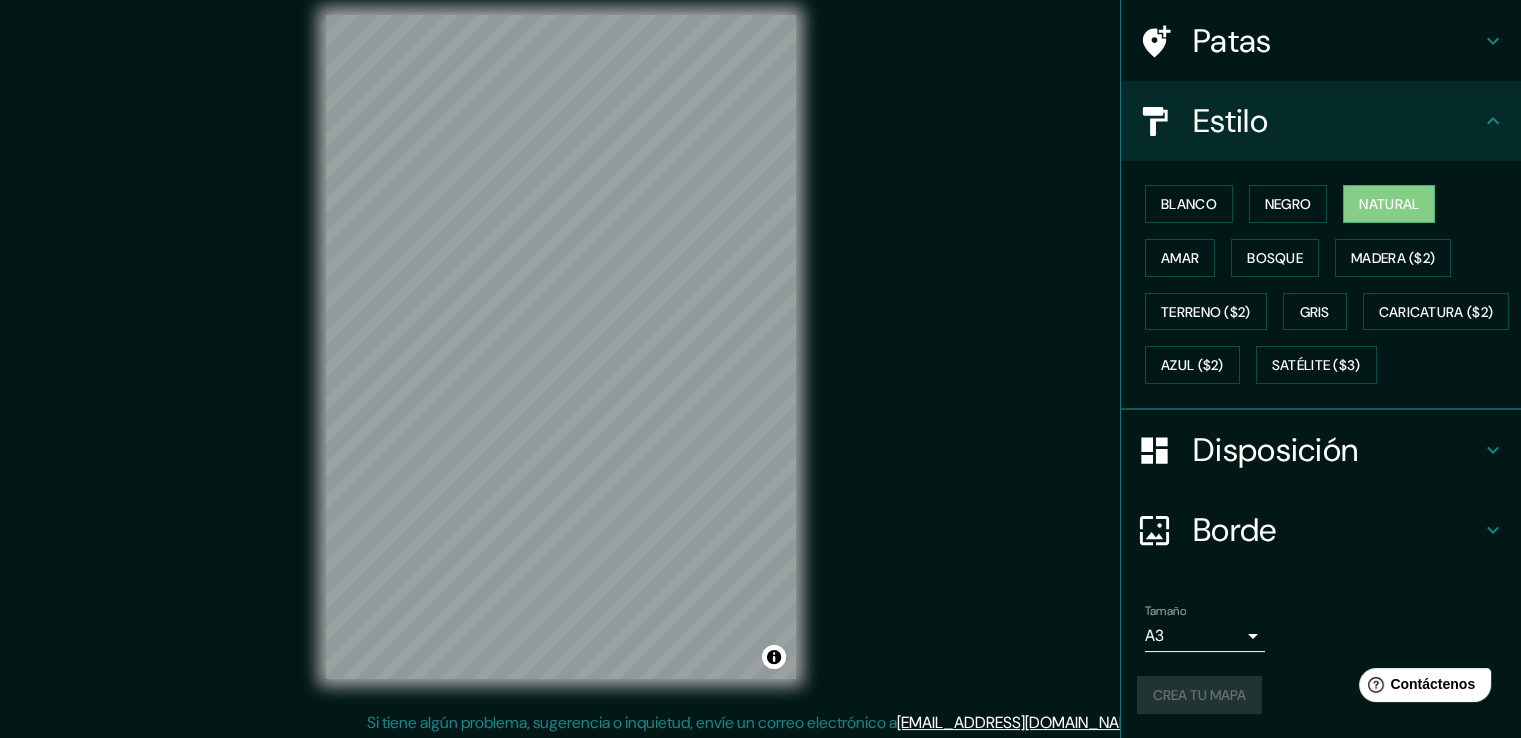 scroll, scrollTop: 22, scrollLeft: 0, axis: vertical 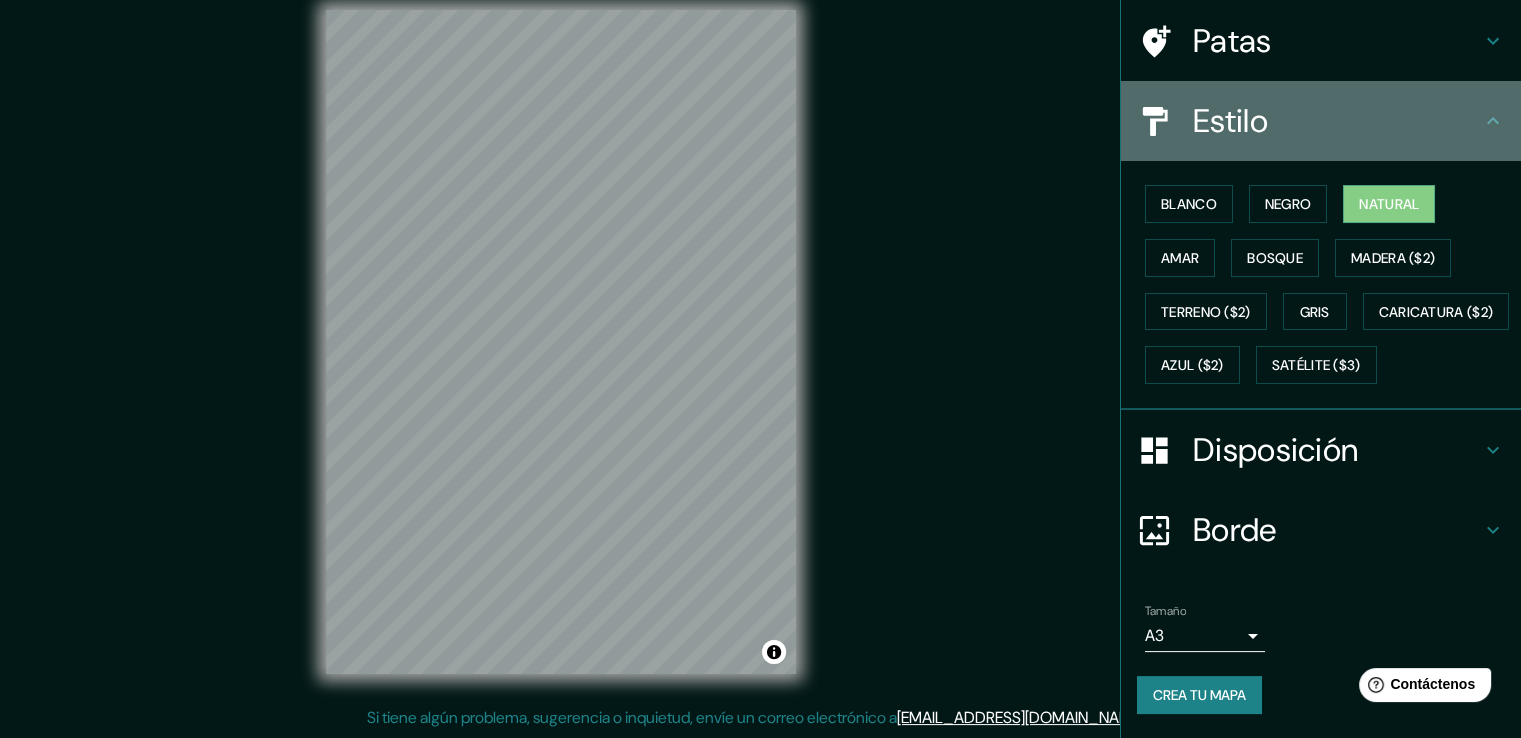 click 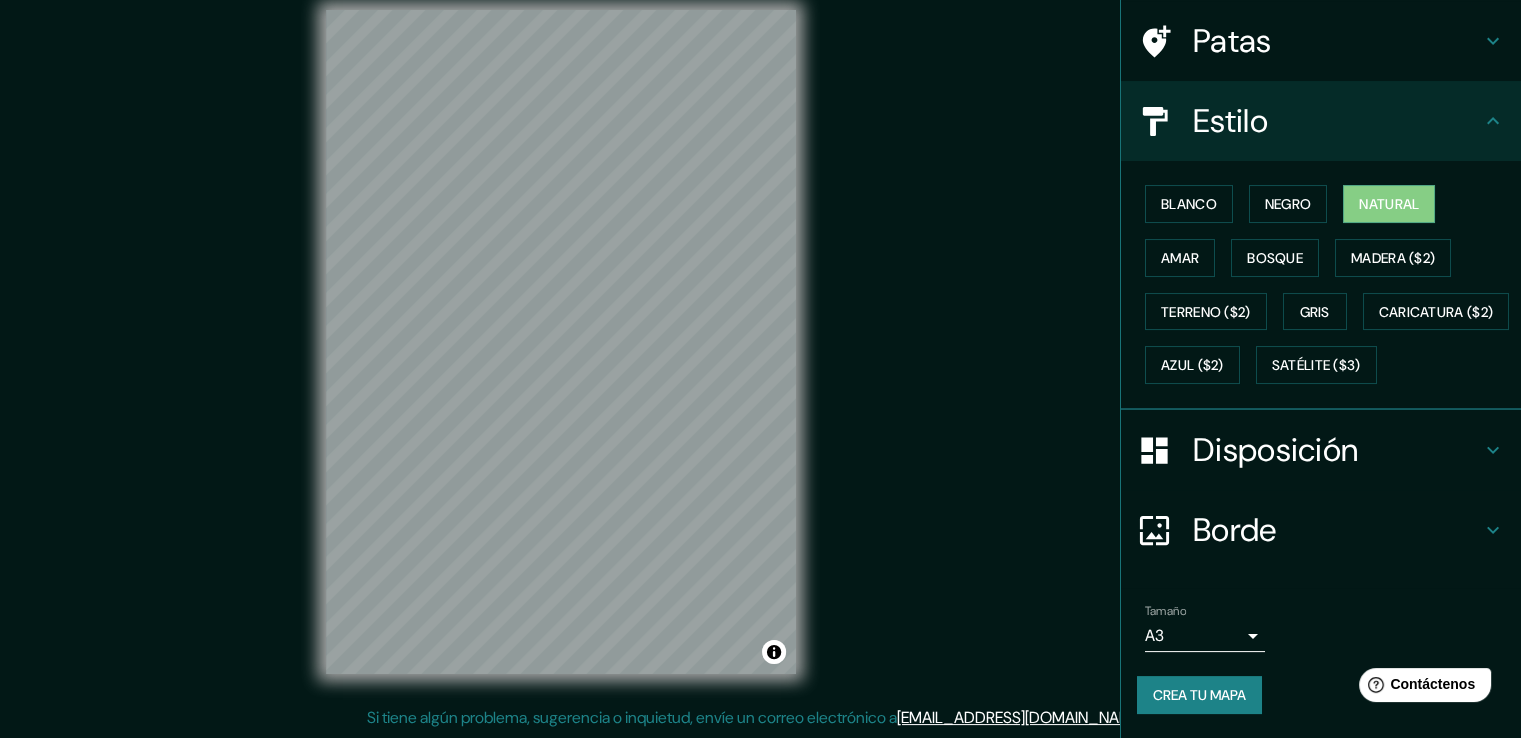 scroll, scrollTop: 28, scrollLeft: 0, axis: vertical 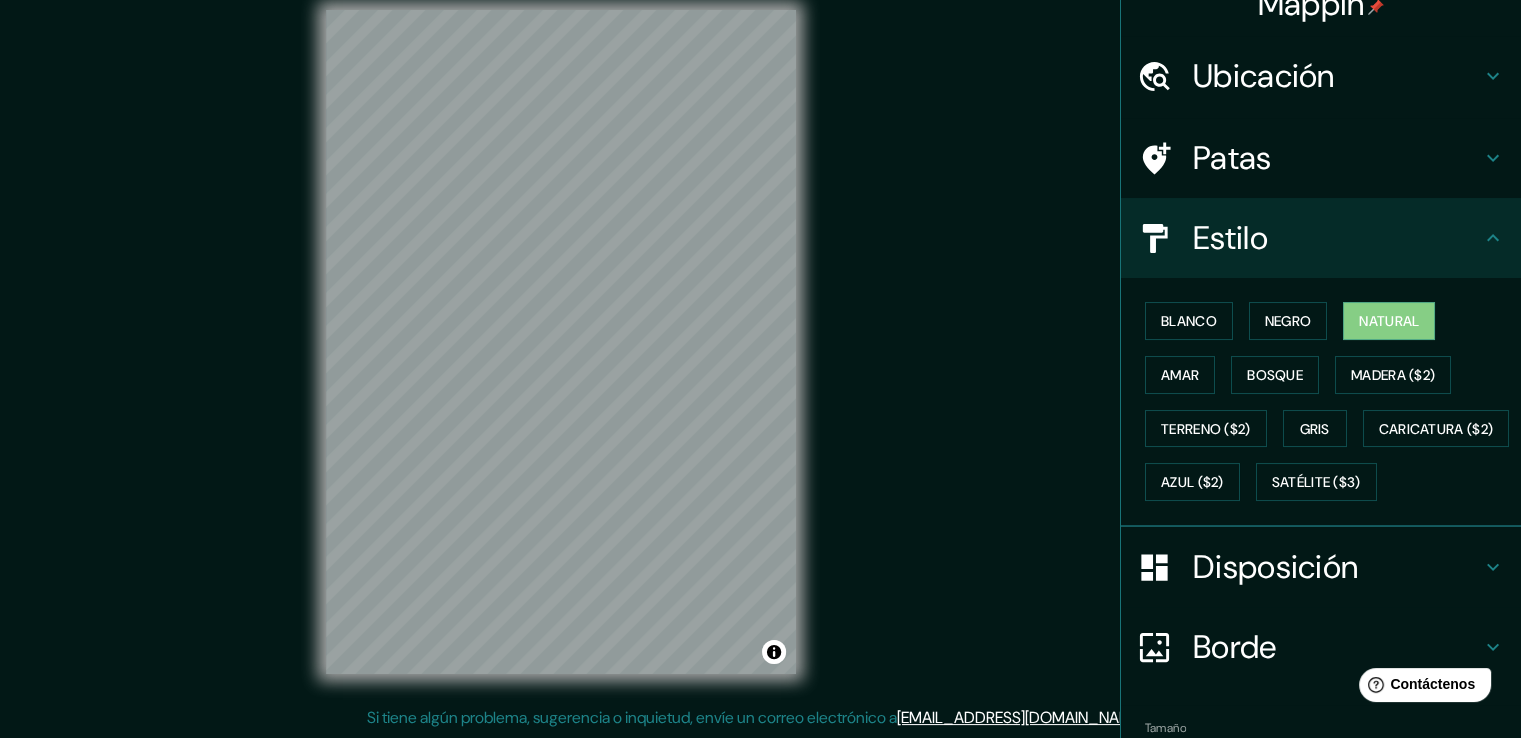 click 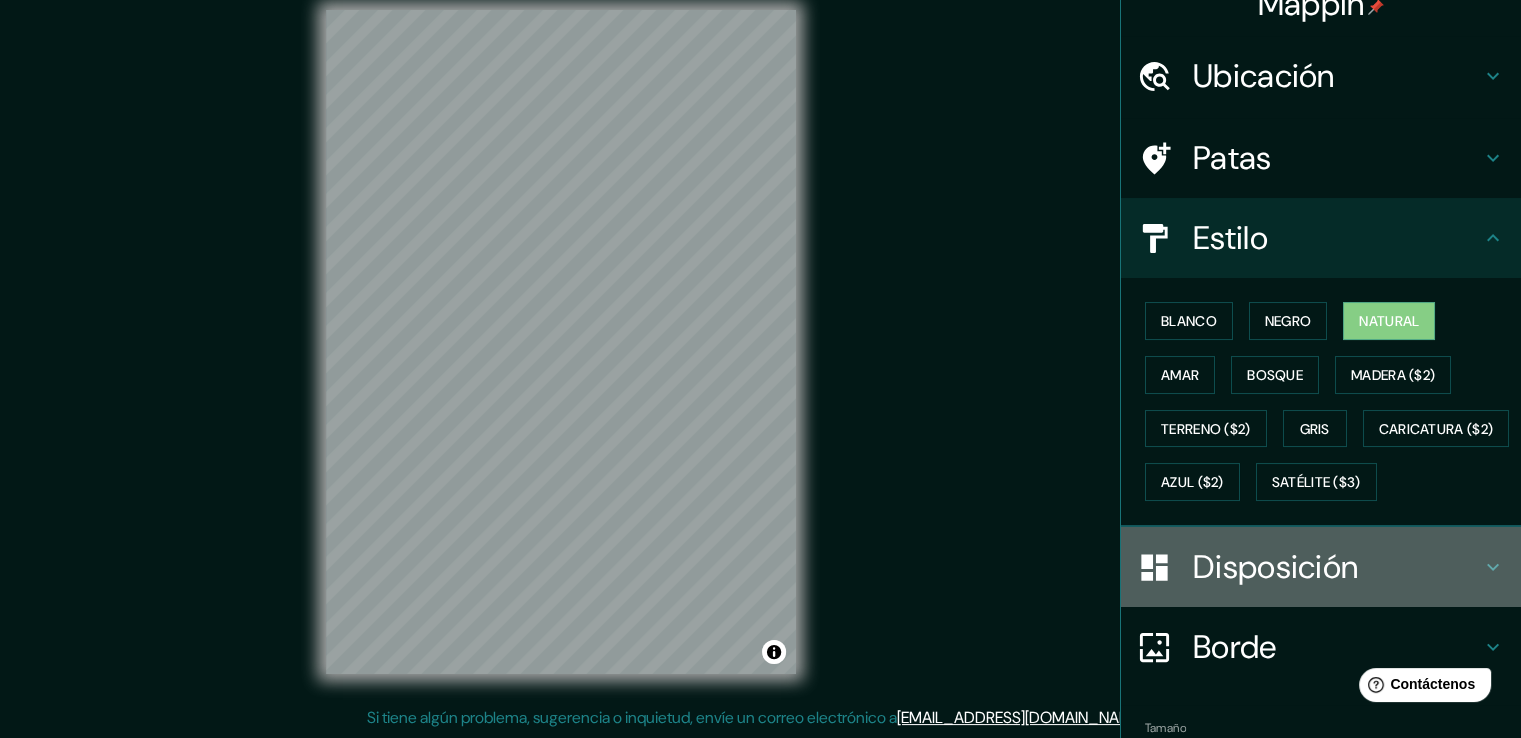 click 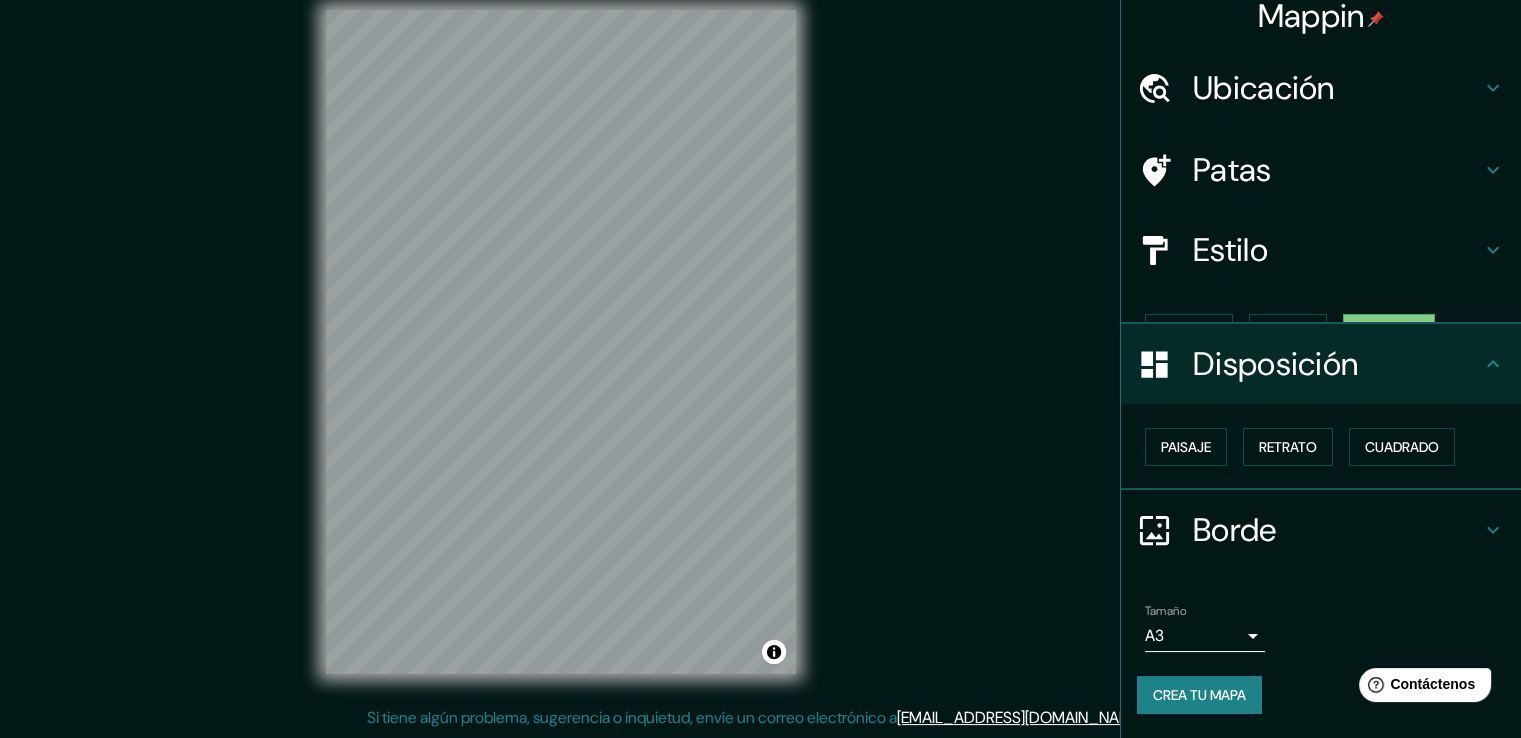 scroll, scrollTop: 0, scrollLeft: 0, axis: both 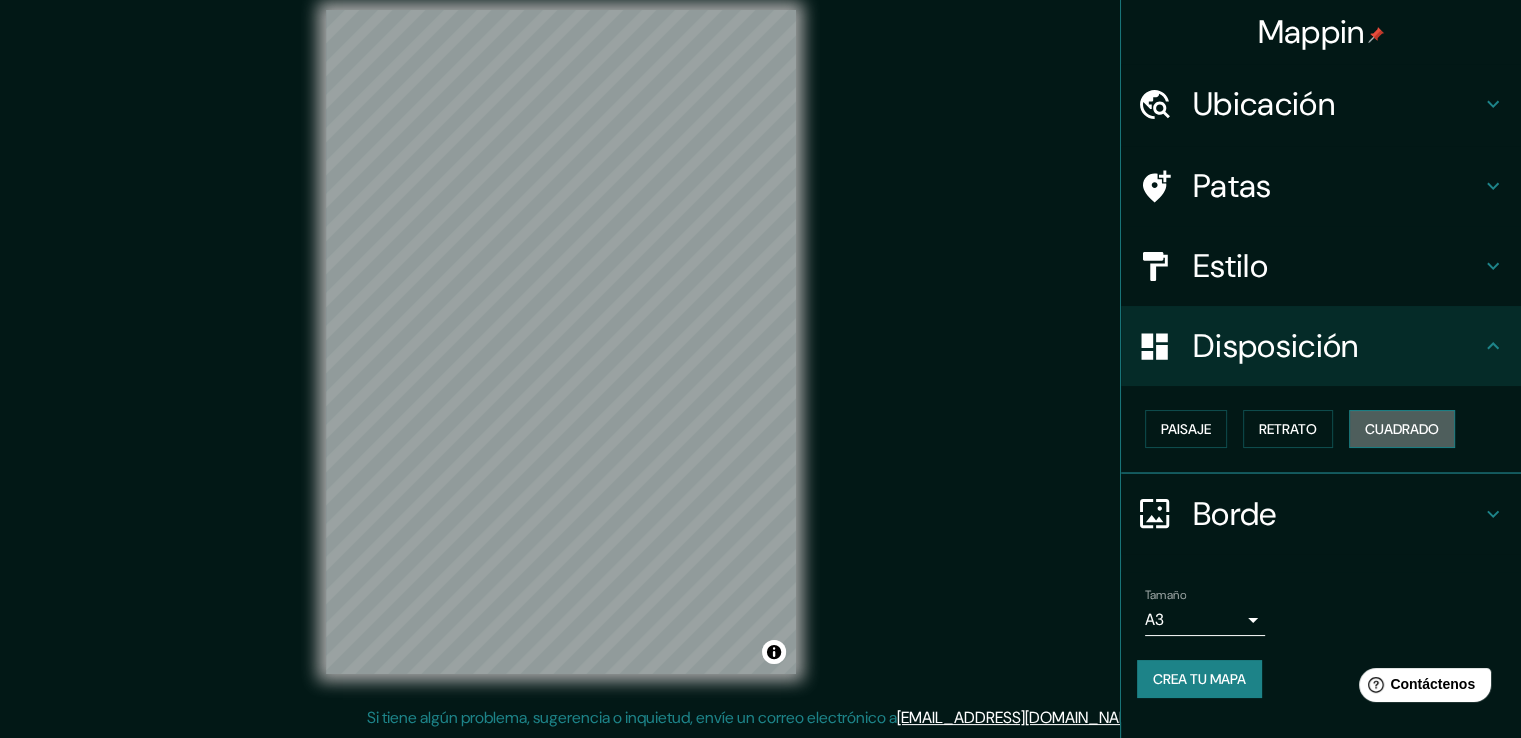 click on "Cuadrado" at bounding box center [1402, 429] 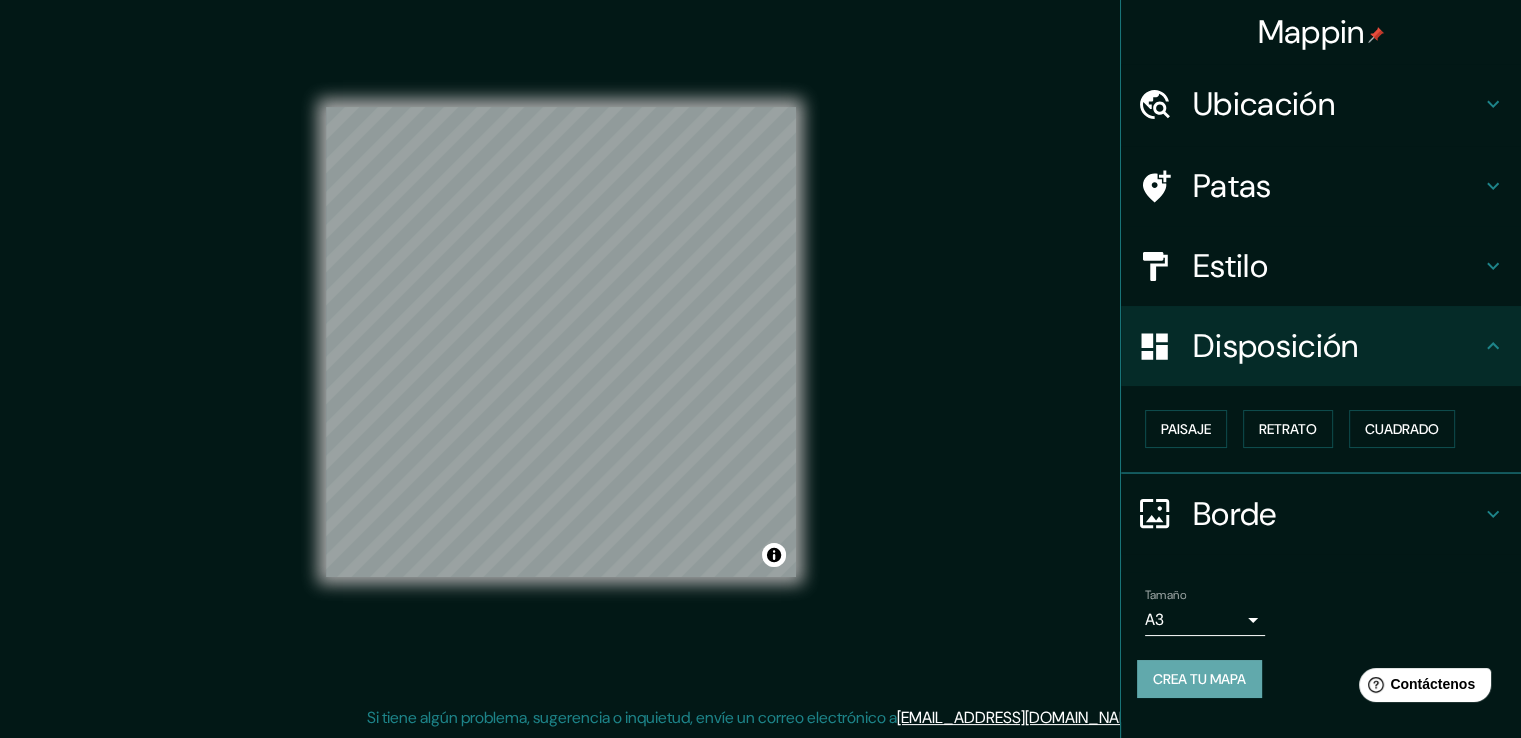 click on "Crea tu mapa" at bounding box center (1199, 679) 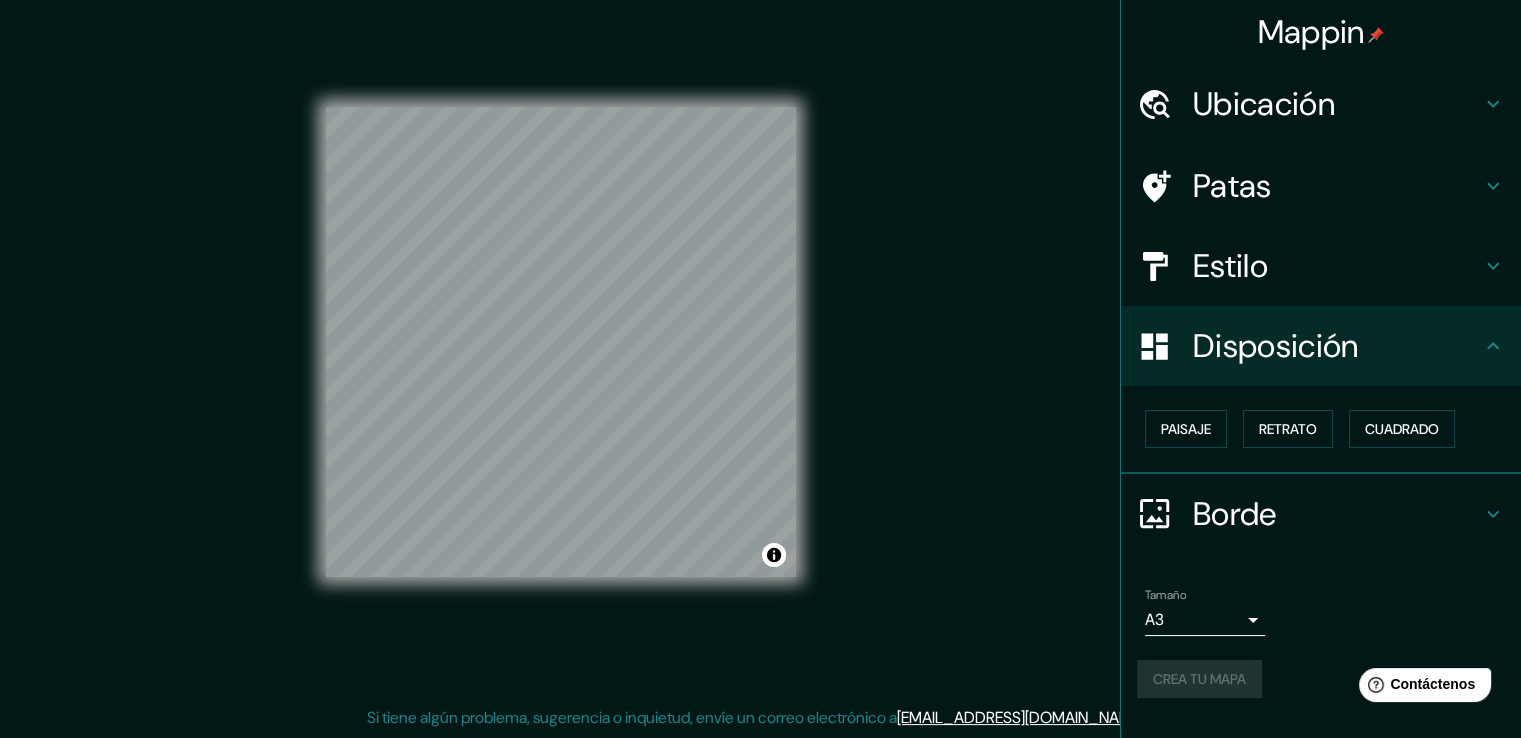click 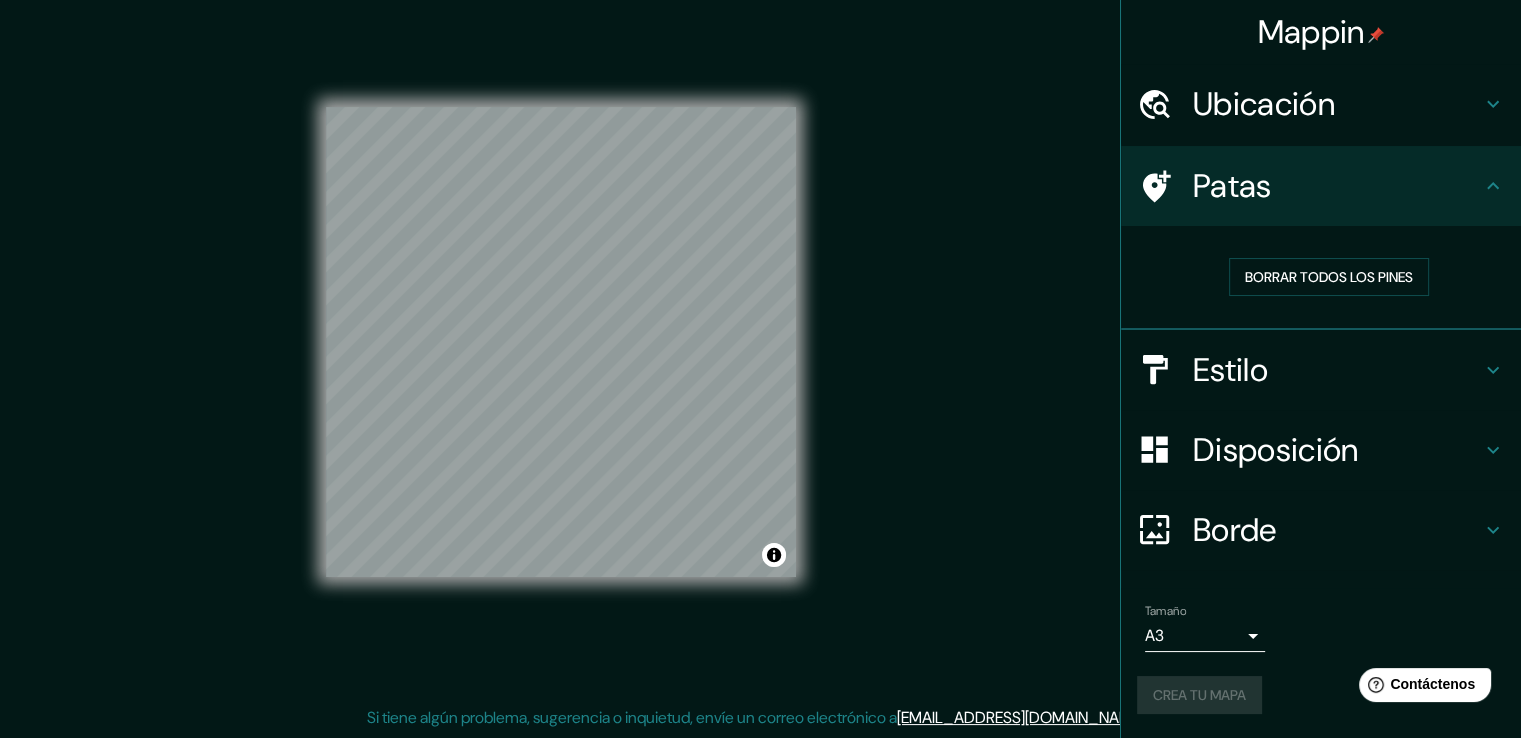 click 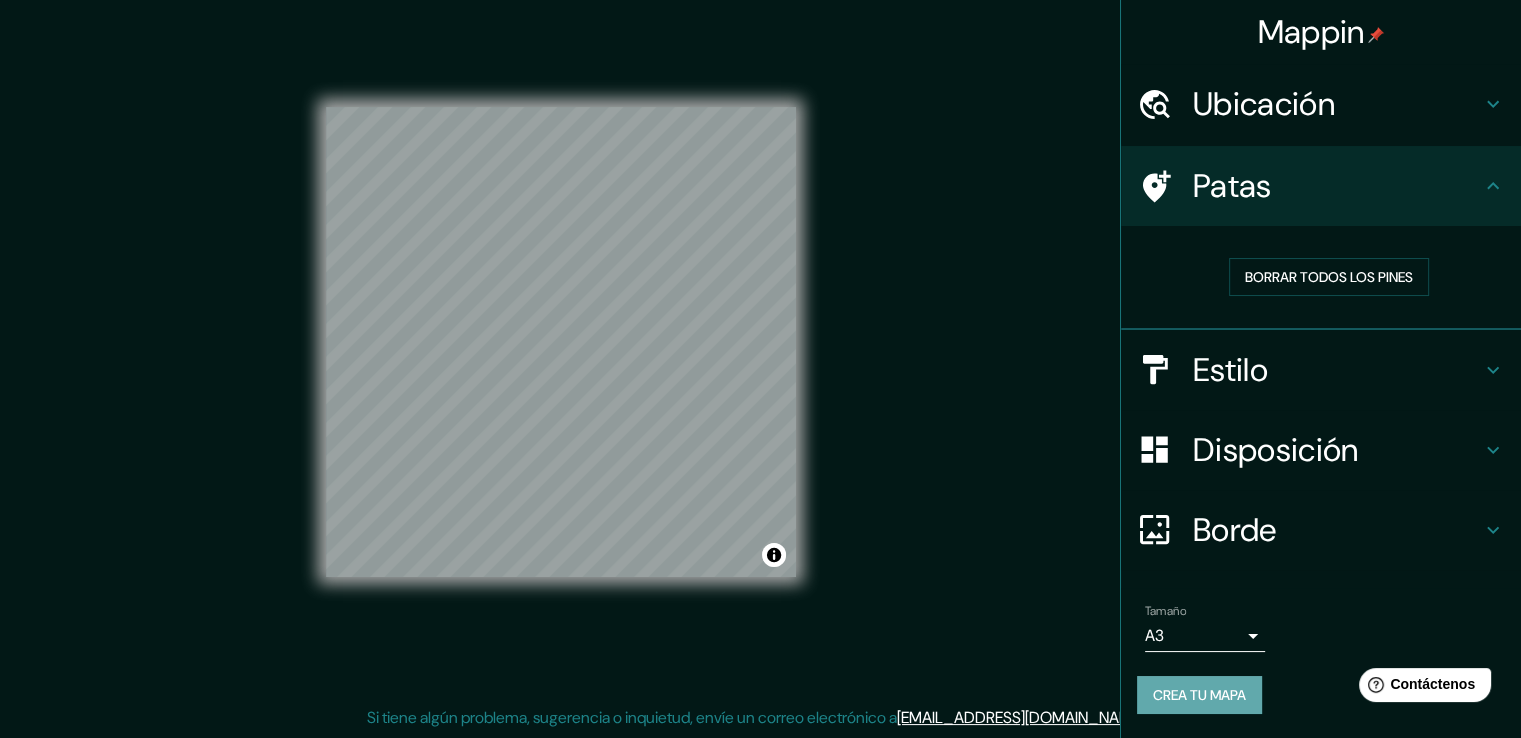 click on "Crea tu mapa" at bounding box center (1199, 695) 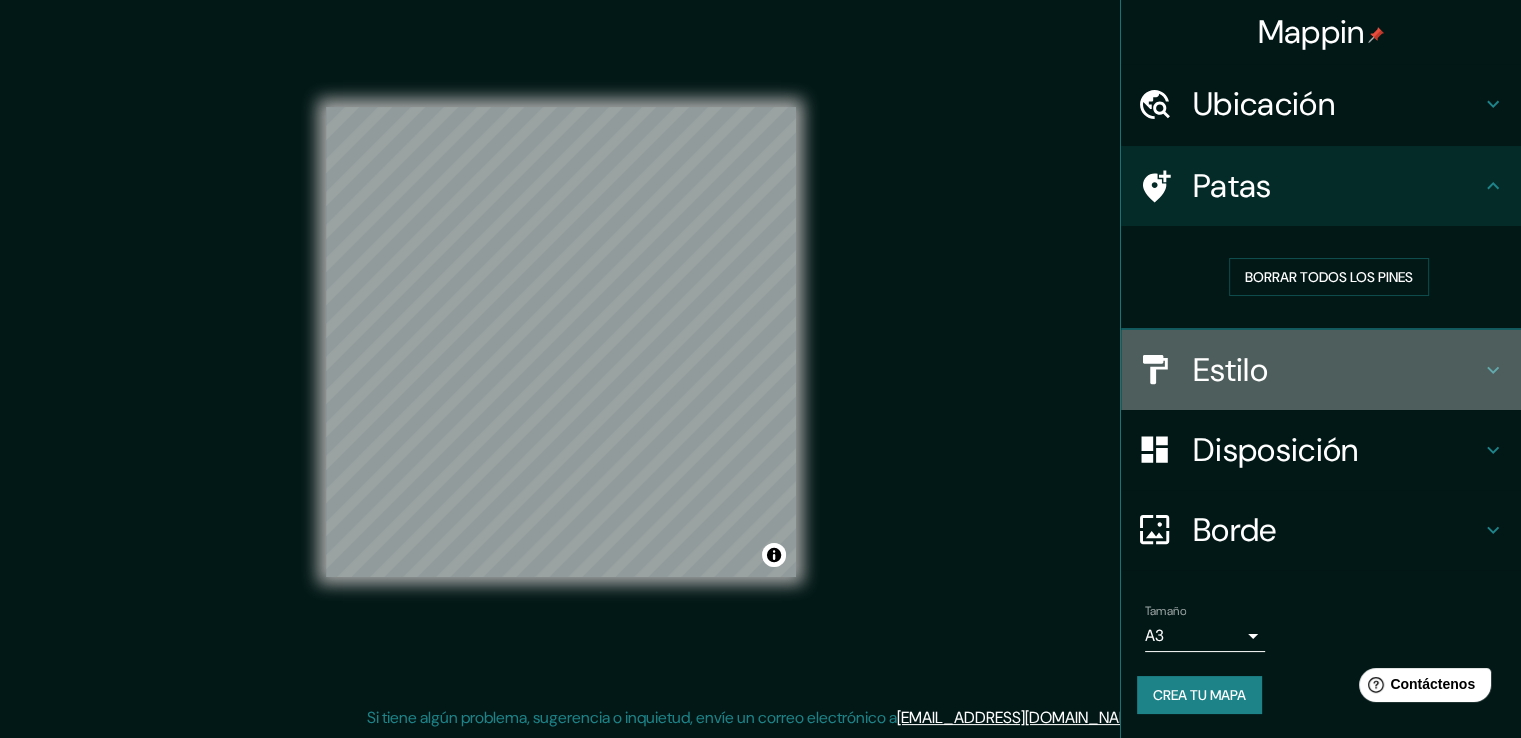 click on "Estilo" at bounding box center [1337, 370] 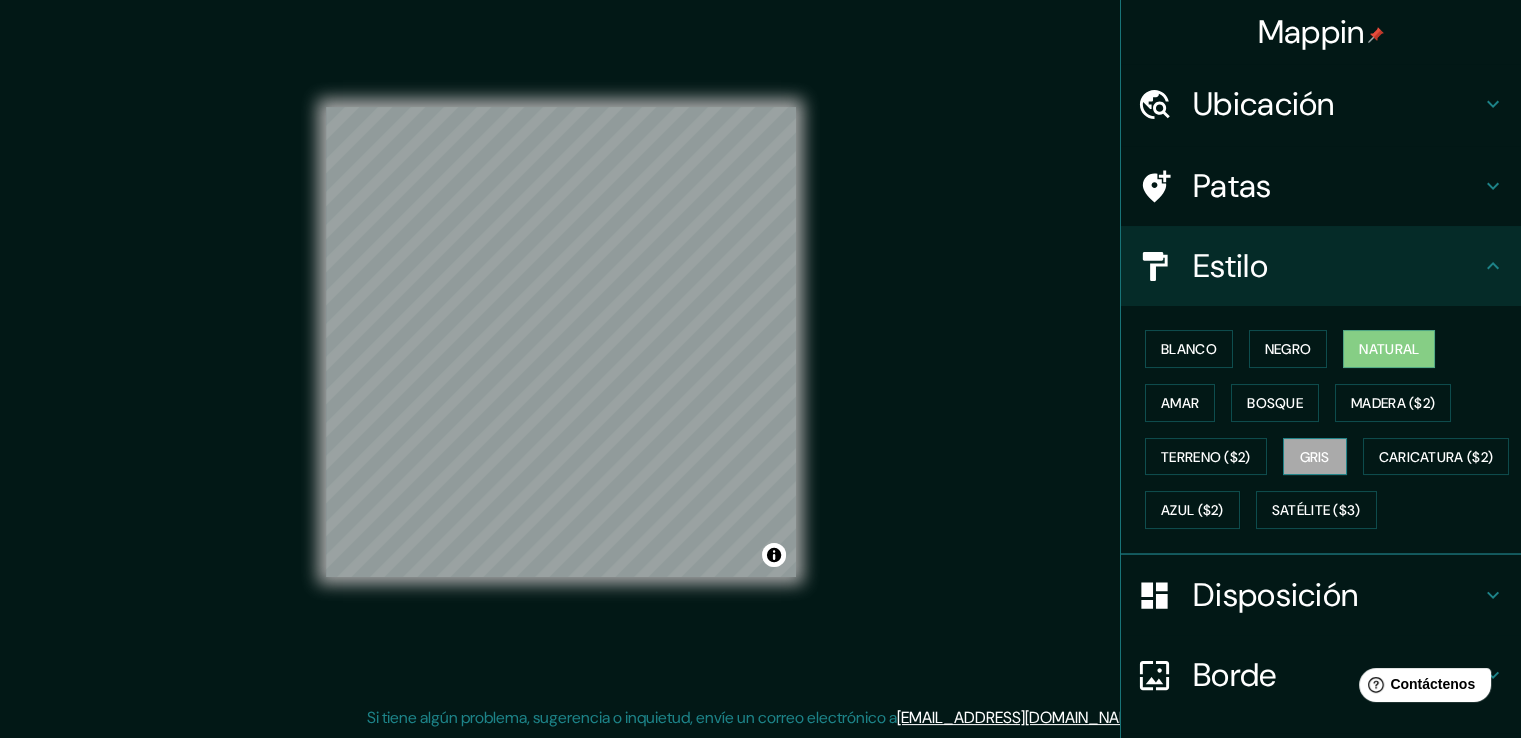 click on "Gris" at bounding box center (1315, 457) 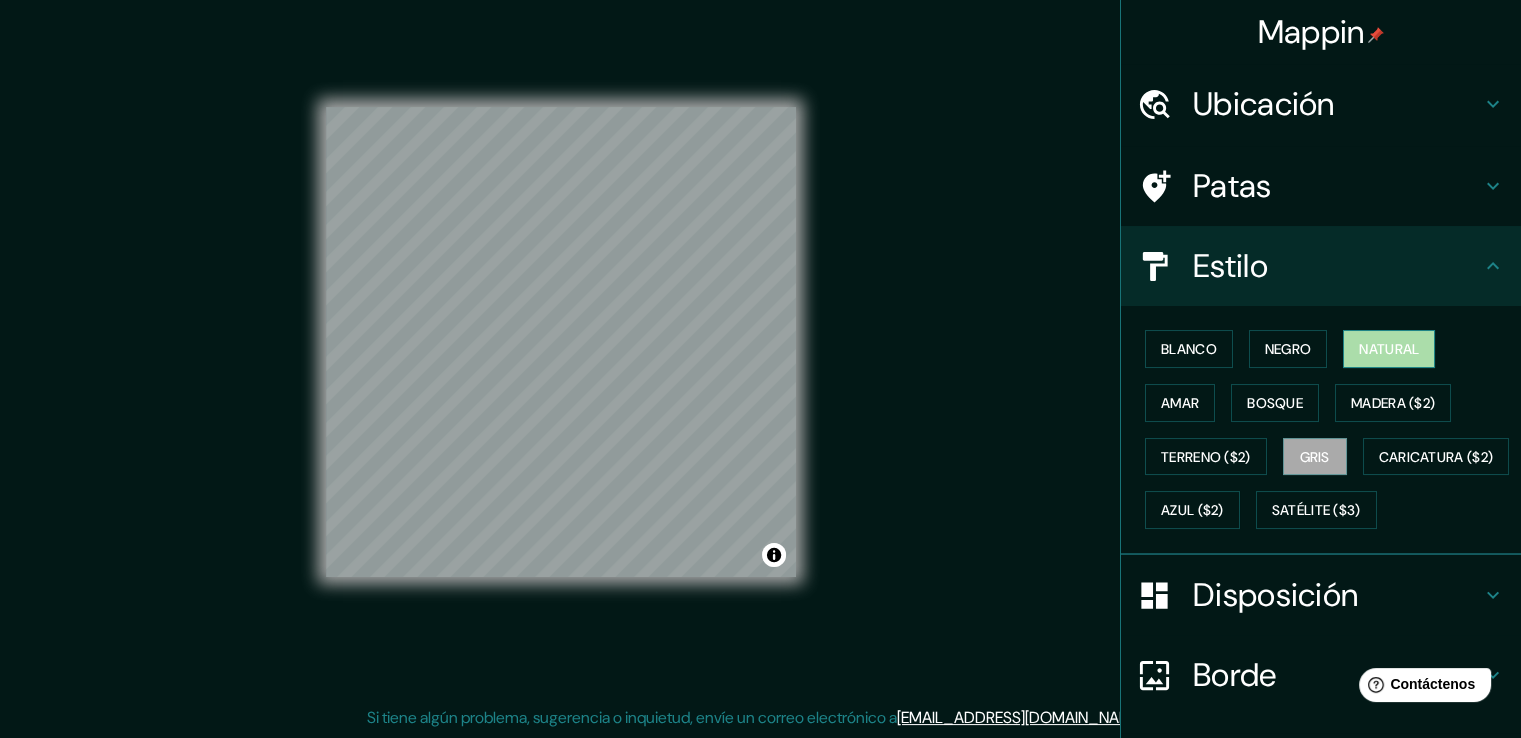 click on "Natural" at bounding box center (1389, 349) 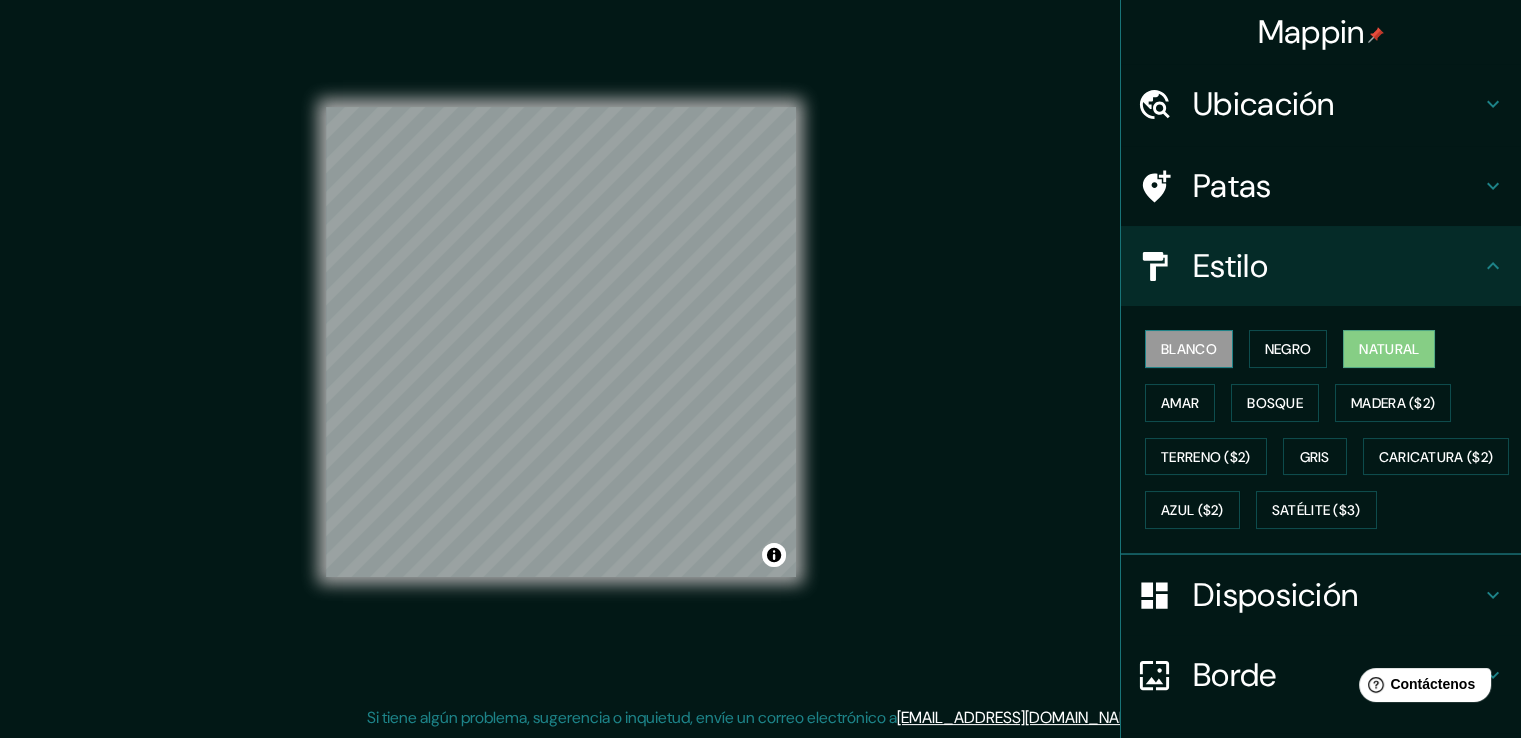 click on "Blanco" at bounding box center [1189, 349] 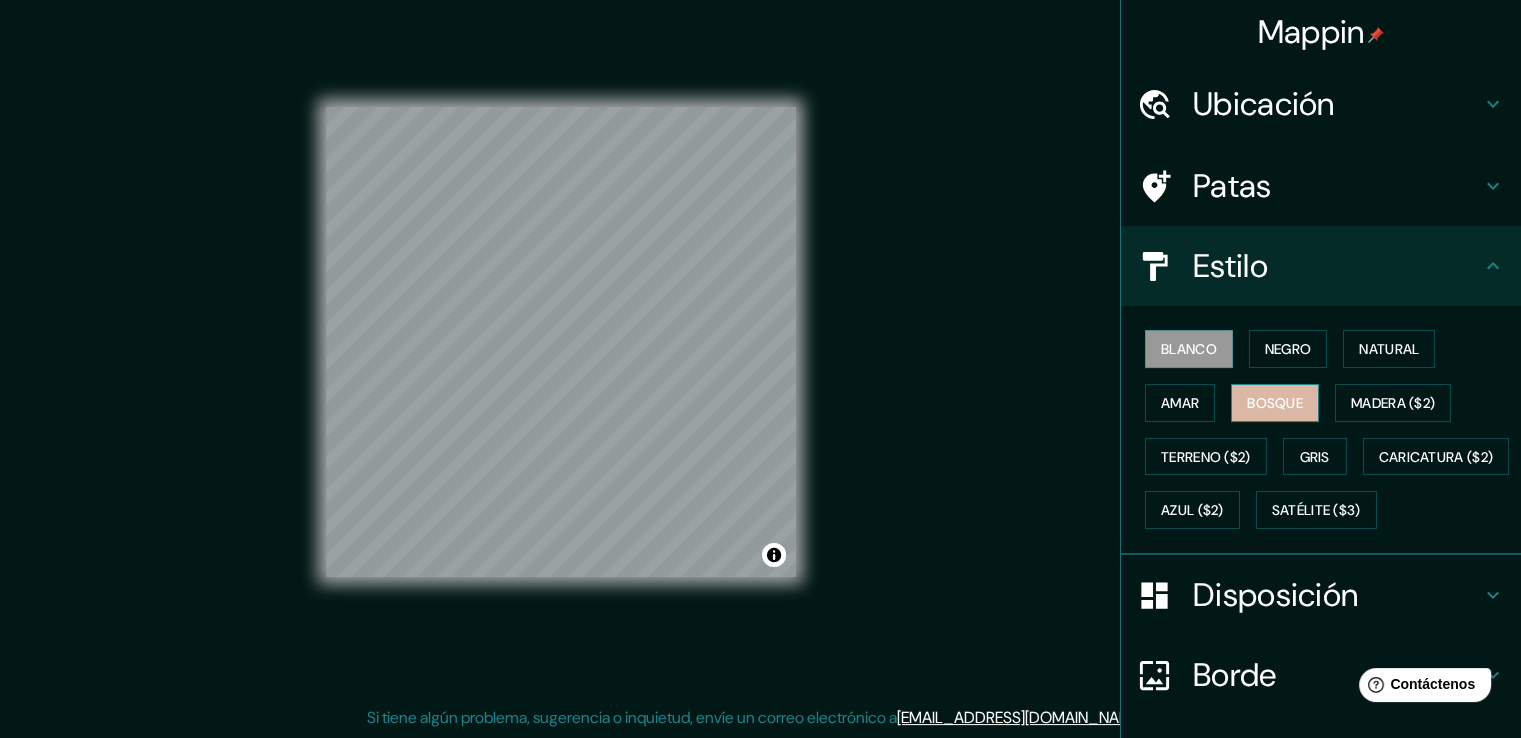 click on "Bosque" at bounding box center (1275, 403) 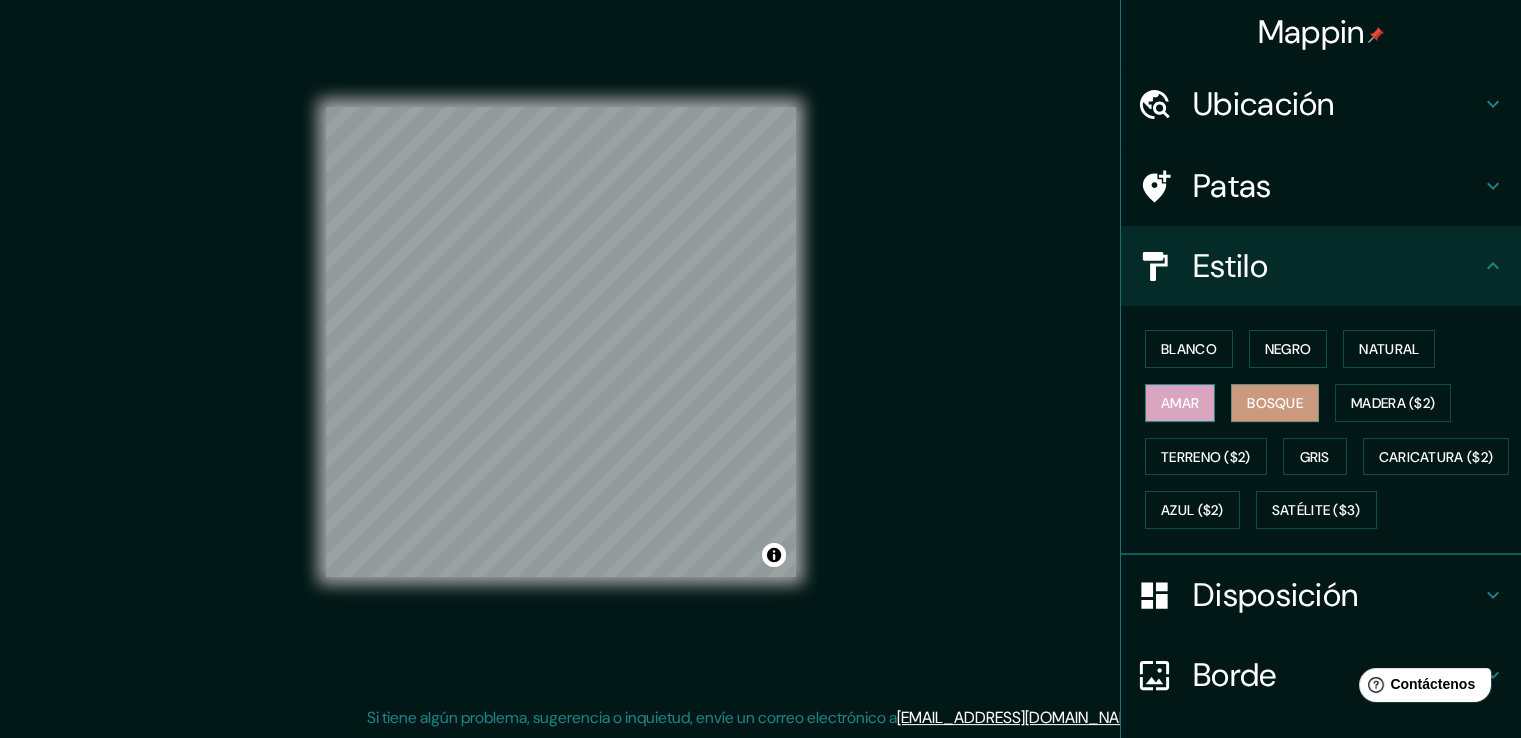 click on "Amar" at bounding box center [1180, 403] 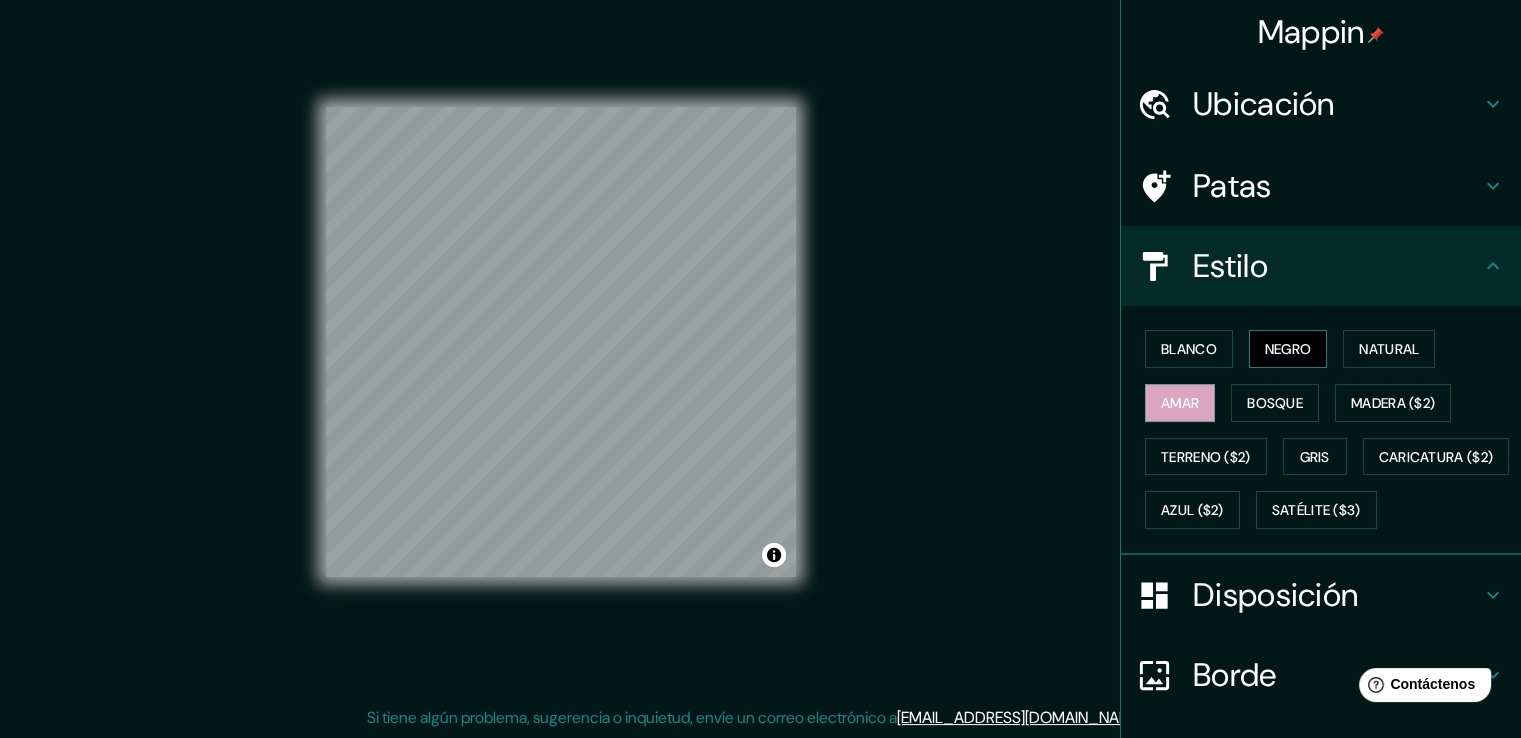 click on "Negro" at bounding box center (1288, 349) 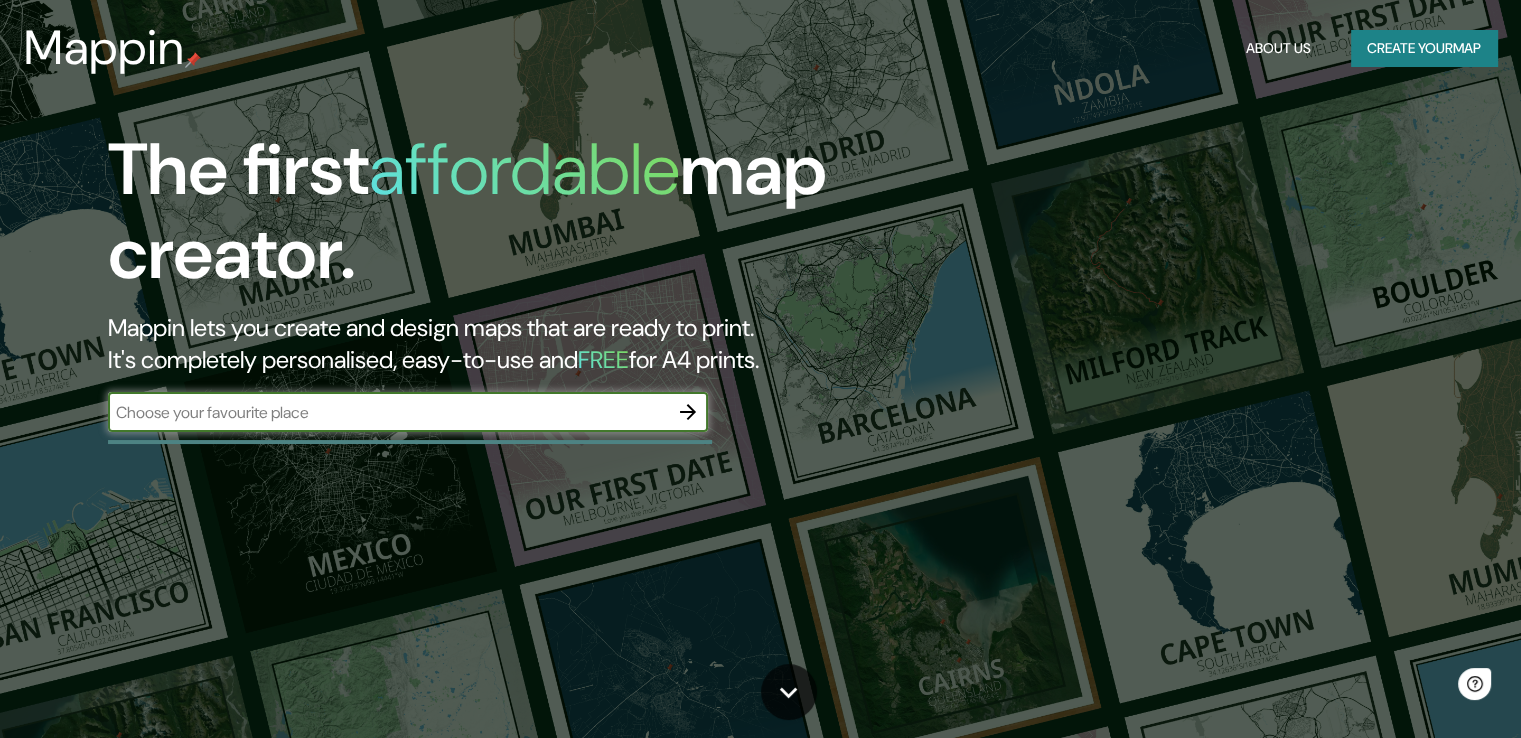 scroll, scrollTop: 0, scrollLeft: 0, axis: both 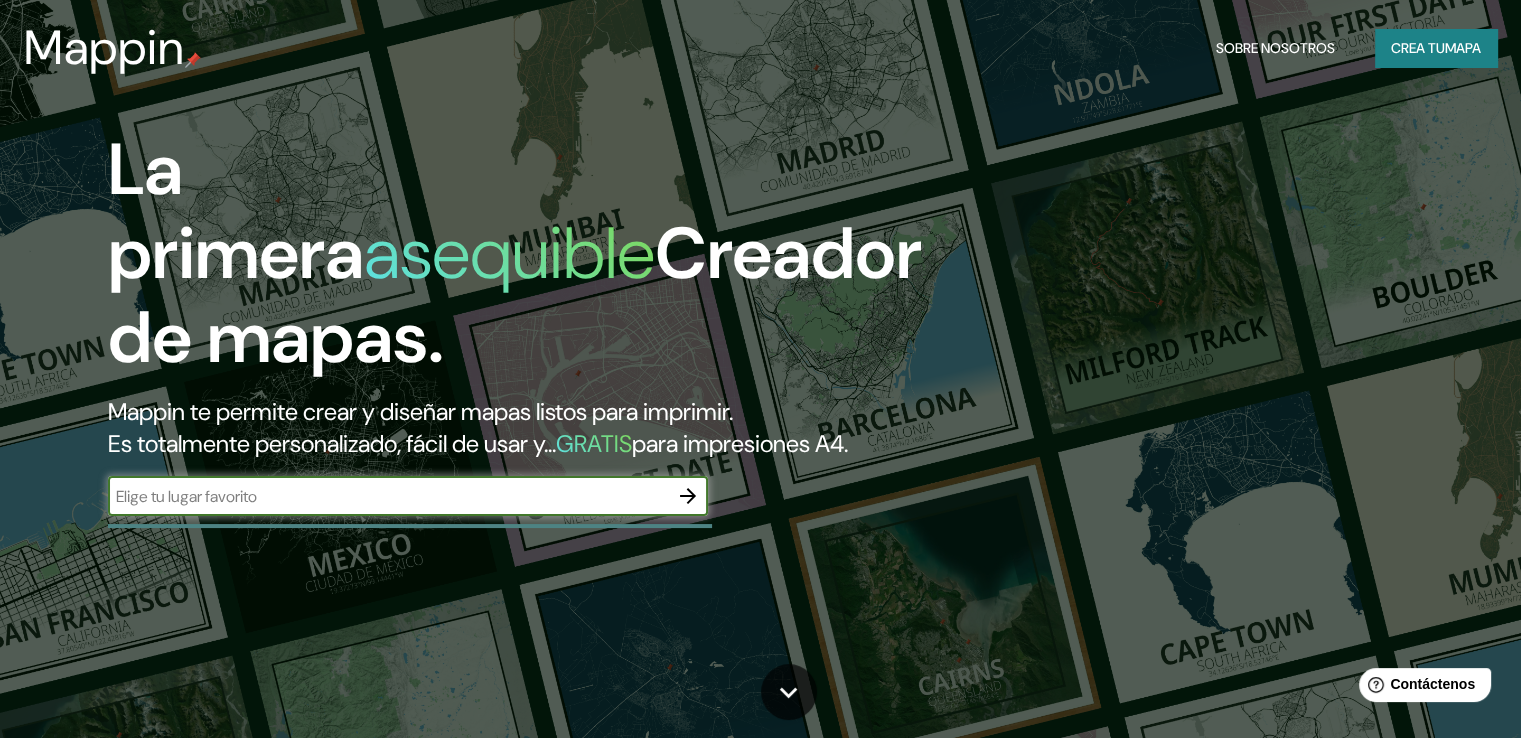 click at bounding box center (388, 496) 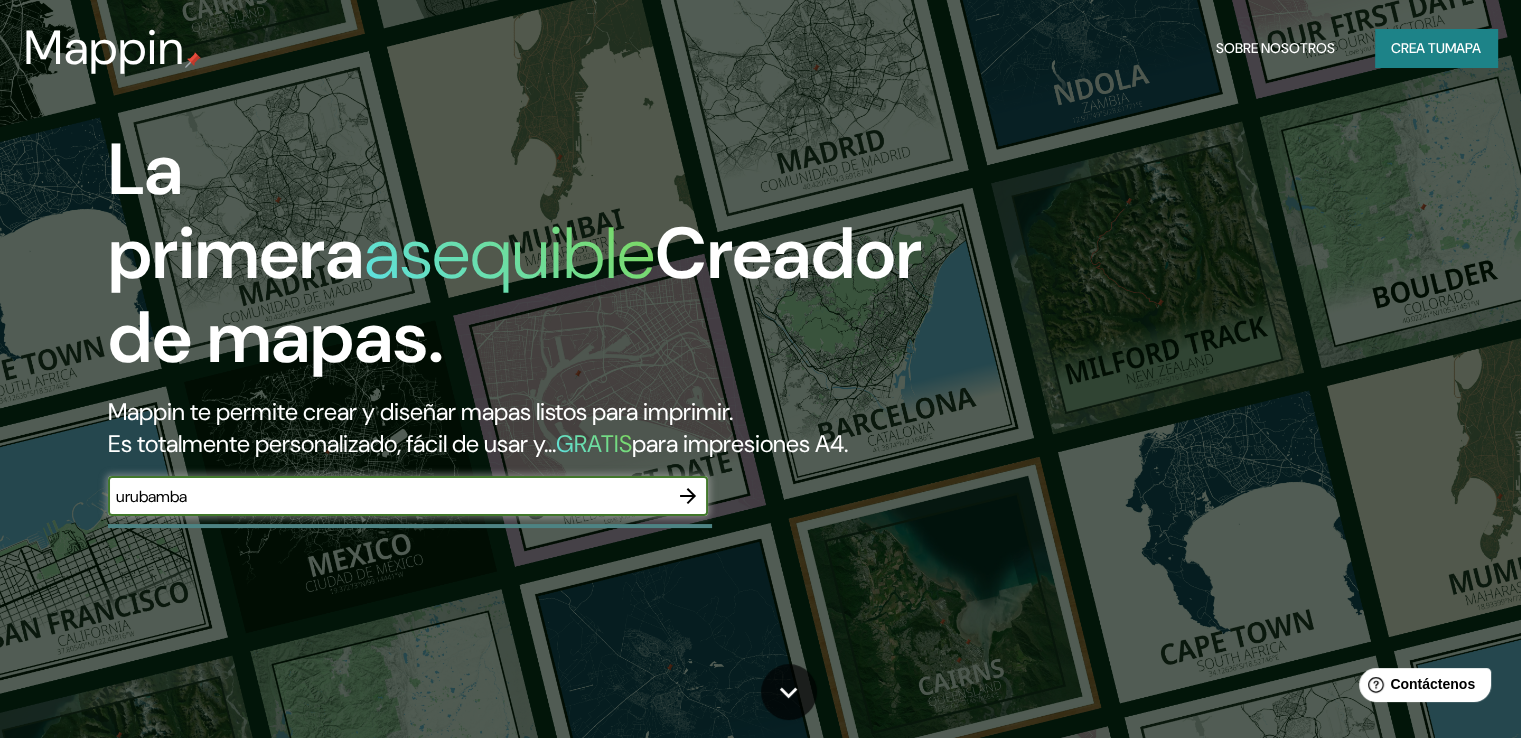 type on "urubamba" 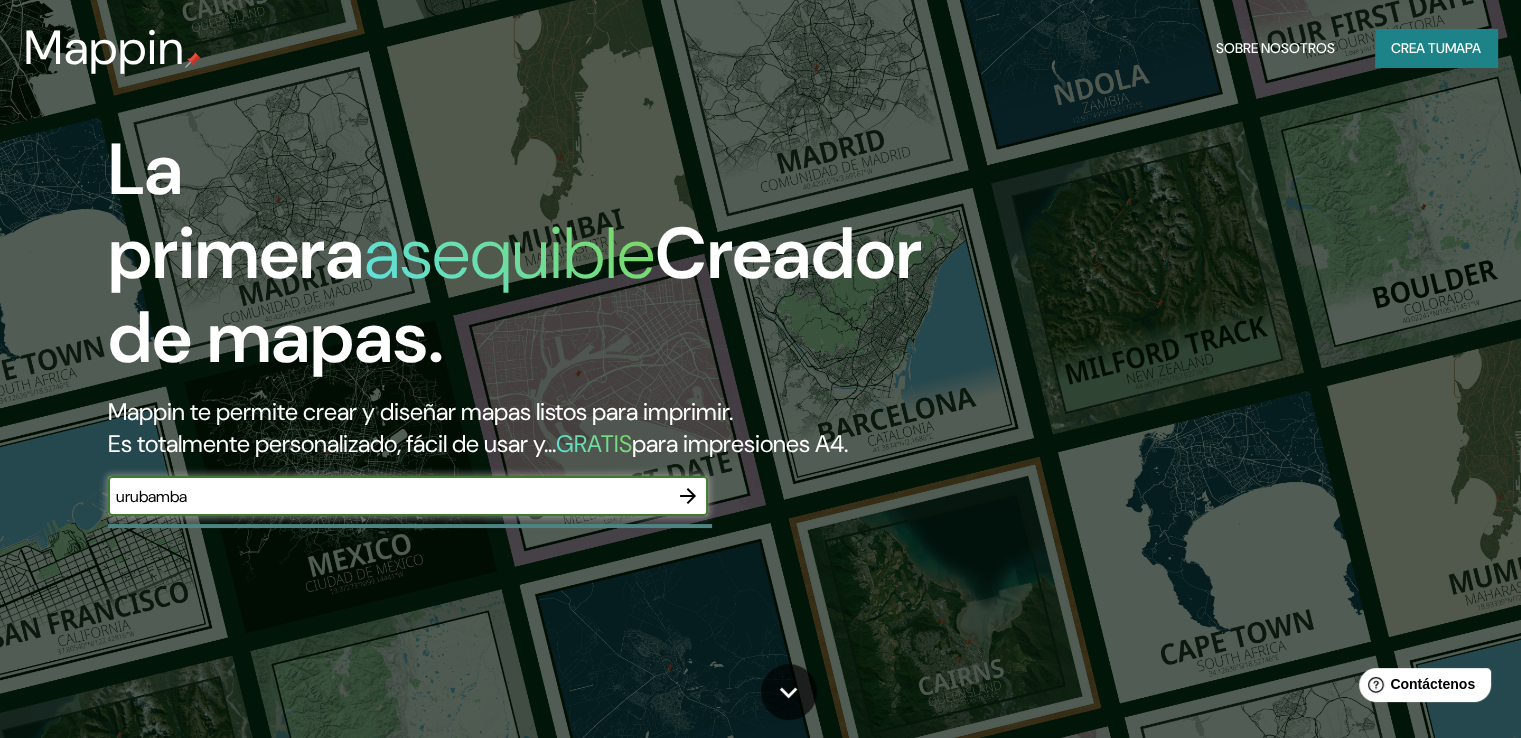 click 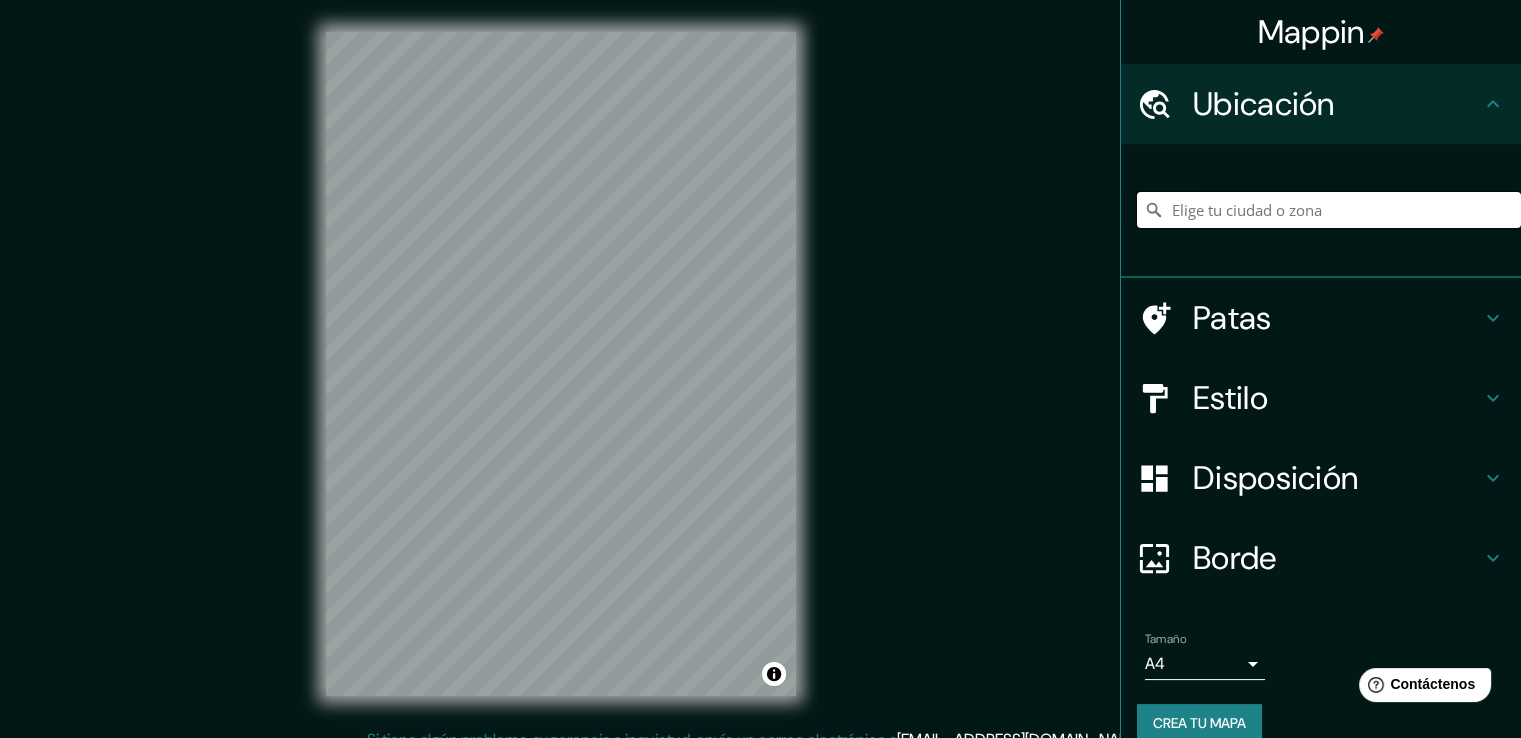 click at bounding box center [1329, 210] 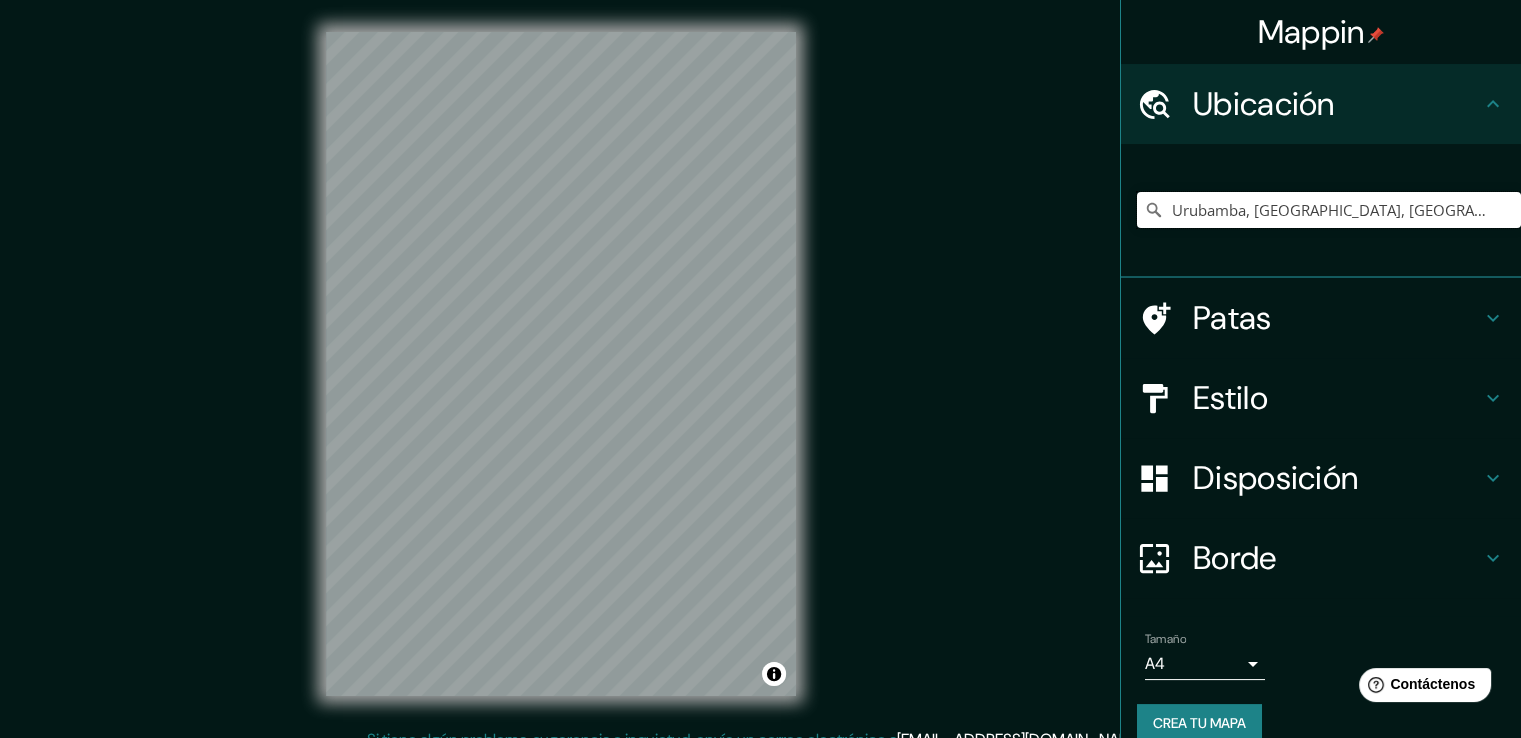 type on "Urubamba, [GEOGRAPHIC_DATA], [GEOGRAPHIC_DATA]" 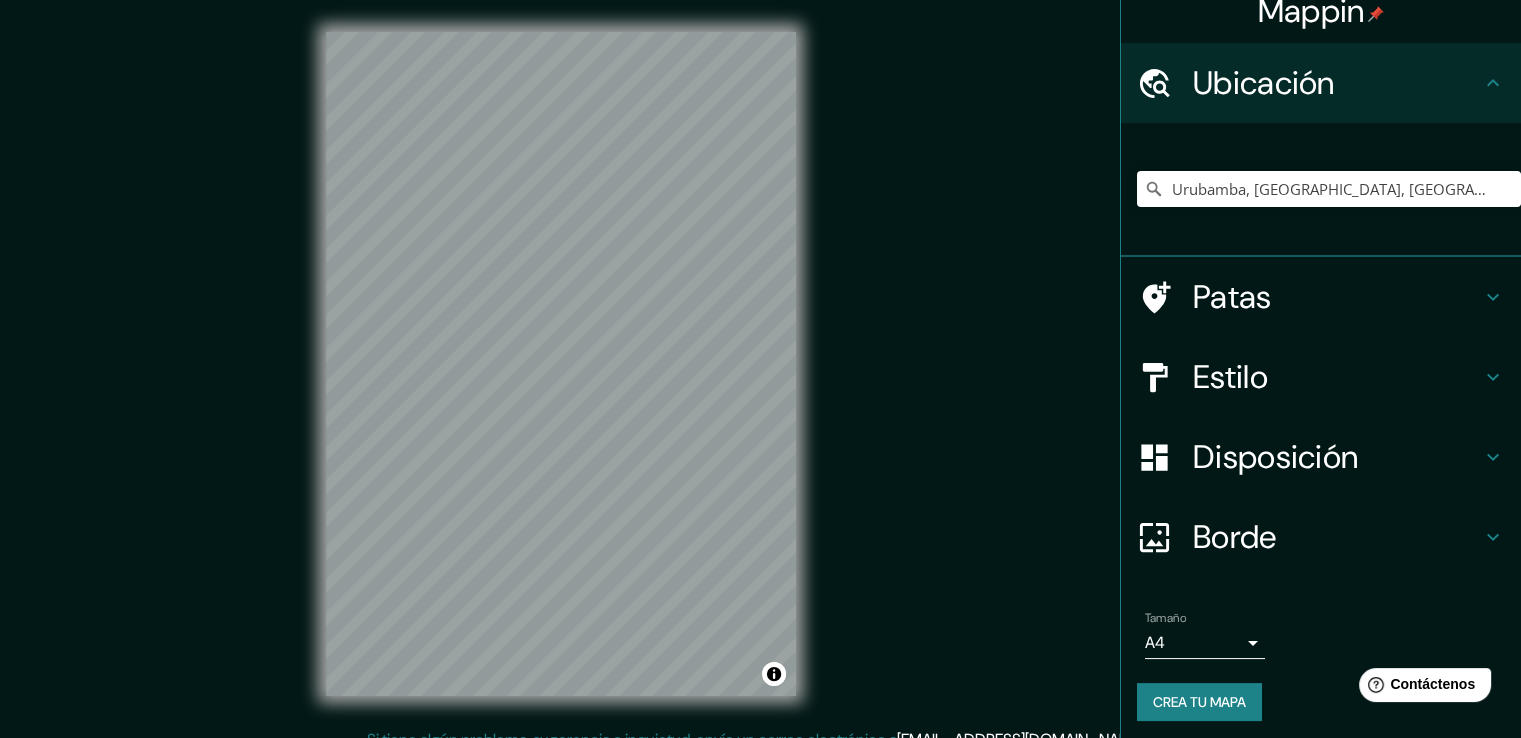 scroll, scrollTop: 27, scrollLeft: 0, axis: vertical 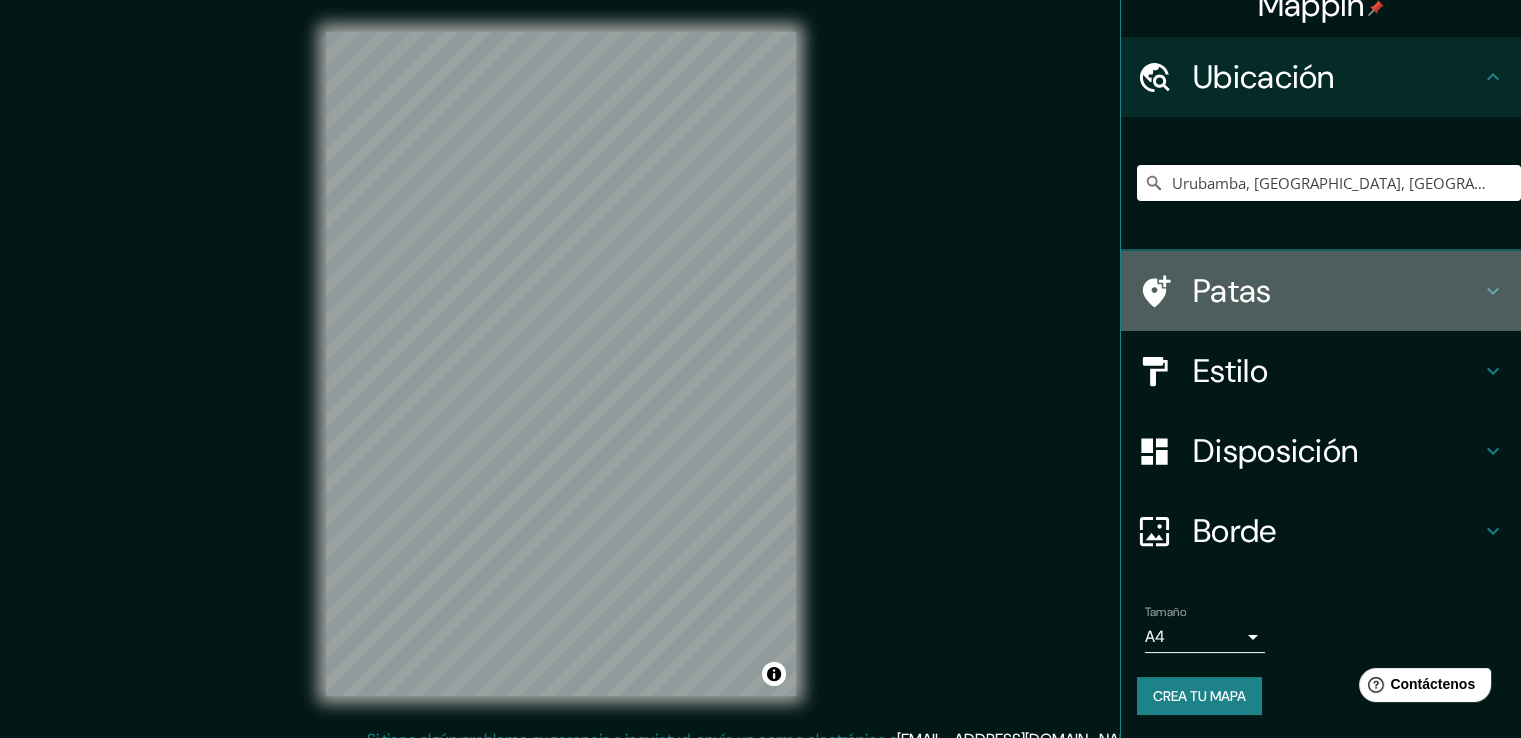 click 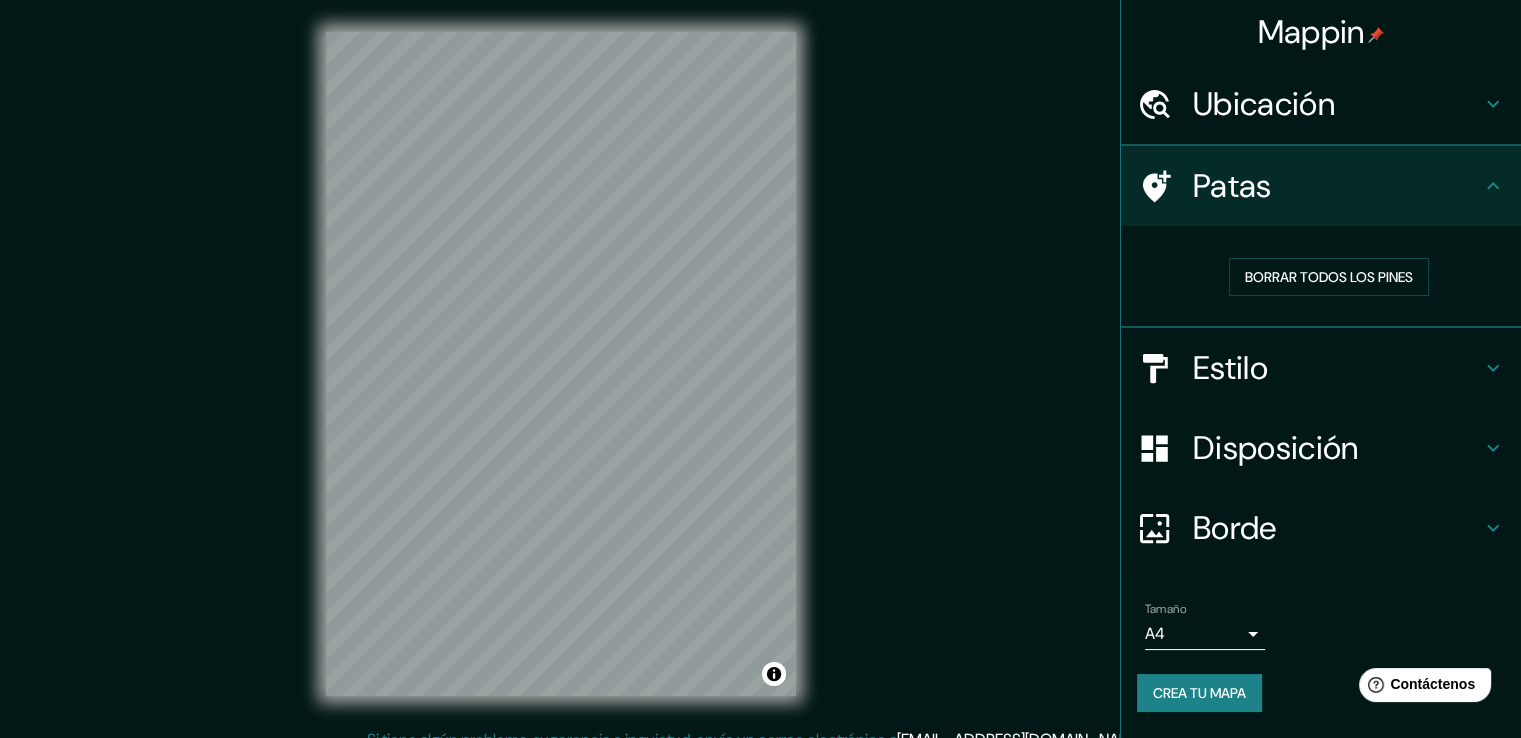 scroll, scrollTop: 0, scrollLeft: 0, axis: both 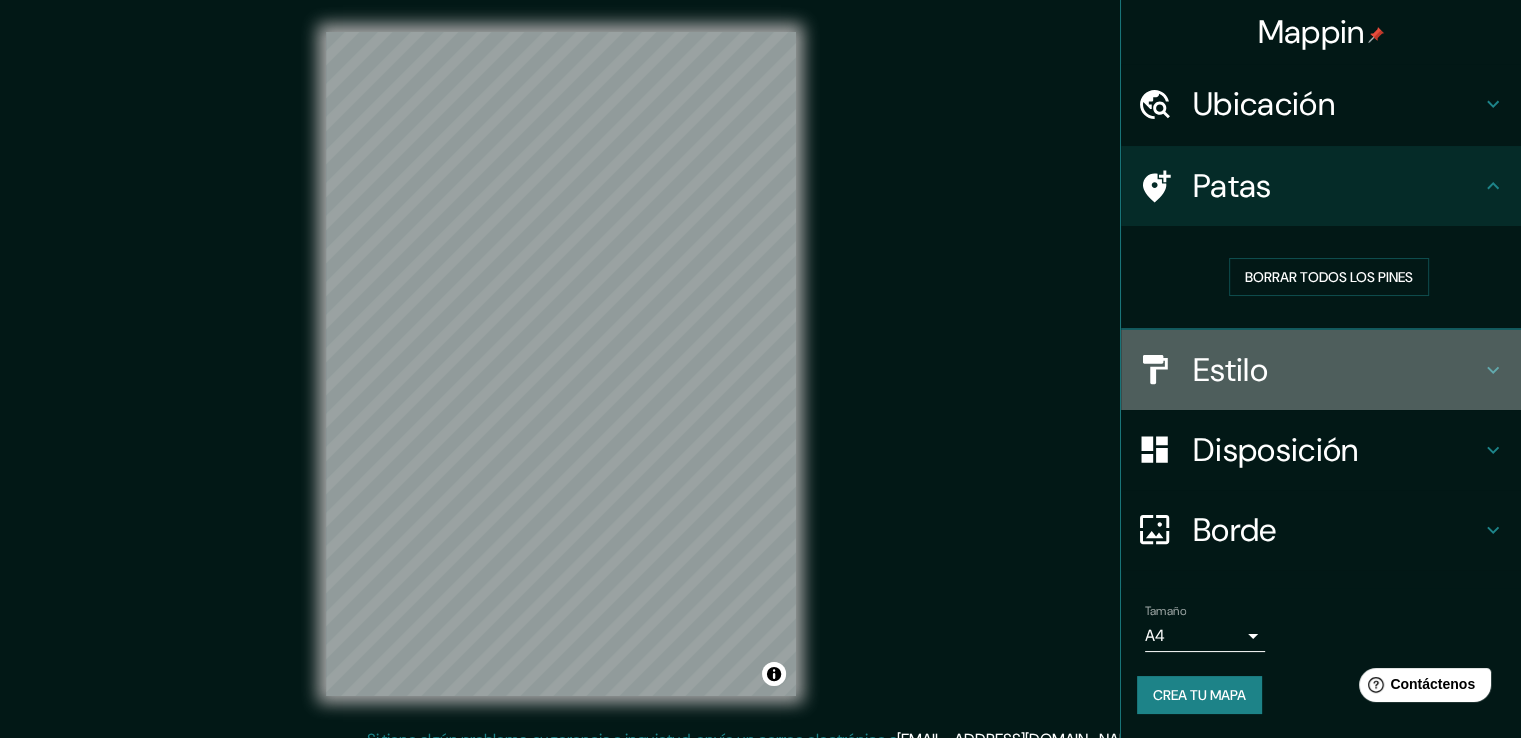 click 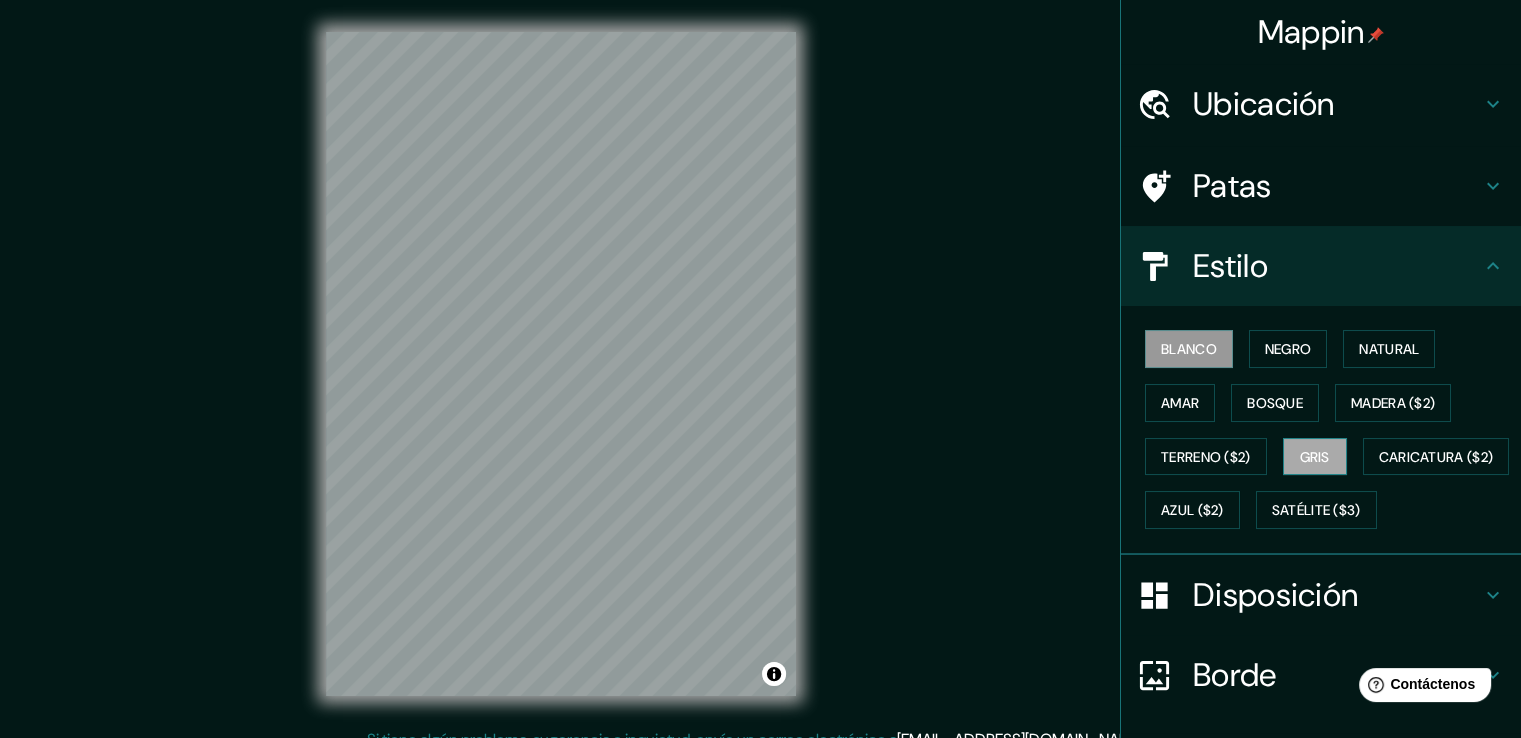 click on "Gris" at bounding box center [1315, 457] 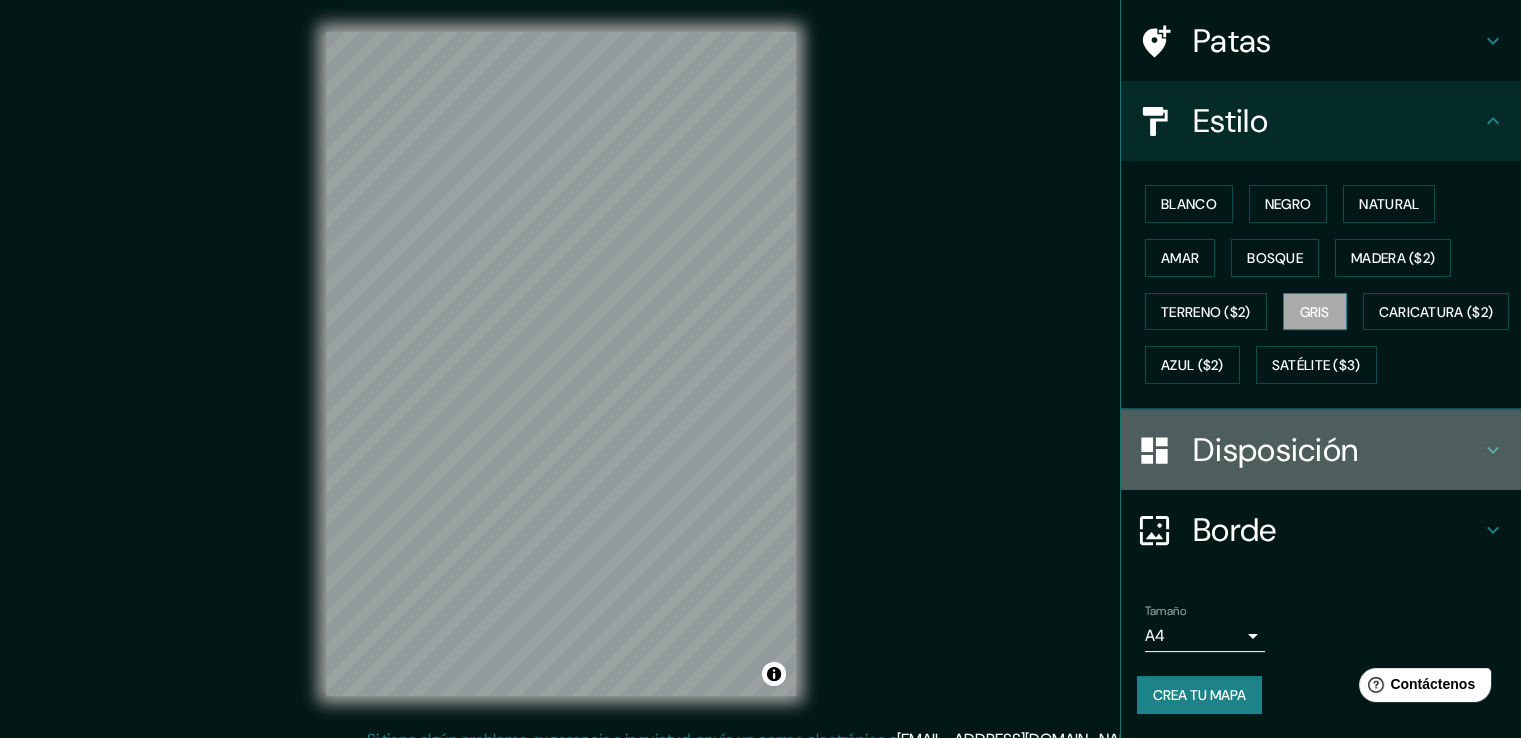 click on "Disposición" at bounding box center [1275, 450] 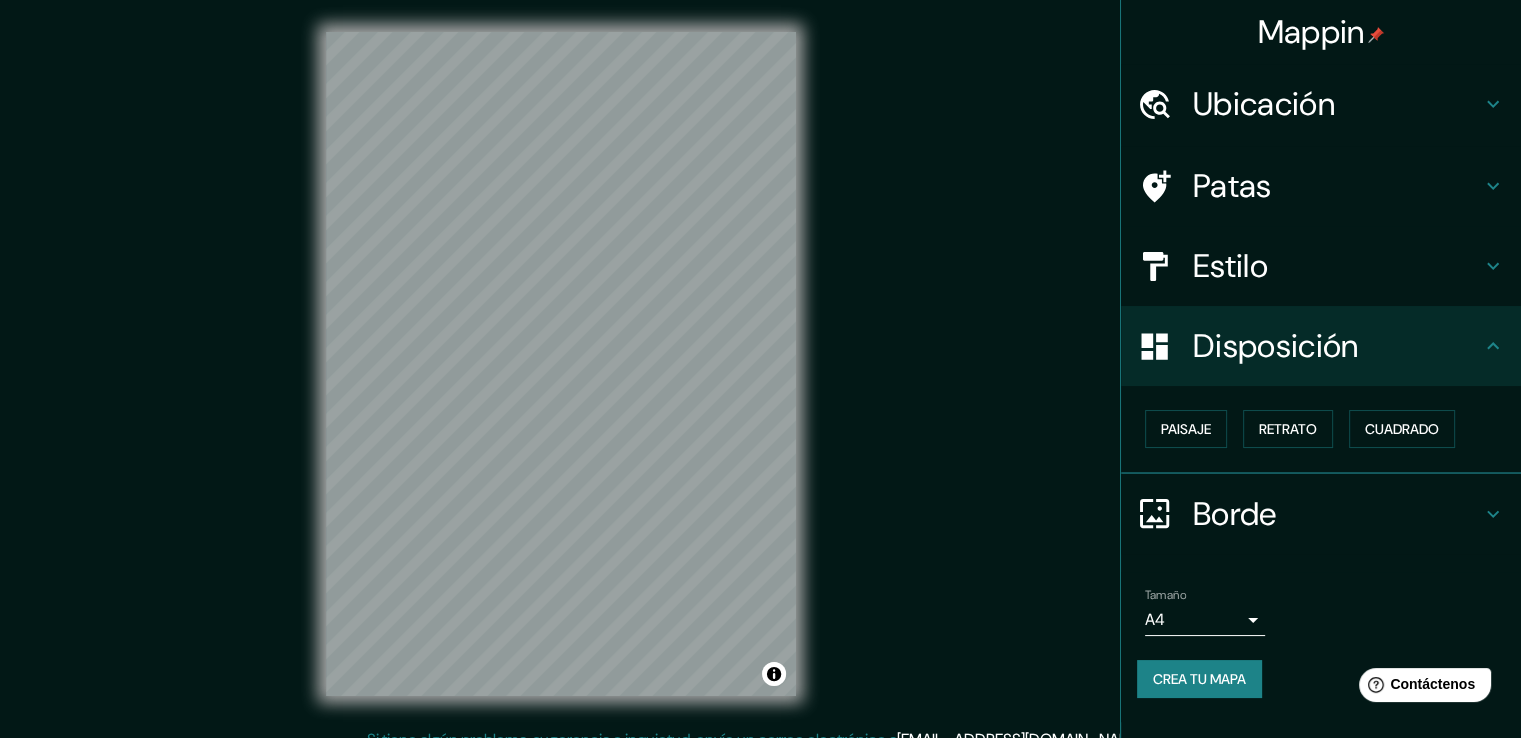 scroll, scrollTop: 0, scrollLeft: 0, axis: both 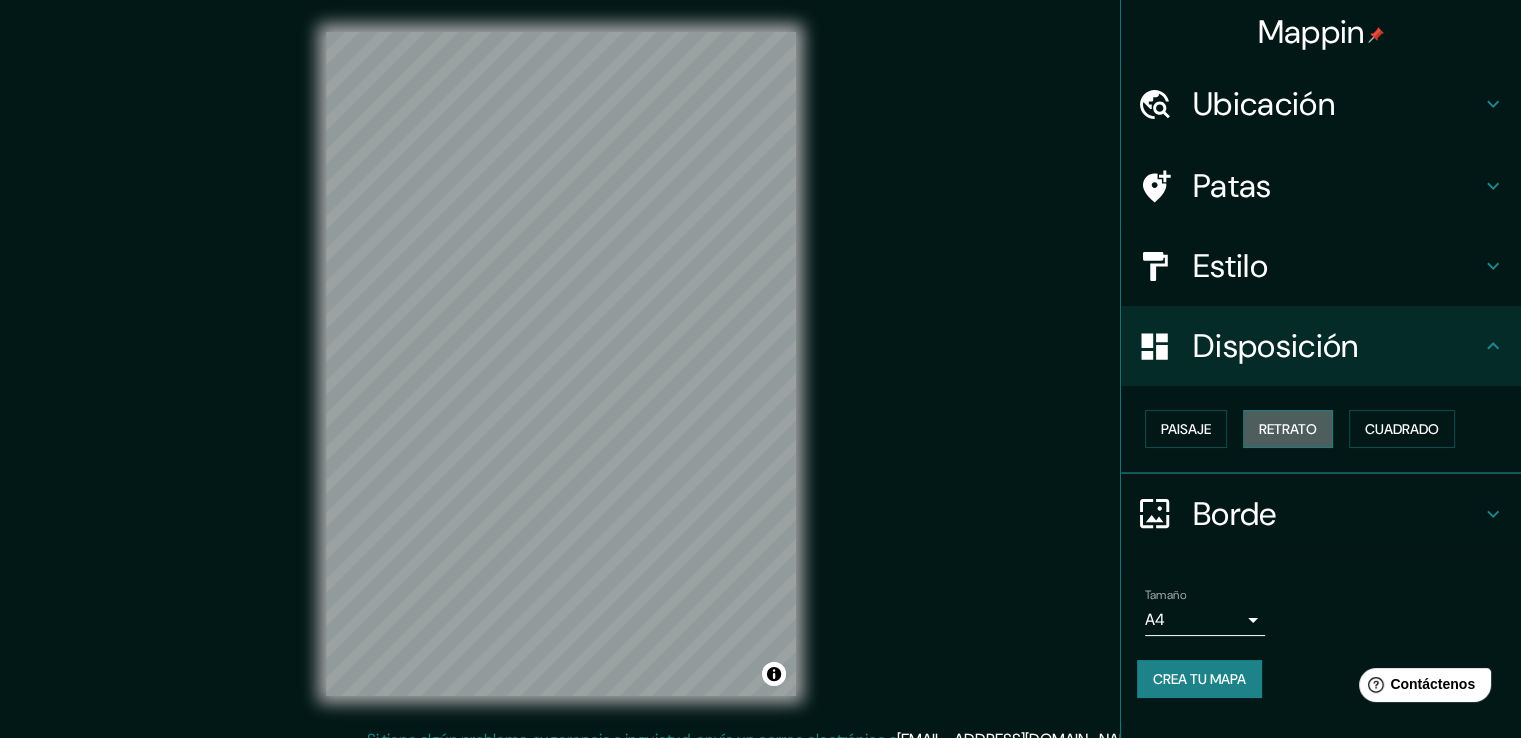 click on "Retrato" at bounding box center [1288, 429] 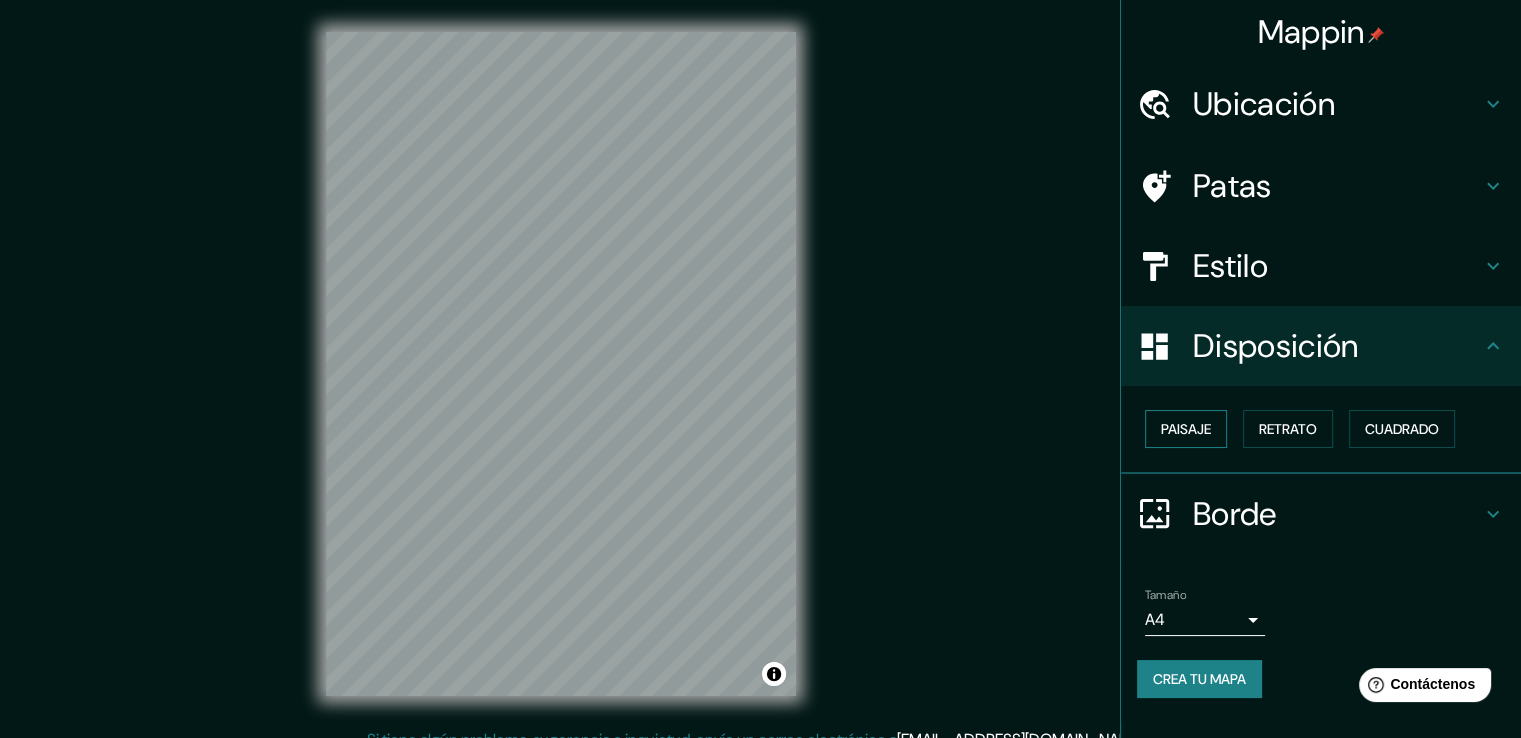 click on "Paisaje" at bounding box center [1186, 429] 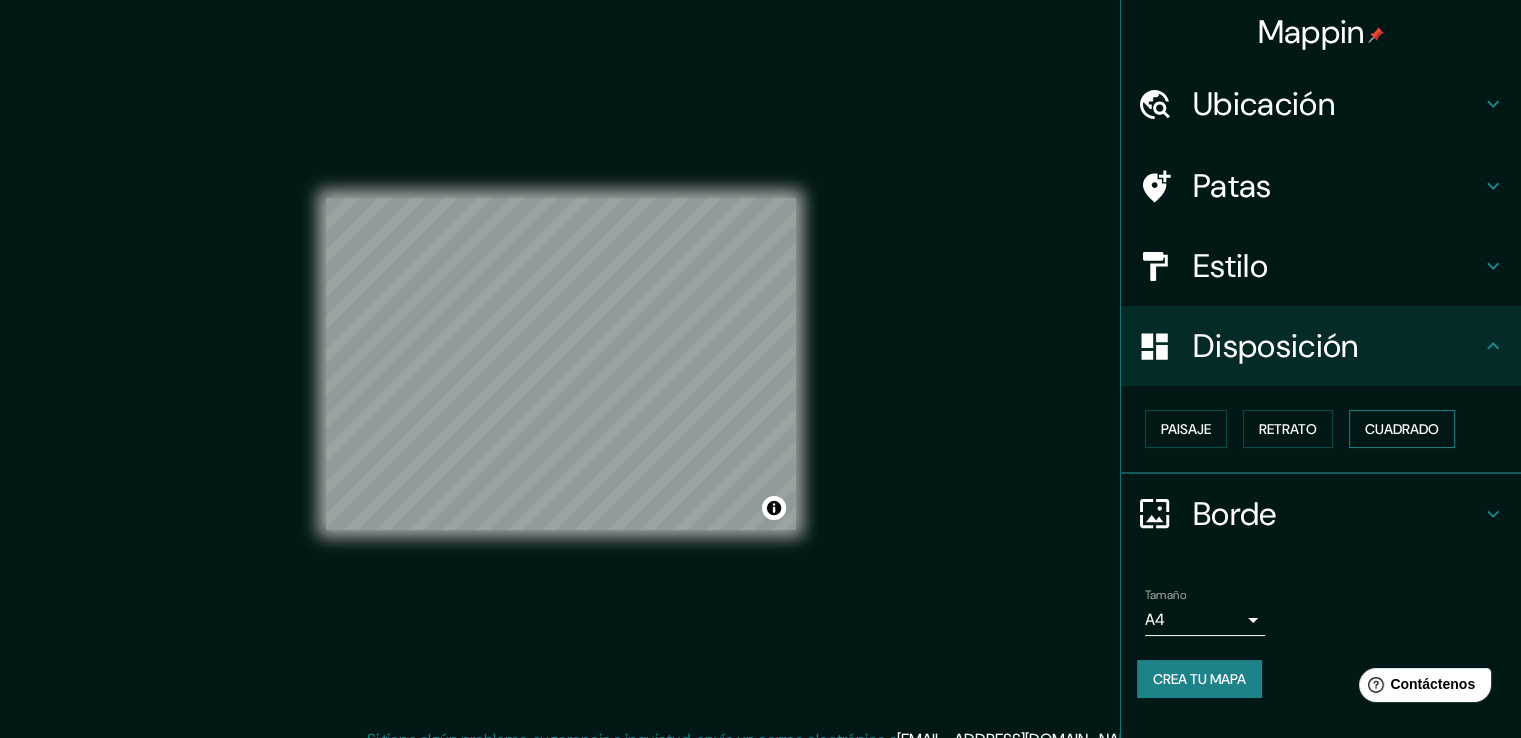click on "Cuadrado" at bounding box center (1402, 429) 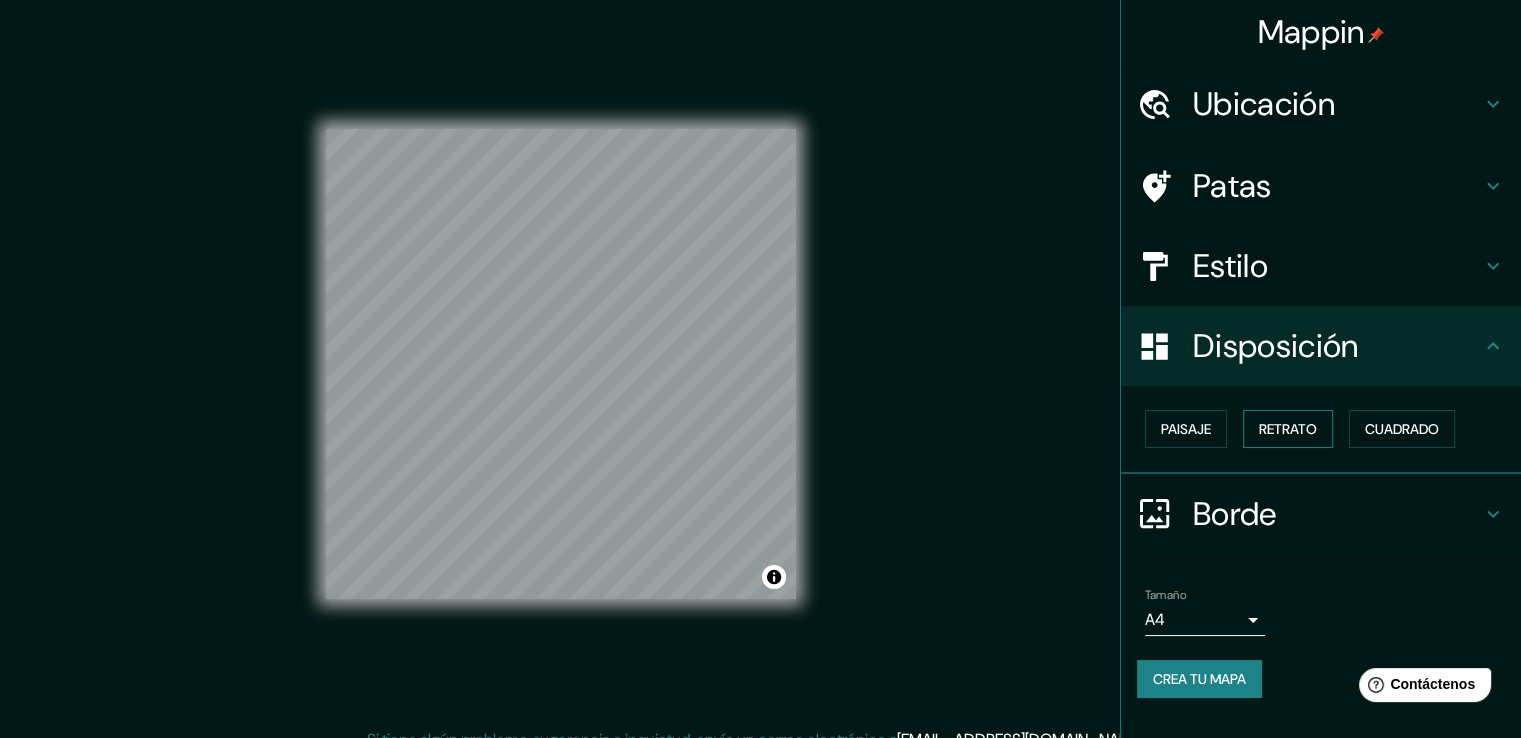 click on "Retrato" at bounding box center (1288, 429) 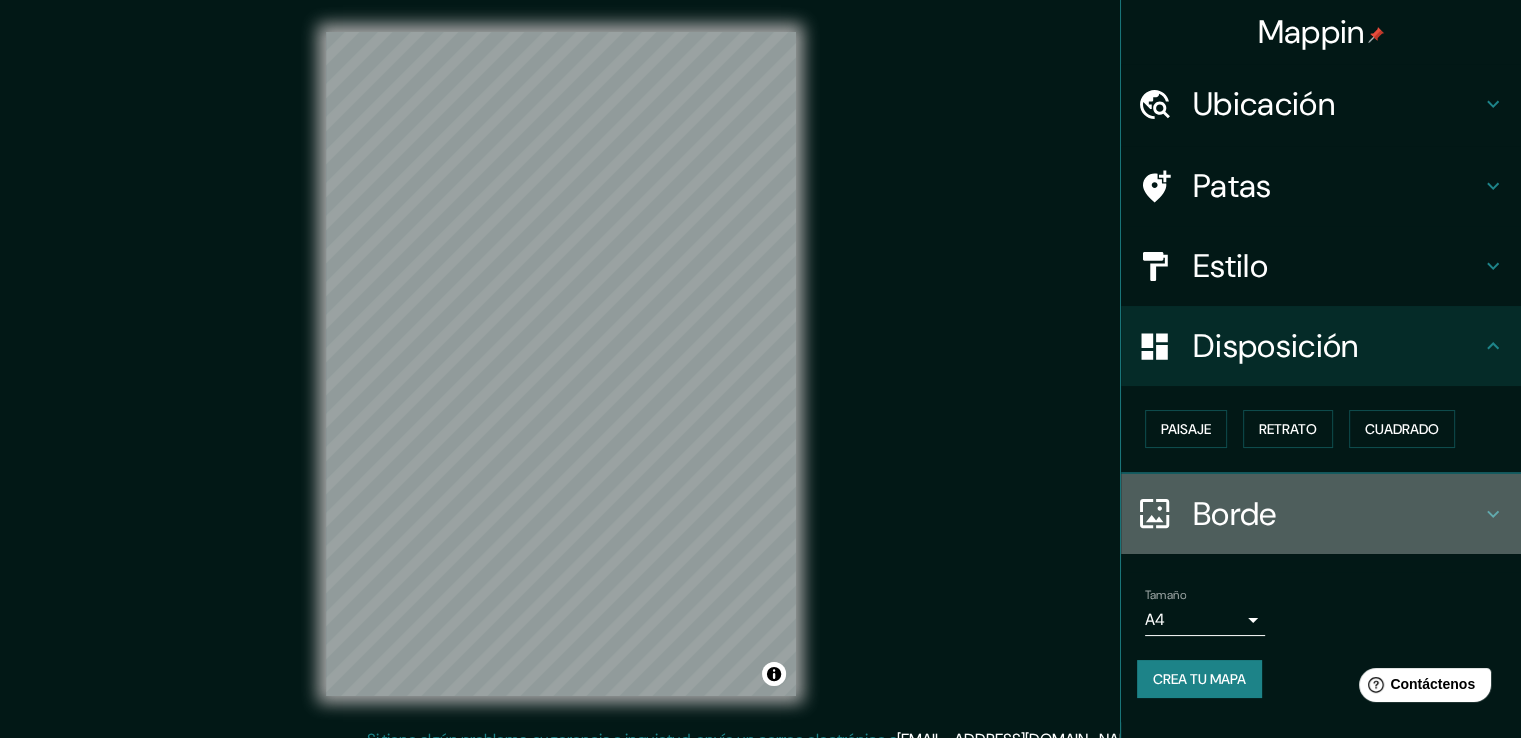 click 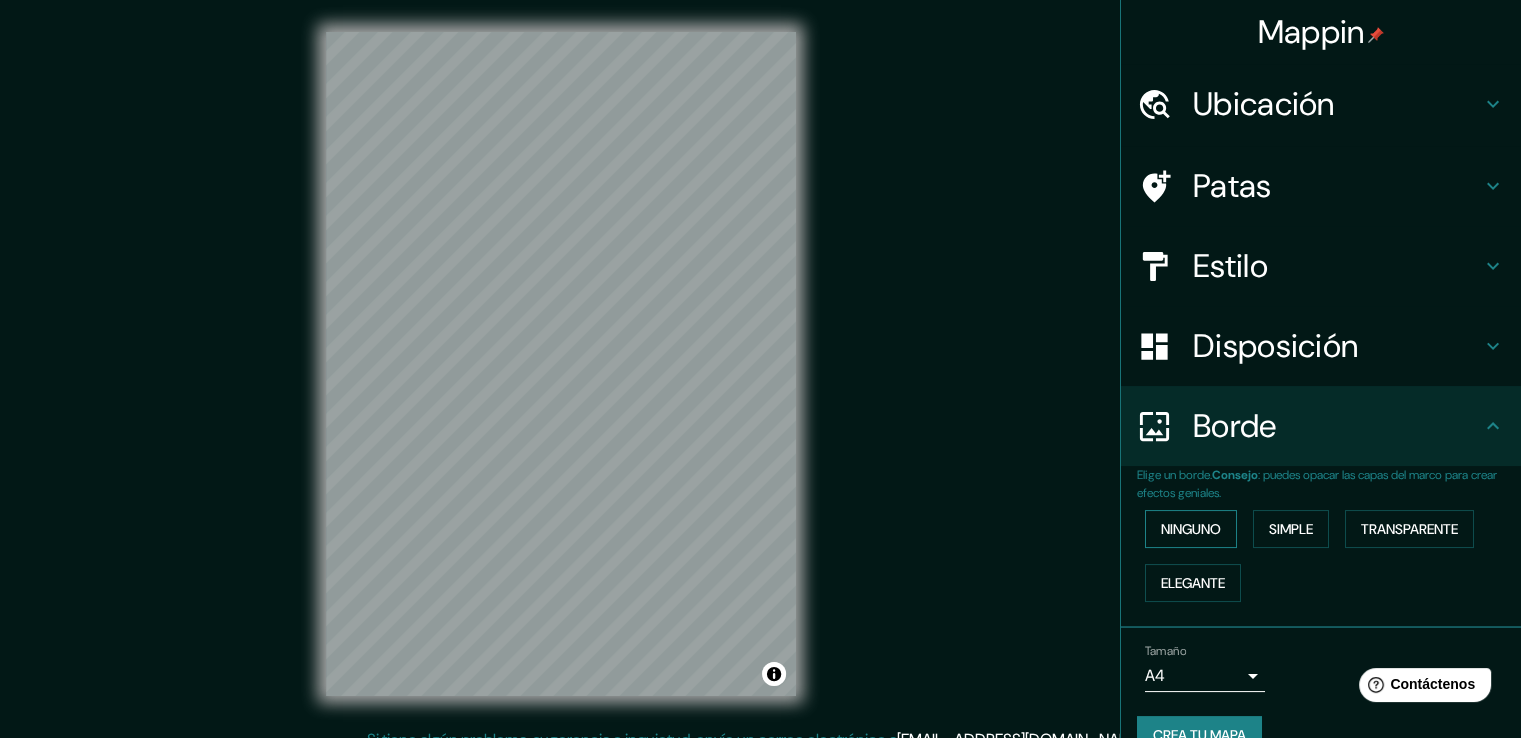 click on "Ninguno" at bounding box center [1191, 529] 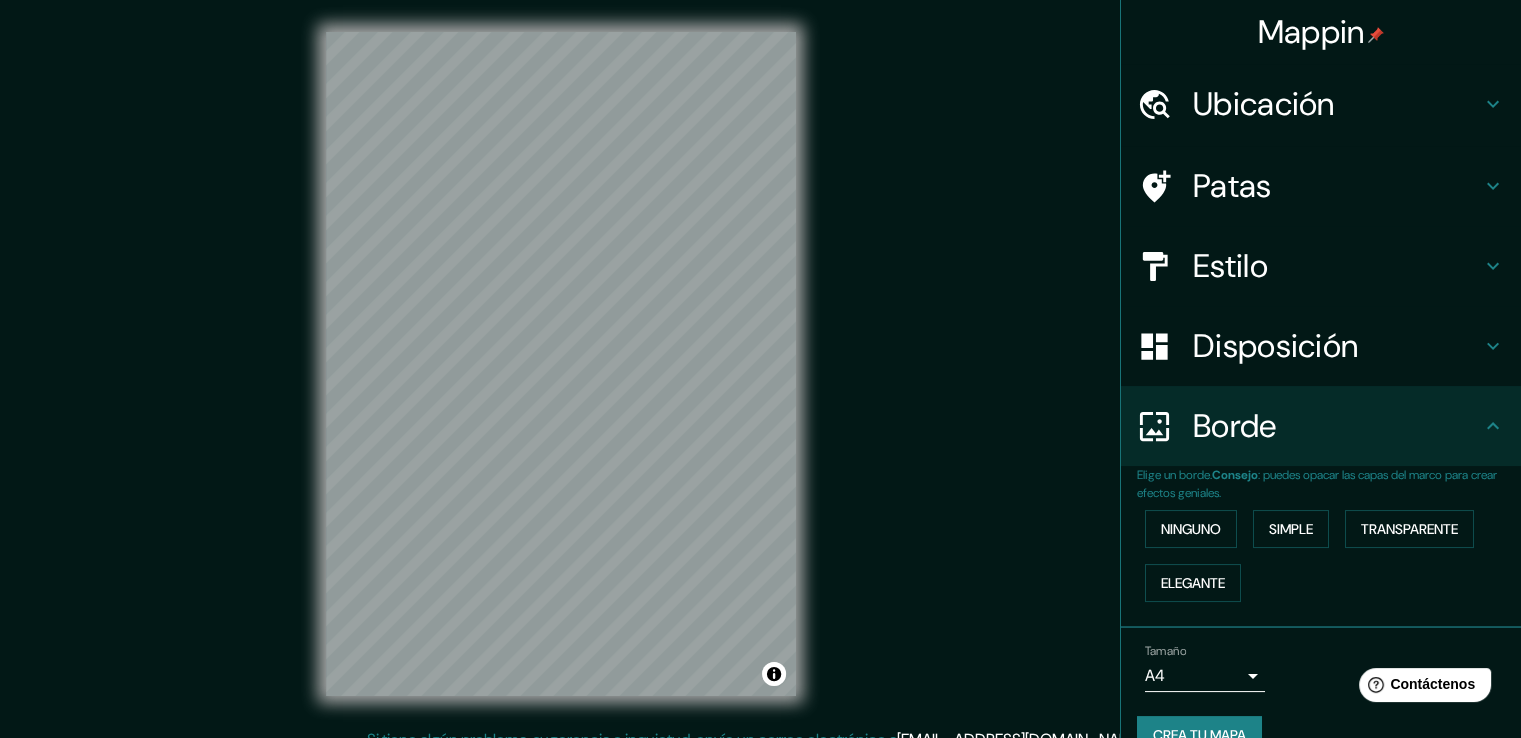 click 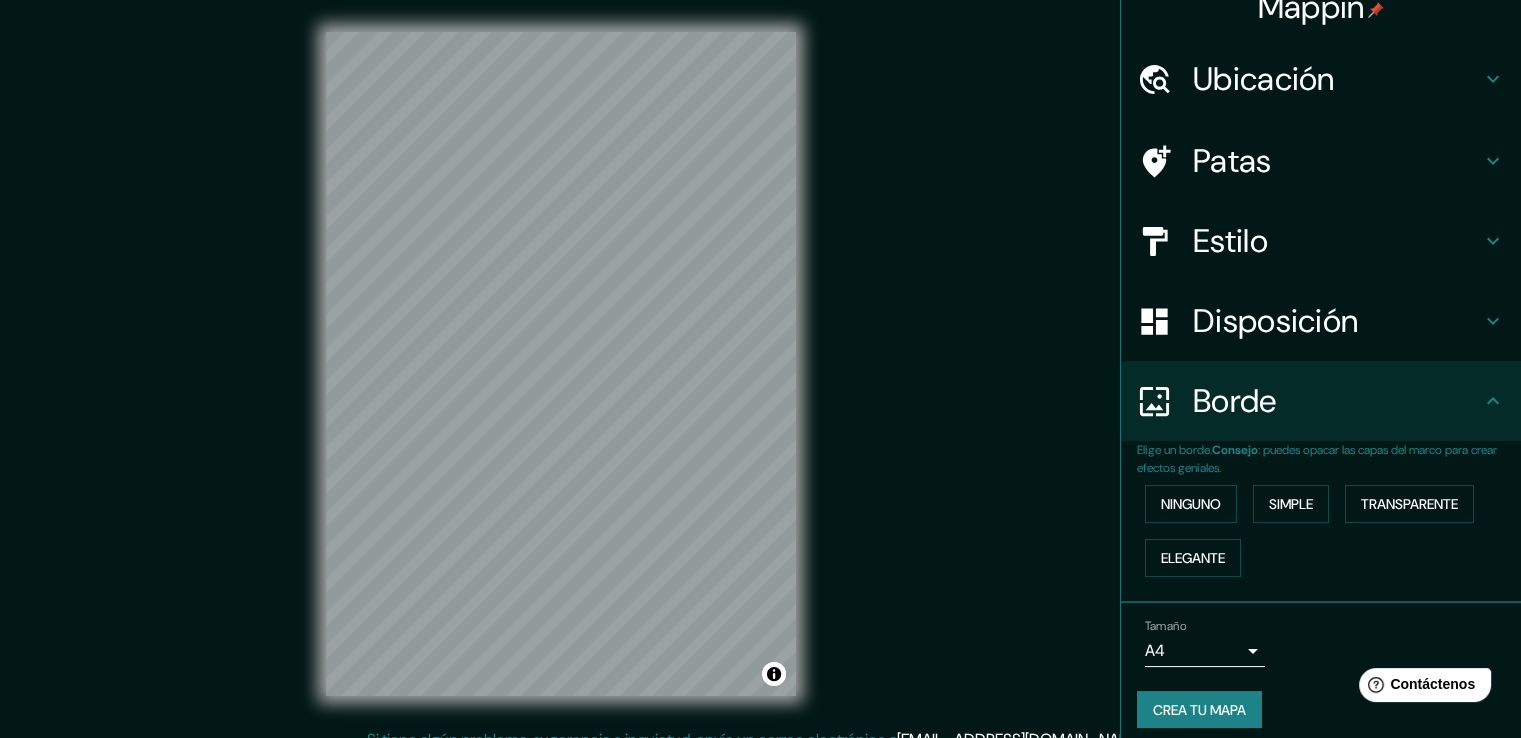 scroll, scrollTop: 37, scrollLeft: 0, axis: vertical 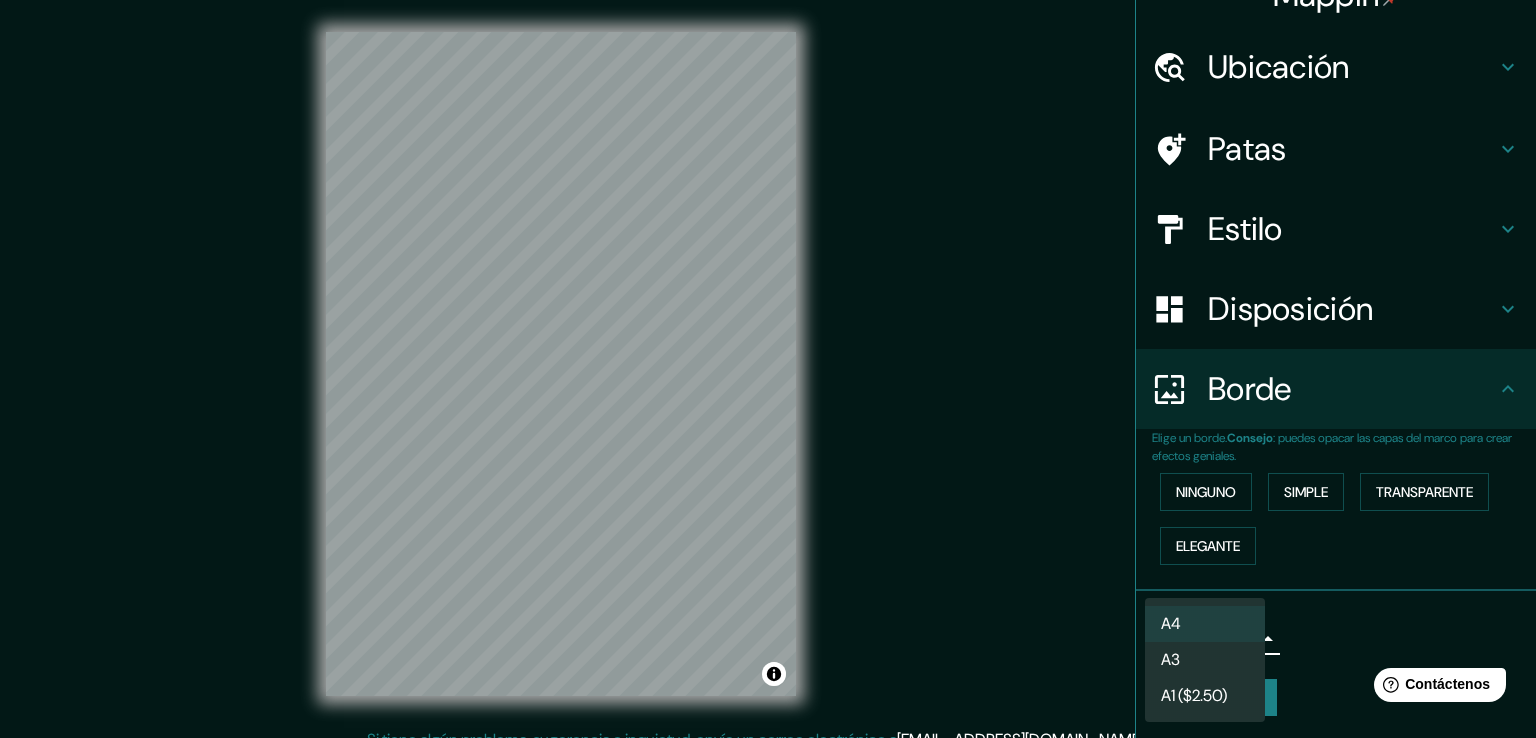 click on "Mappin Ubicación Urubamba, [GEOGRAPHIC_DATA], [GEOGRAPHIC_DATA] [GEOGRAPHIC_DATA] [GEOGRAPHIC_DATA], [GEOGRAPHIC_DATA] [GEOGRAPHIC_DATA] [GEOGRAPHIC_DATA][US_STATE], [GEOGRAPHIC_DATA] 8240000, [GEOGRAPHIC_DATA] [GEOGRAPHIC_DATA] [GEOGRAPHIC_DATA], [GEOGRAPHIC_DATA][PERSON_NAME] 3580000, [GEOGRAPHIC_DATA] Urubamba [GEOGRAPHIC_DATA], [GEOGRAPHIC_DATA], [GEOGRAPHIC_DATA] [GEOGRAPHIC_DATA] [GEOGRAPHIC_DATA], [GEOGRAPHIC_DATA], [GEOGRAPHIC_DATA] Patas Estilo Disposición Borde Elige un borde.  Consejo  : puedes opacar las capas del marco para crear efectos geniales. Ninguno Simple Transparente Elegante Tamaño A4 single Crea tu mapa © Mapbox   © OpenStreetMap   Improve this map Si tiene algún problema, sugerencia o inquietud, envíe un correo electrónico a  [EMAIL_ADDRESS][DOMAIN_NAME]  .   . . Texto original Valora esta traducción Tu opinión servirá para ayudar a mejorar el Traductor de Google A4 A3 A1 ($2.50)" at bounding box center (768, 369) 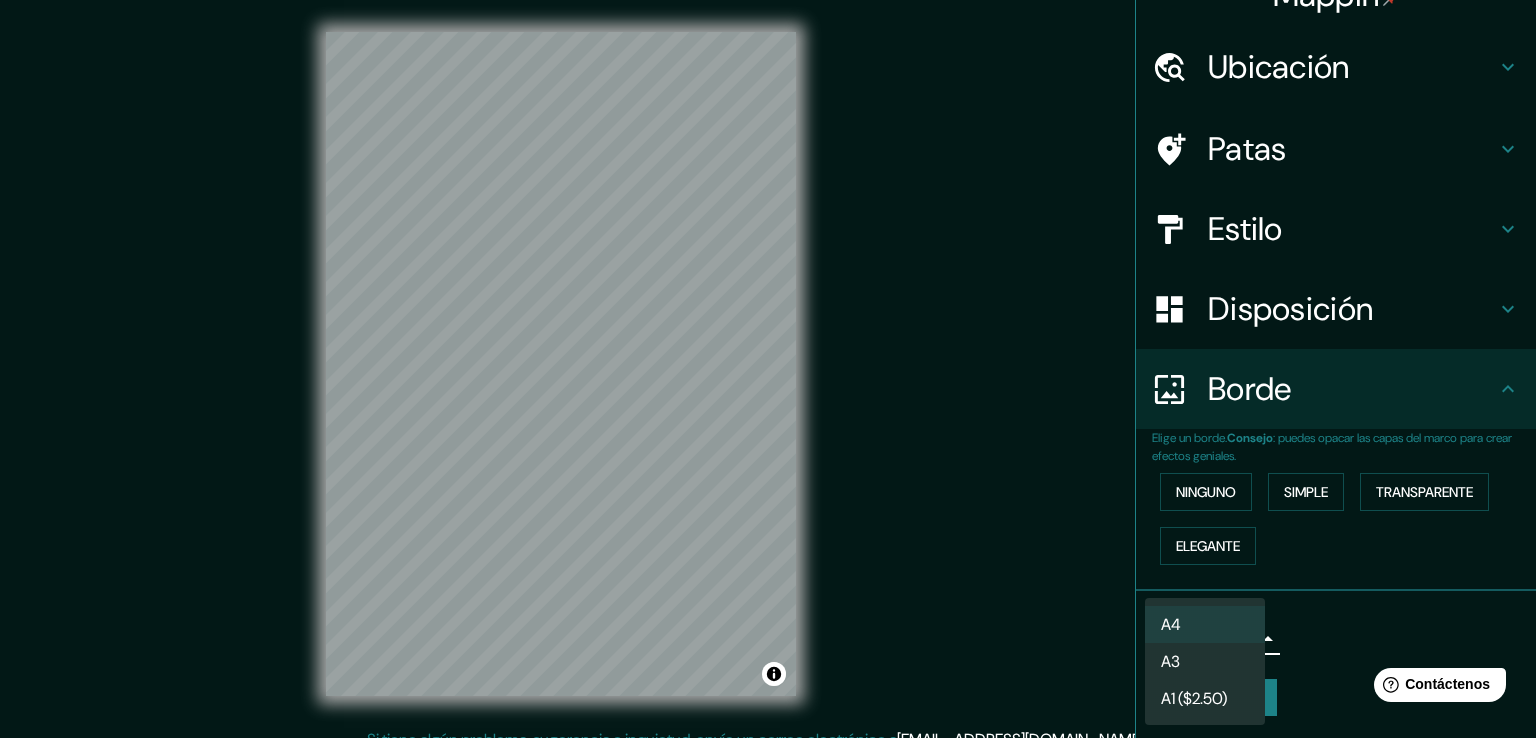 click on "A3" at bounding box center (1205, 661) 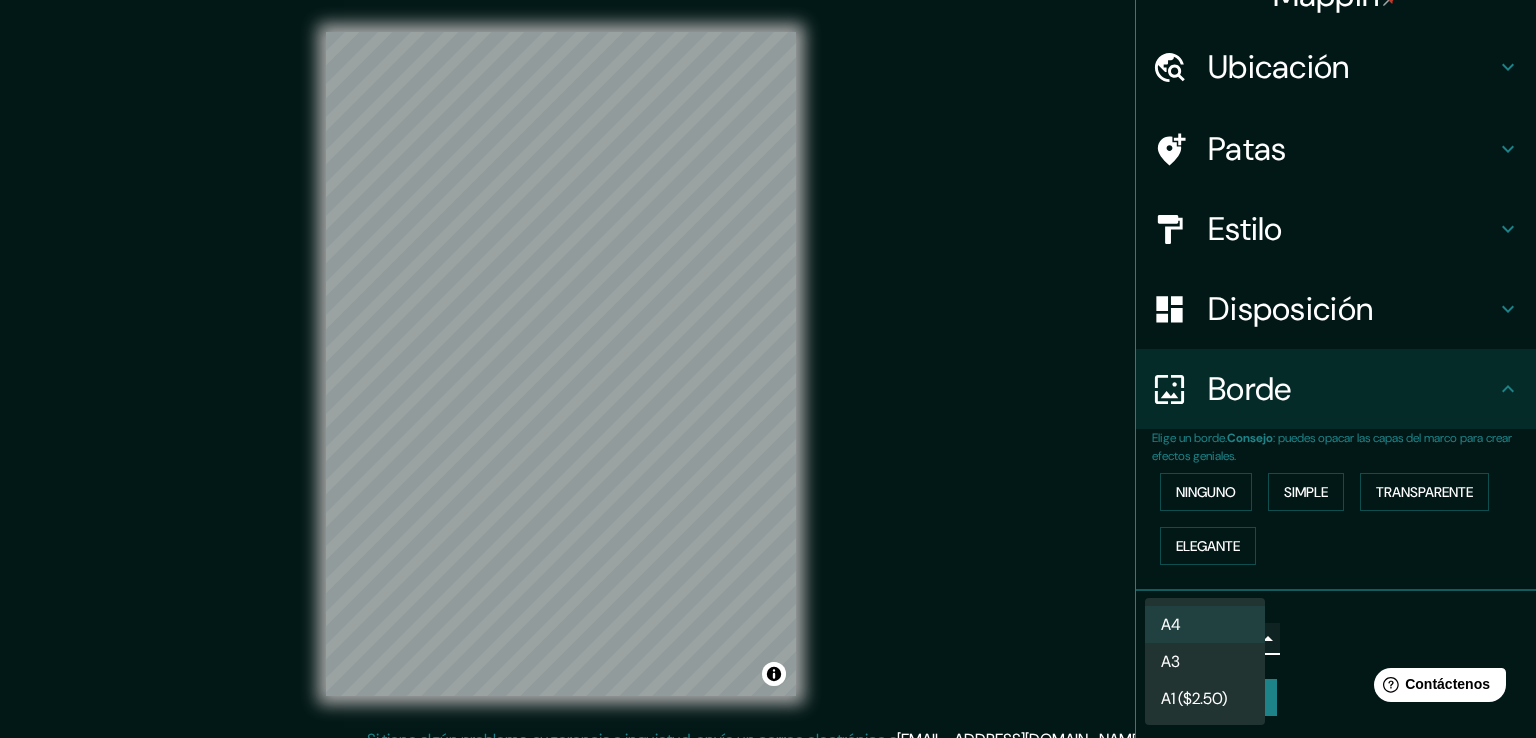 type on "a4" 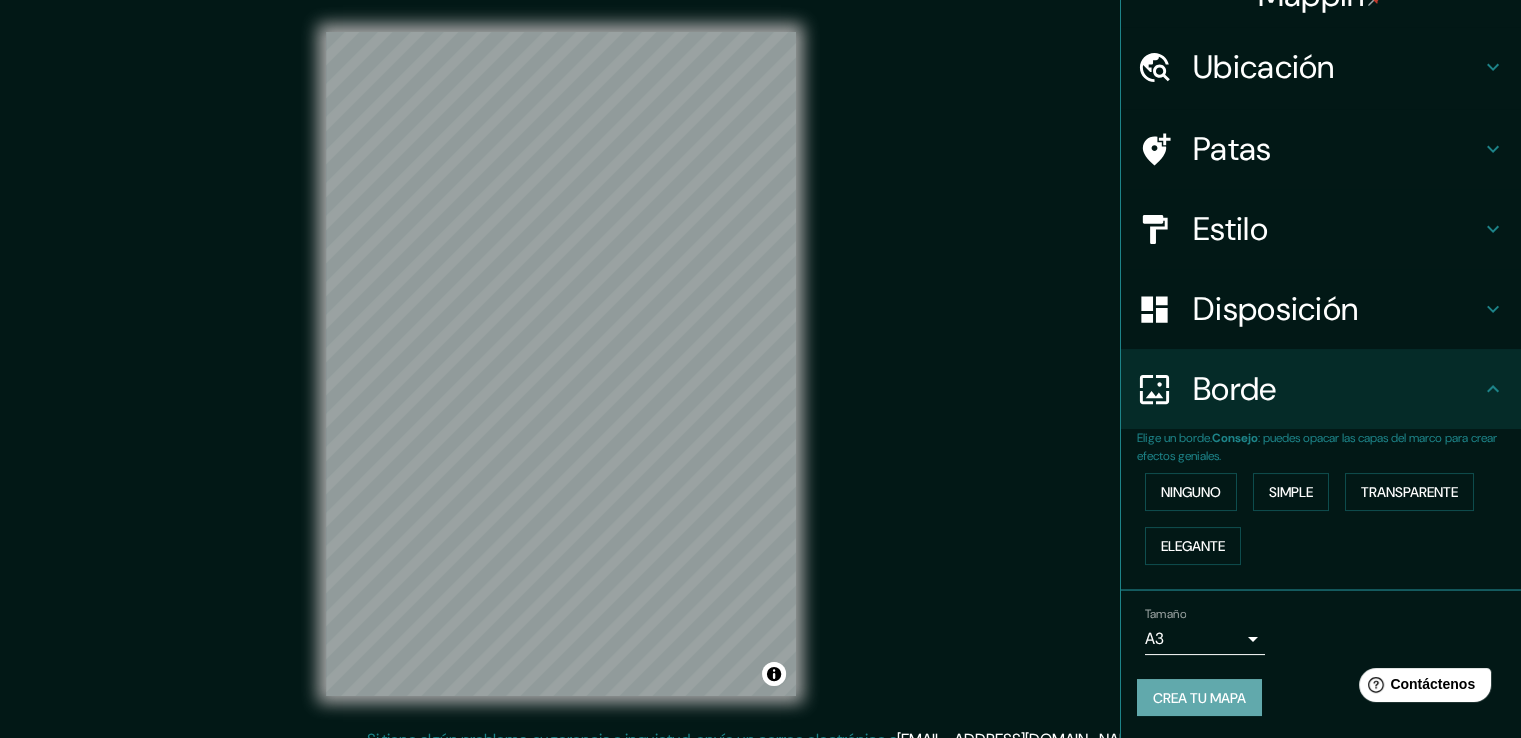 click on "Crea tu mapa" at bounding box center [1199, 698] 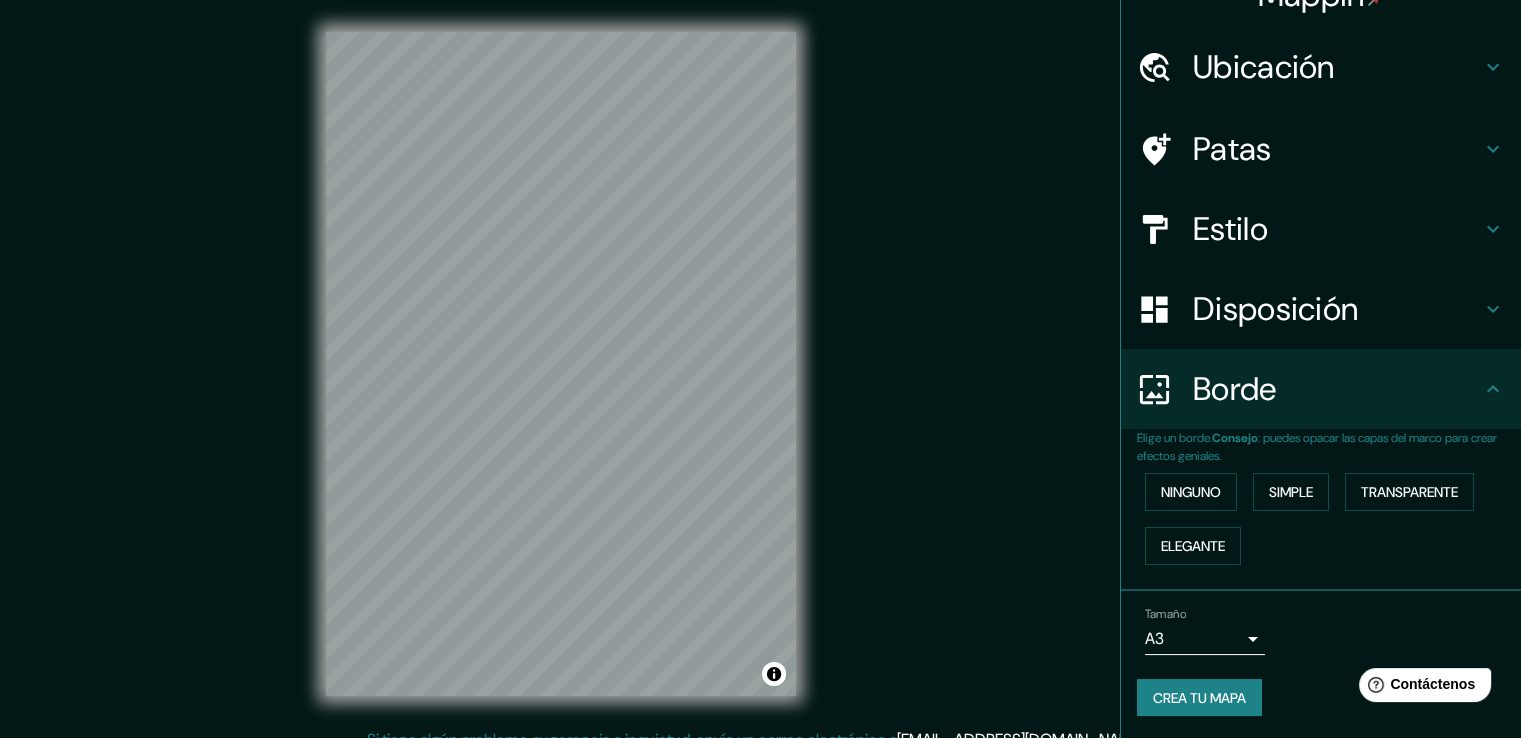scroll, scrollTop: 0, scrollLeft: 0, axis: both 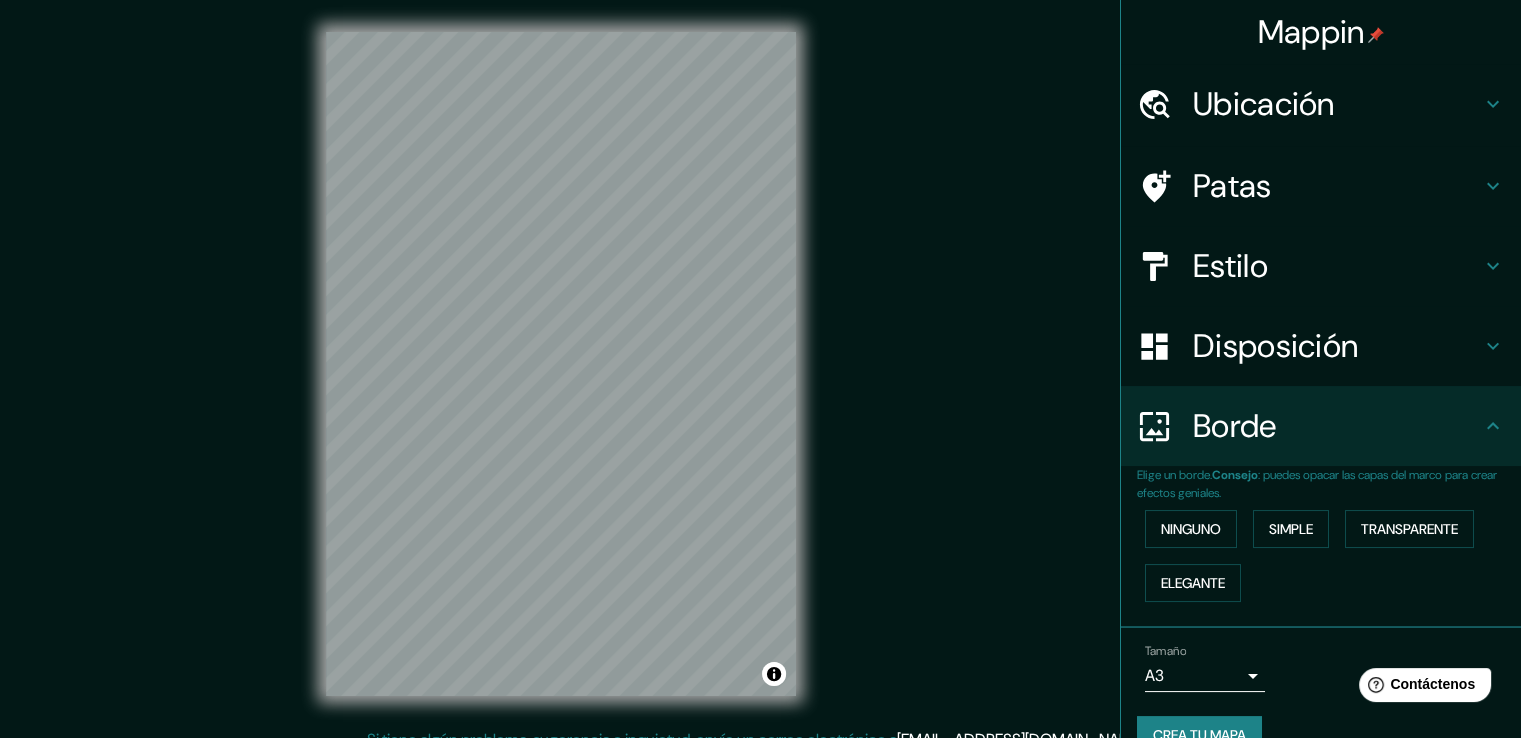 click on "Disposición" at bounding box center [1337, 346] 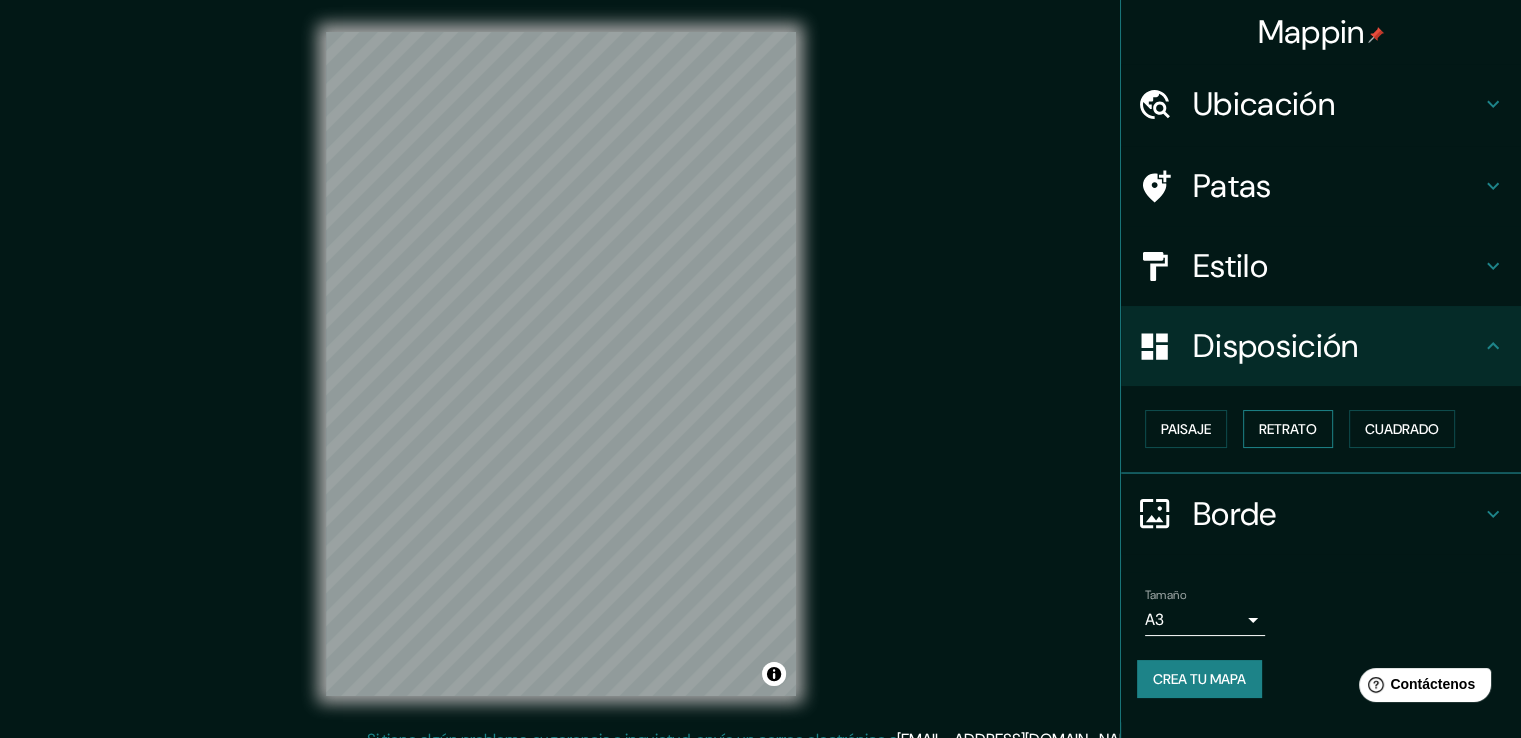 click on "Retrato" at bounding box center [1288, 429] 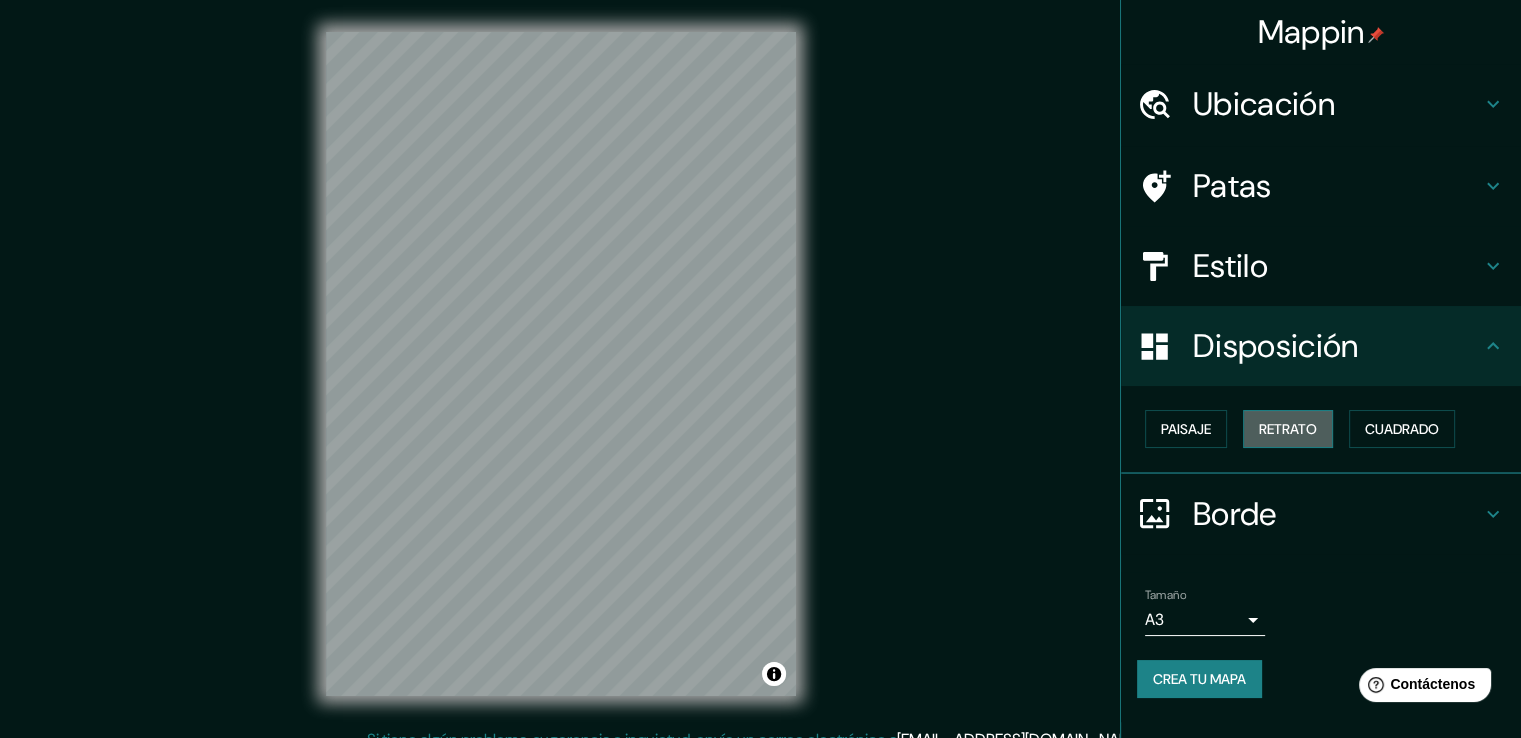 click on "Retrato" at bounding box center [1288, 429] 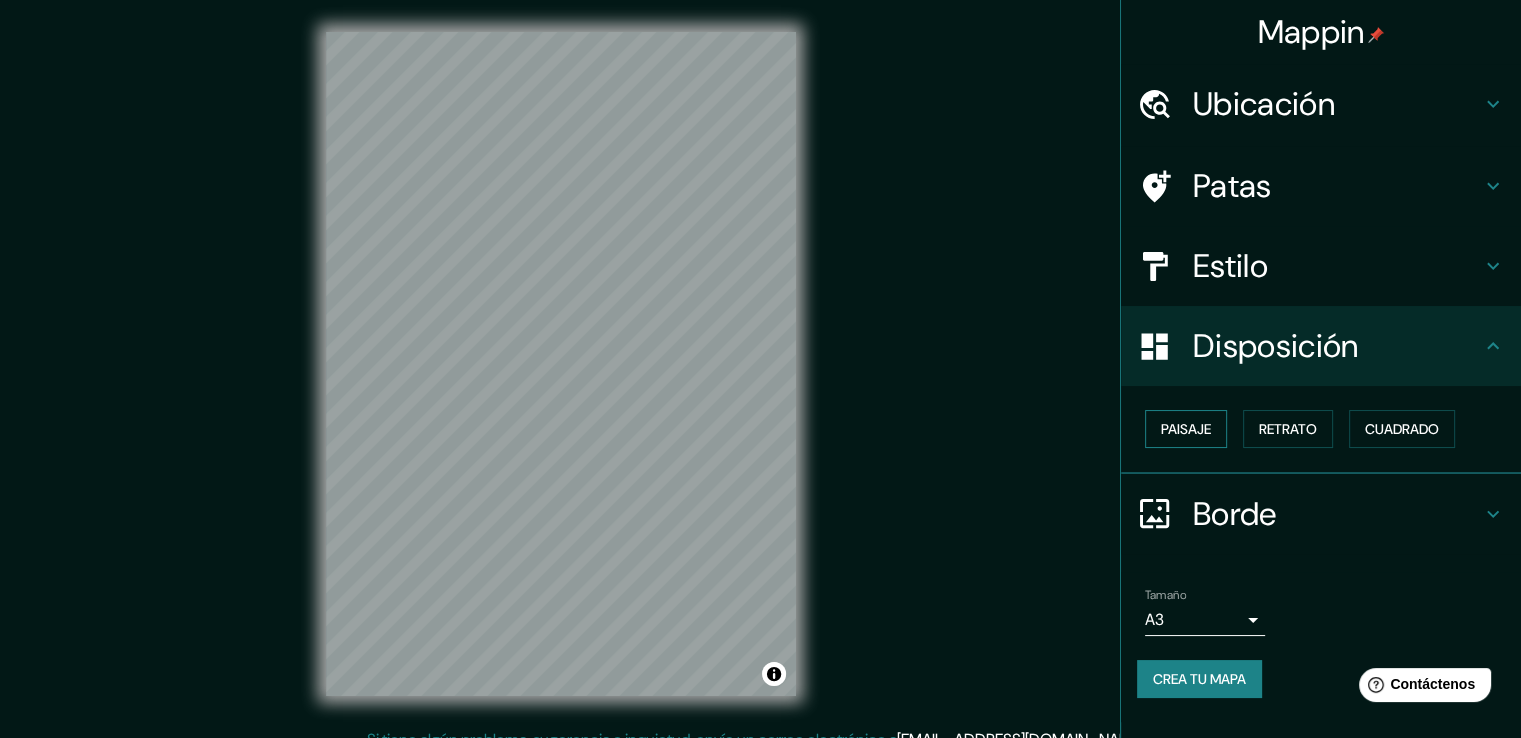 click on "Paisaje" at bounding box center (1186, 429) 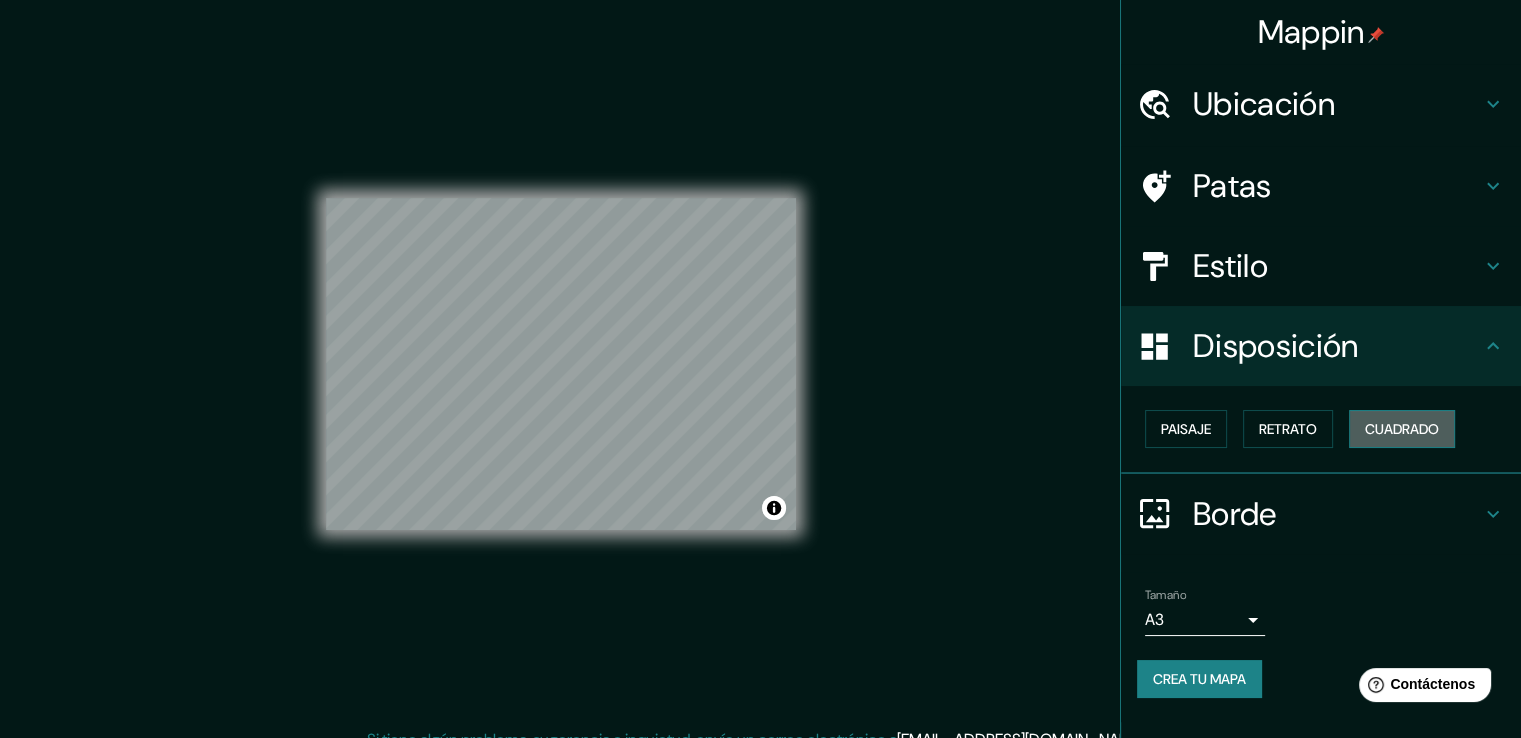 click on "Cuadrado" at bounding box center (1402, 429) 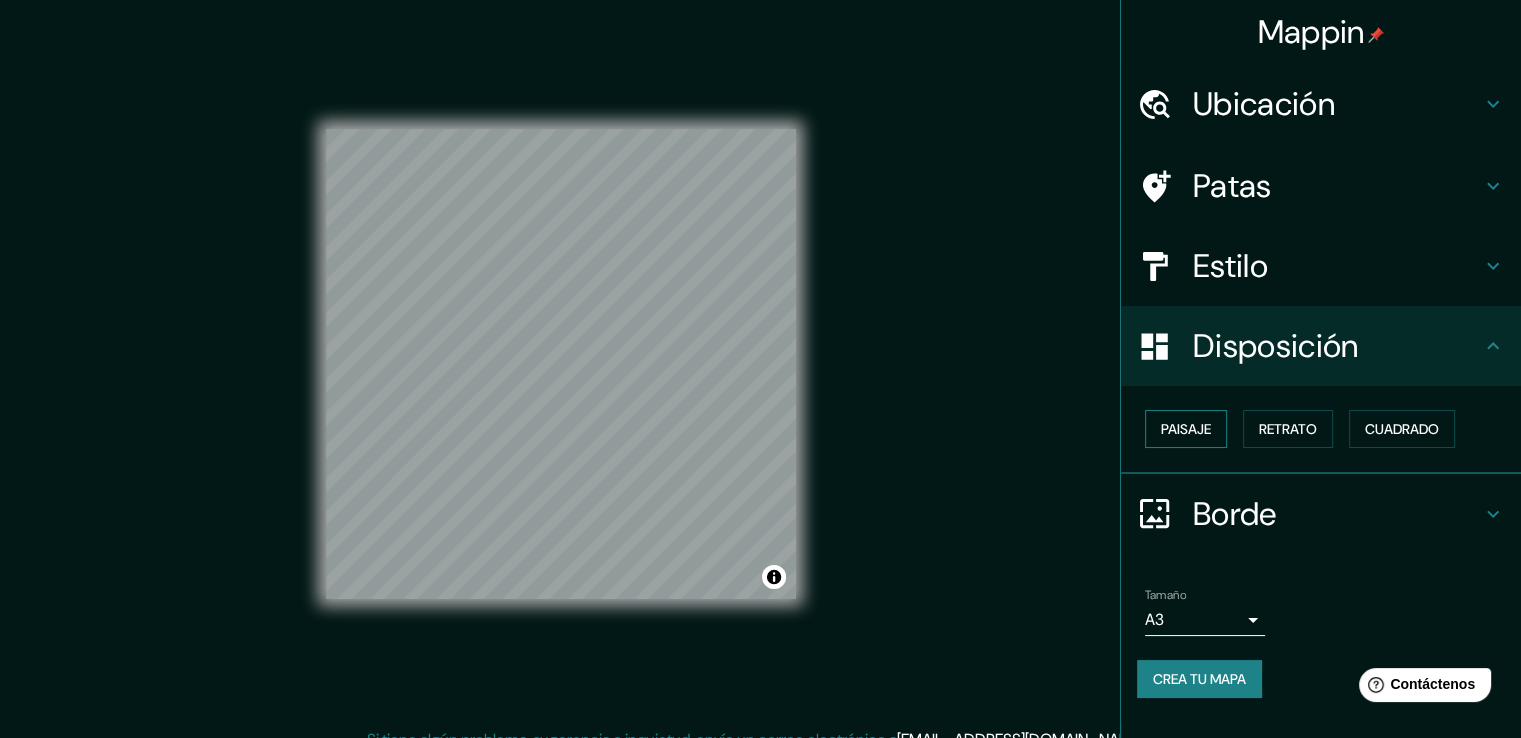 click on "Paisaje" at bounding box center [1186, 429] 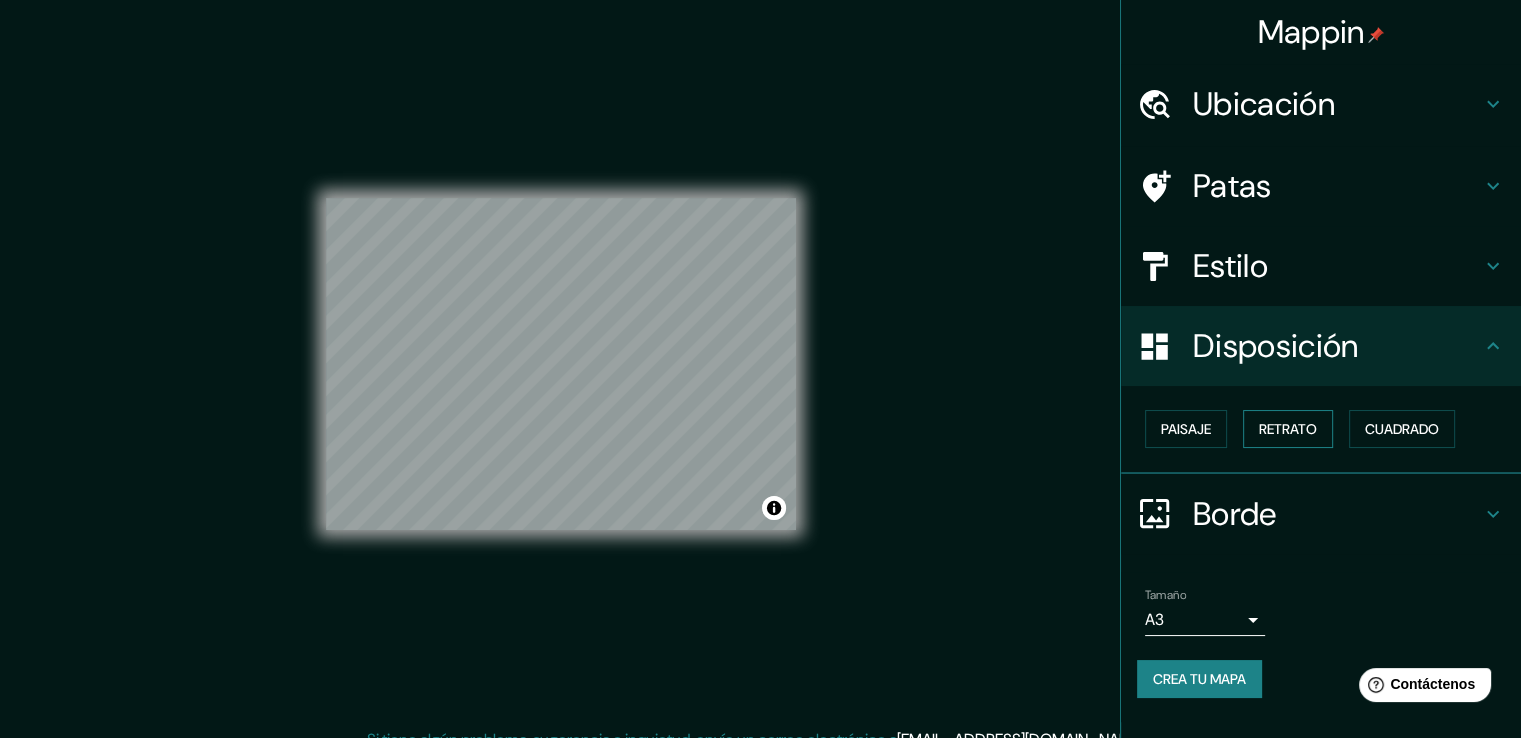 click on "Retrato" at bounding box center [1288, 429] 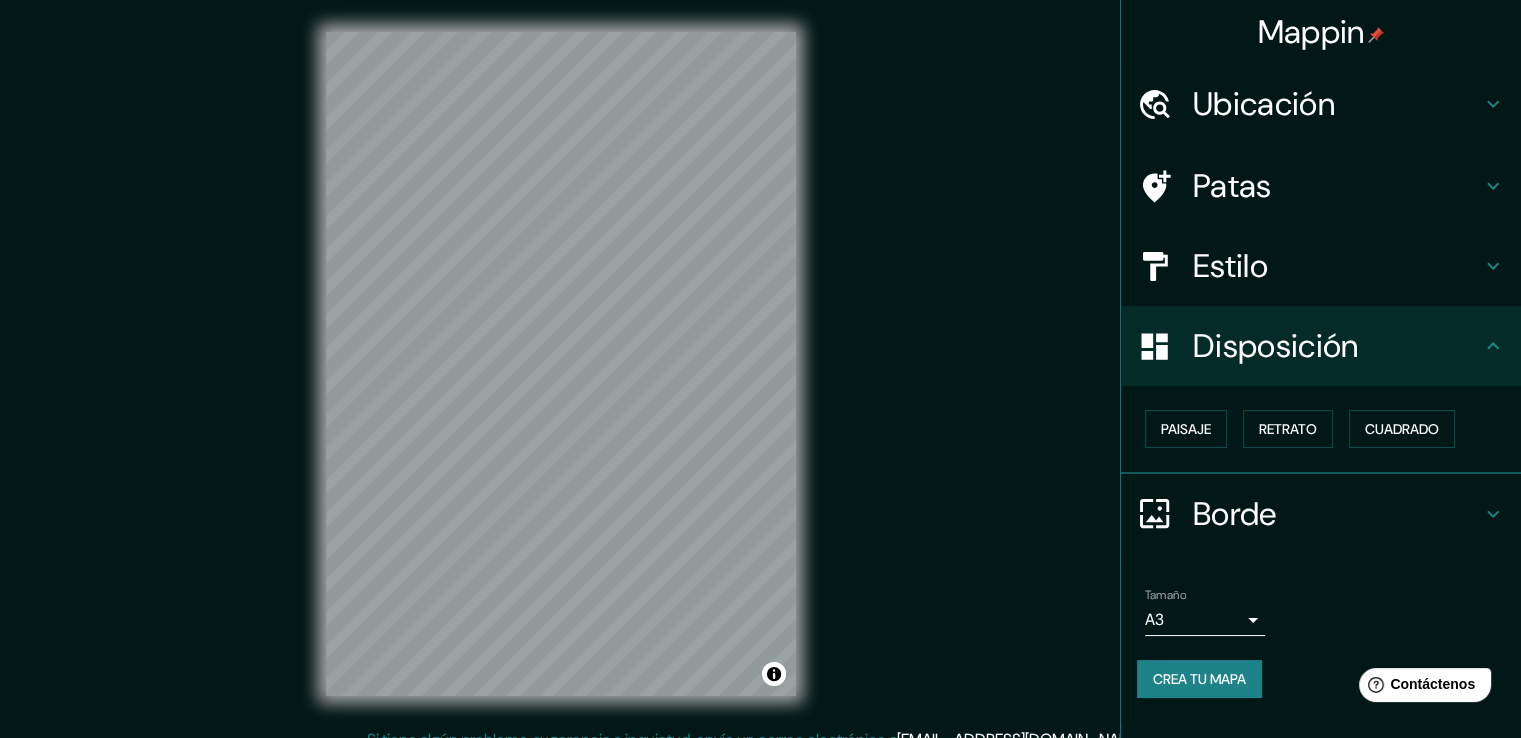 click on "Estilo" at bounding box center [1337, 266] 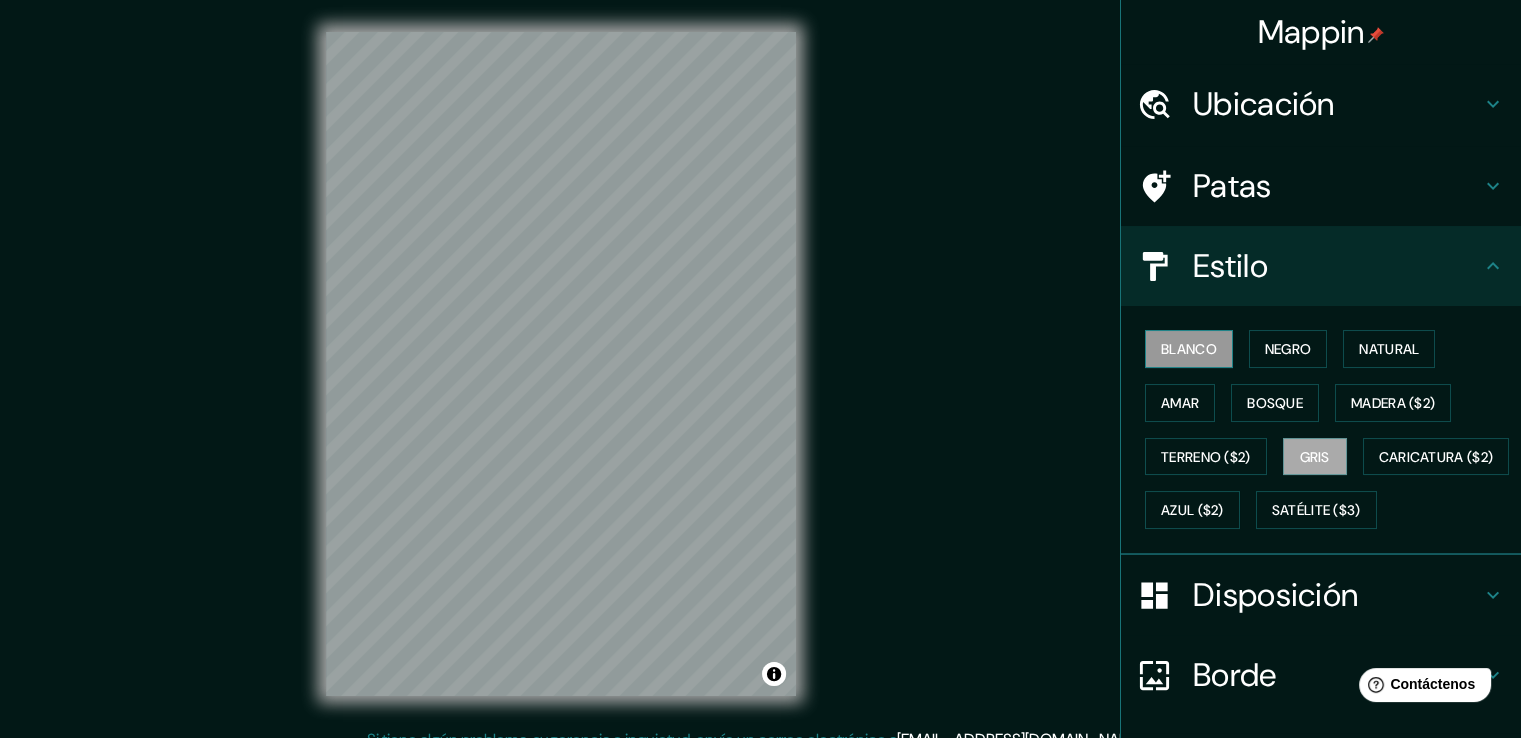 click on "Blanco" at bounding box center (1189, 349) 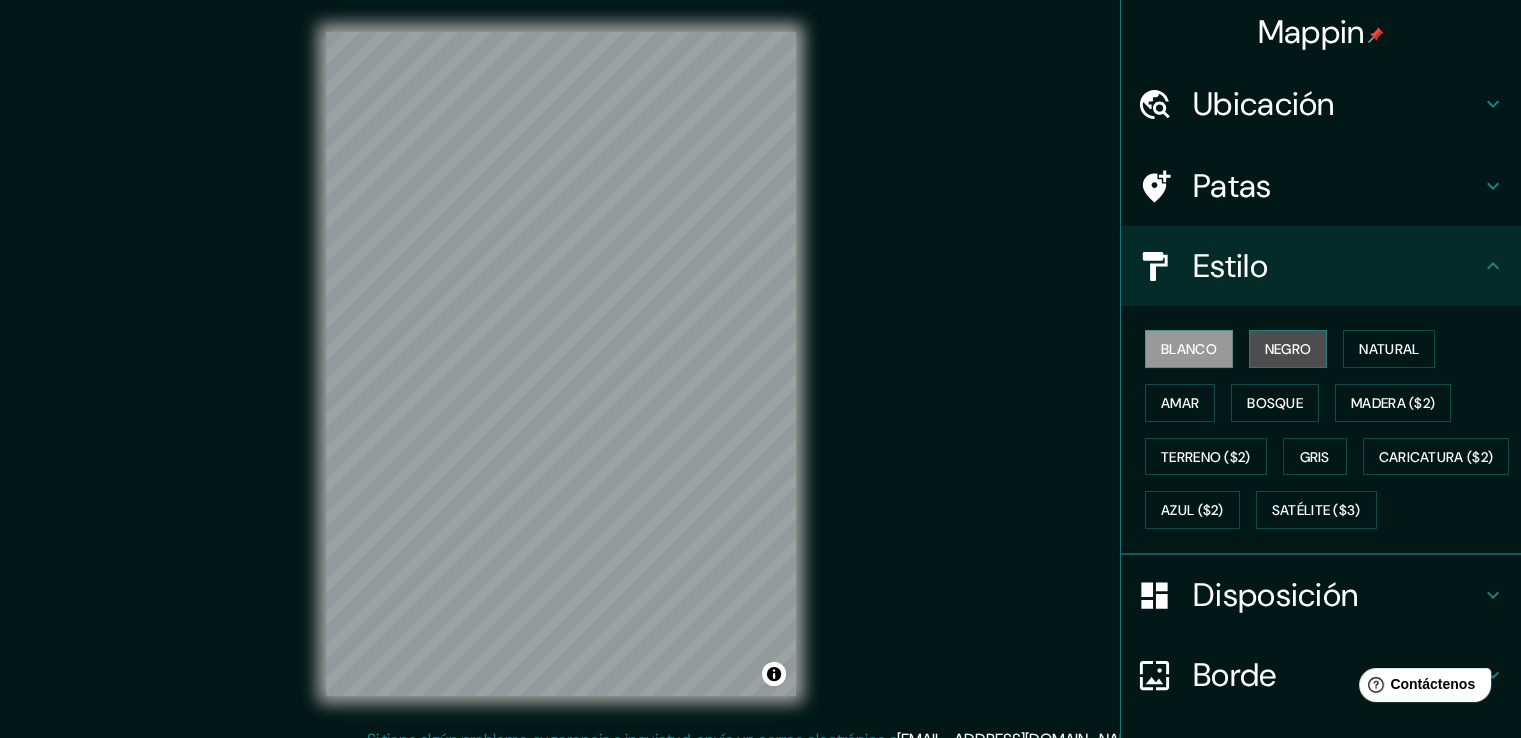 click on "Negro" at bounding box center (1288, 349) 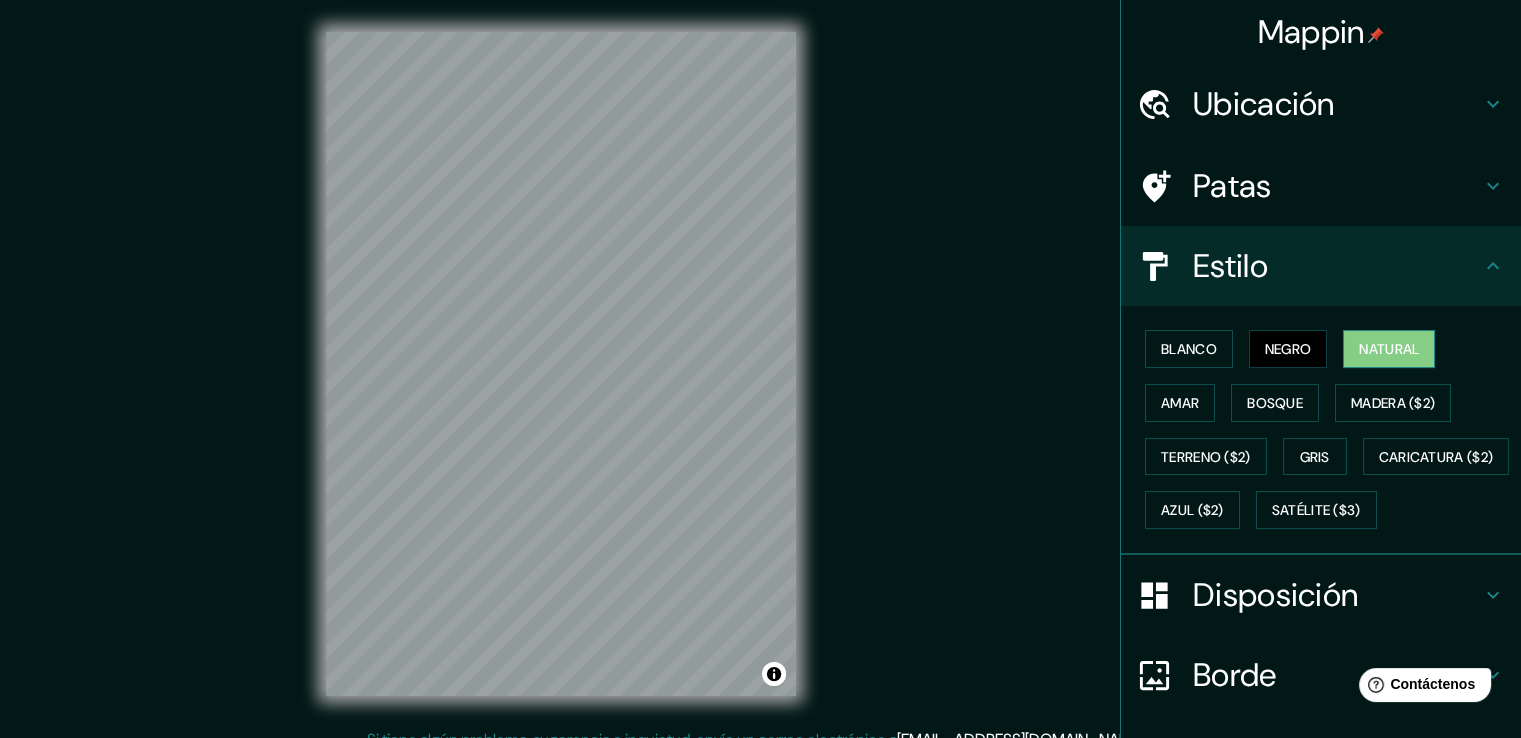 click on "Natural" at bounding box center [1389, 349] 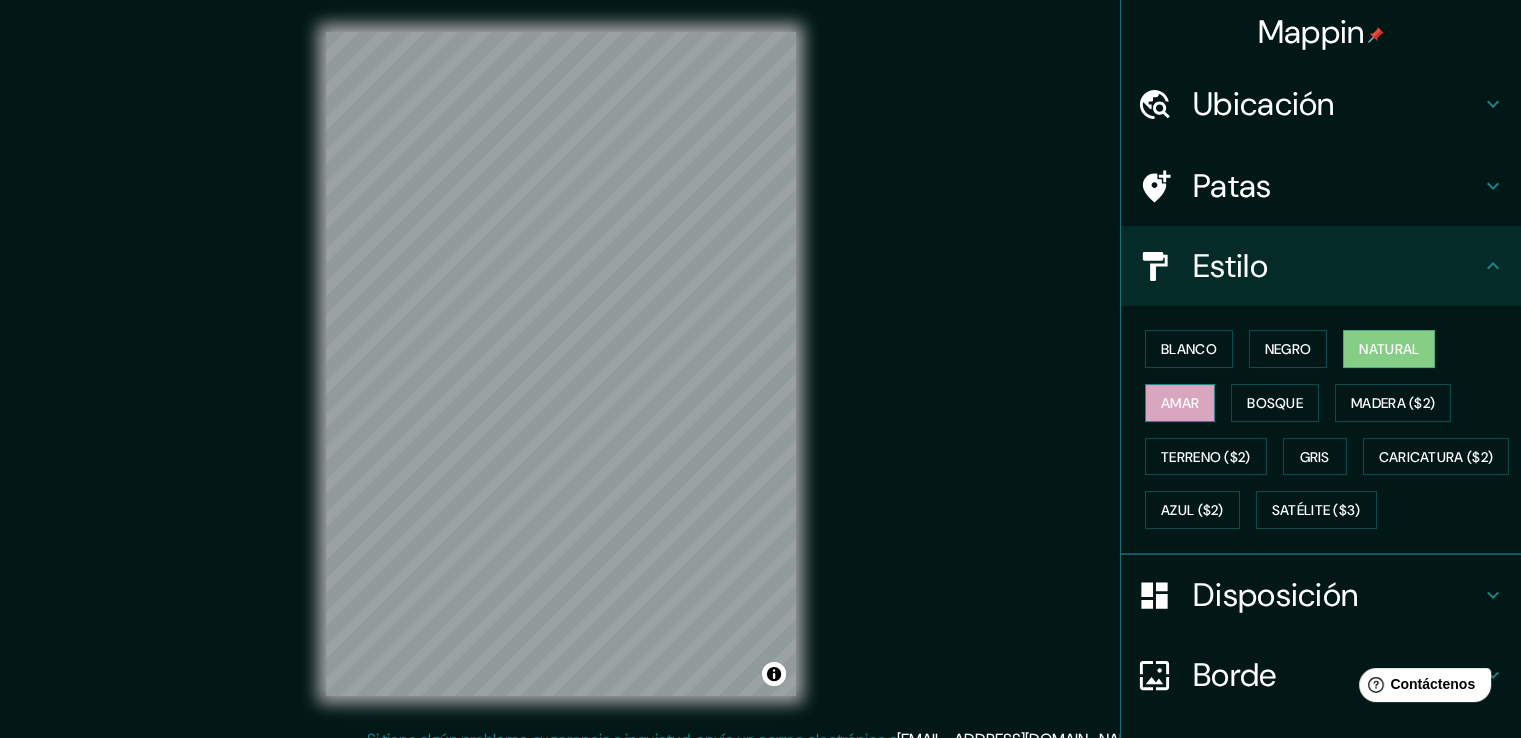 click on "Amar" at bounding box center (1180, 403) 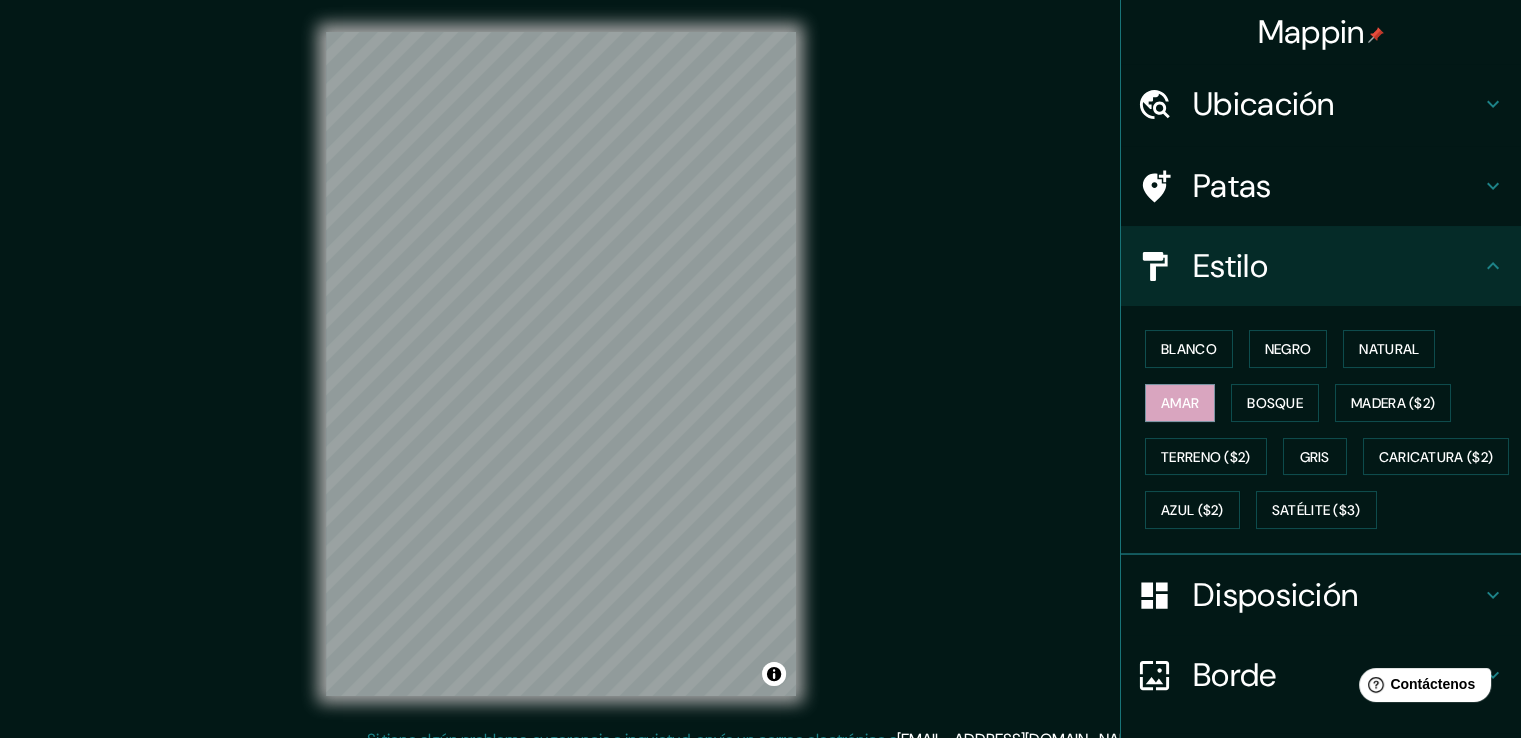 click on "Blanco Negro Natural Amar Bosque Madera ($2) Terreno ($2) Gris Caricatura ($2) Azul ($2) Satélite ($3)" at bounding box center (1329, 429) 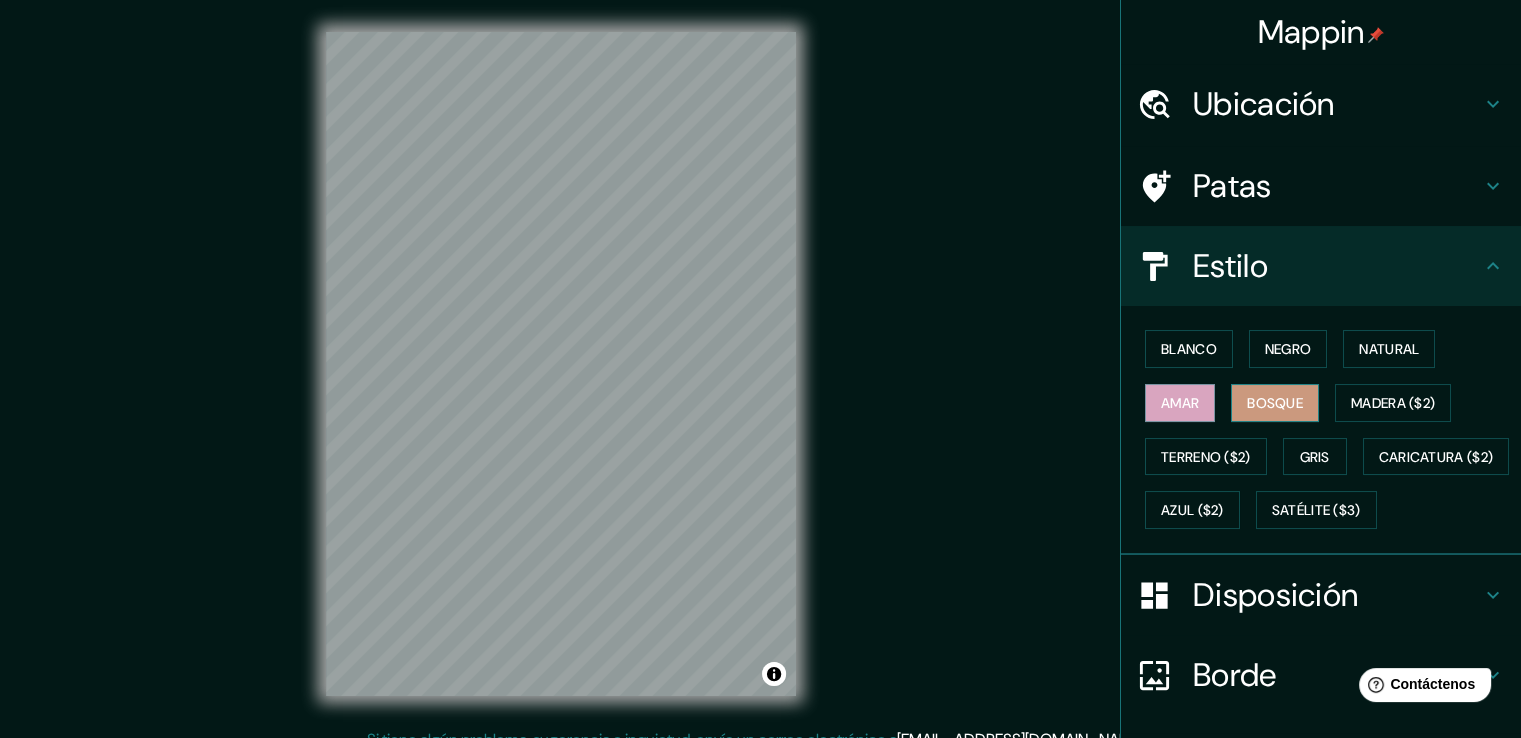 click on "Bosque" at bounding box center [1275, 403] 